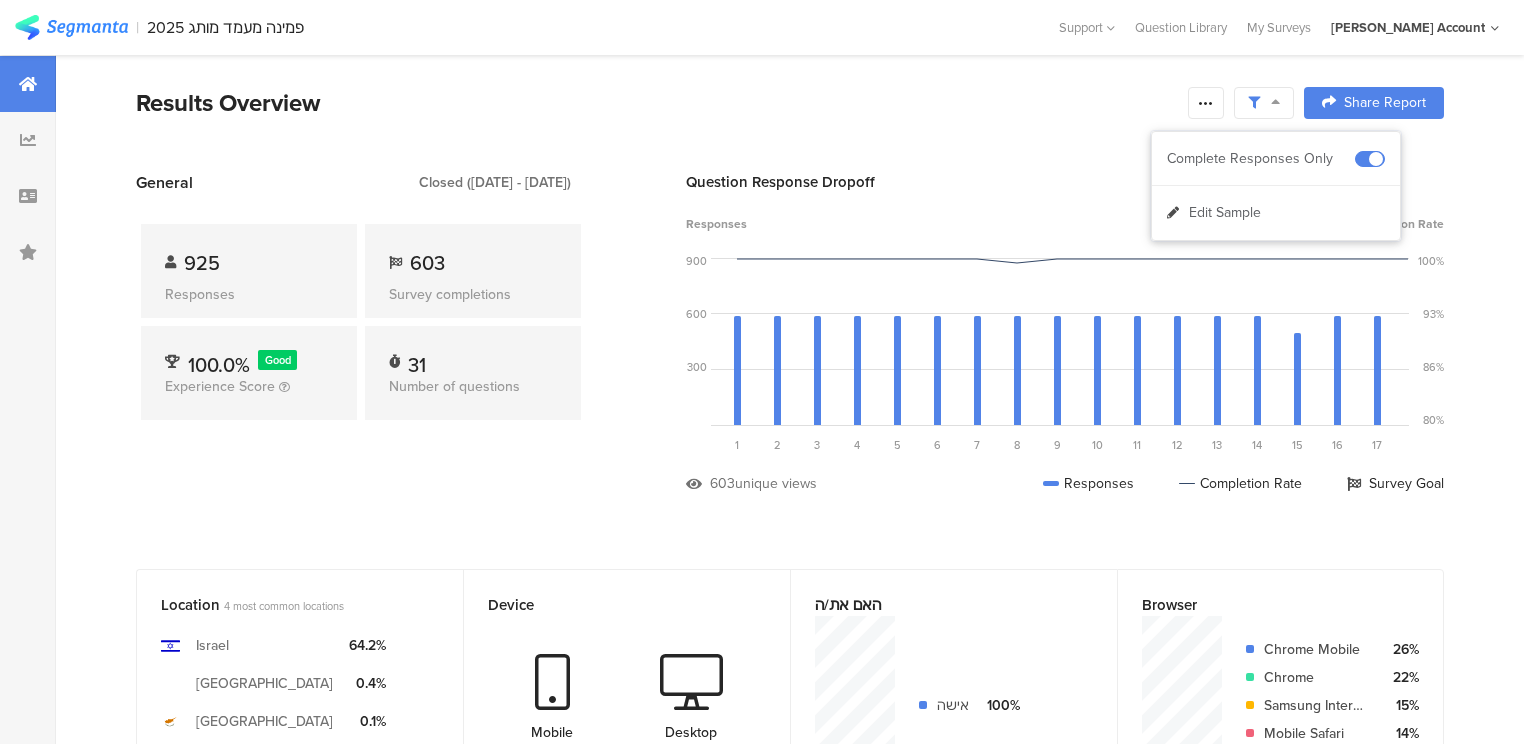 scroll, scrollTop: 1280, scrollLeft: 0, axis: vertical 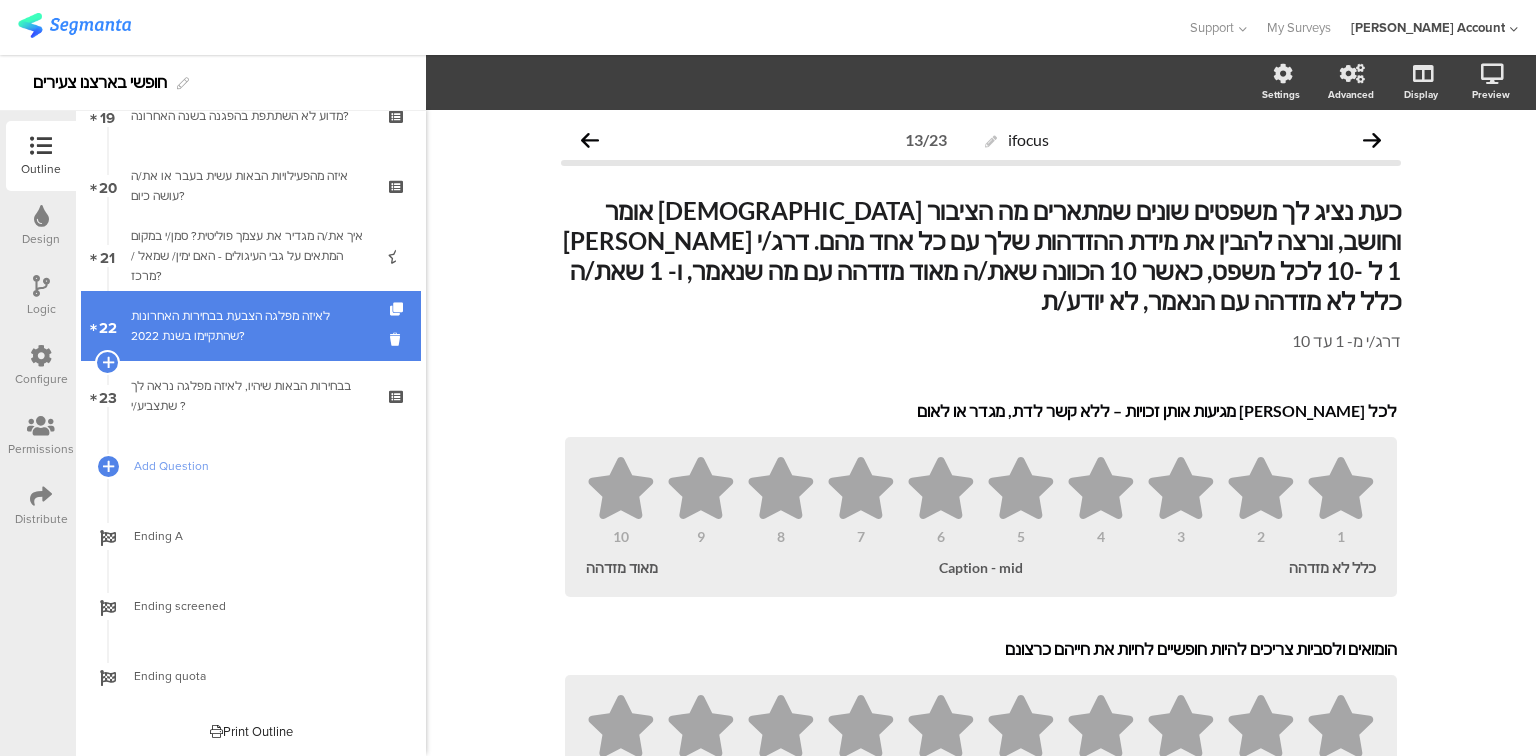 click on "לאיזה מפלגה הצבעת בבחירות האחרונות שהתקיימו בשנת 2022?" at bounding box center (250, 326) 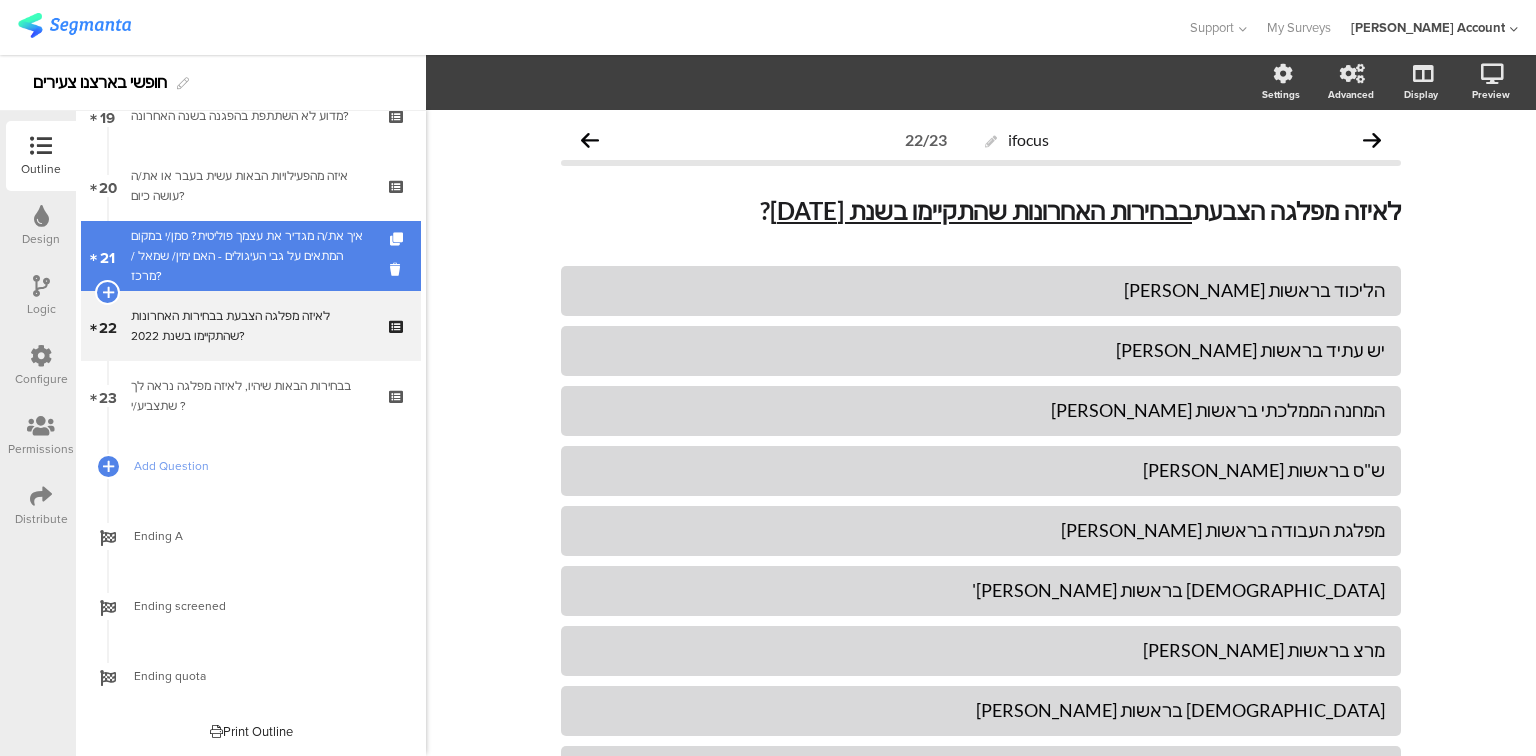 click on "איך את/ה מגדיר את עצמך פוליטית? סמן/י במקום המתאים על גבי העיגולים - האם ימין/ שמאל / מרכז?" at bounding box center (250, 256) 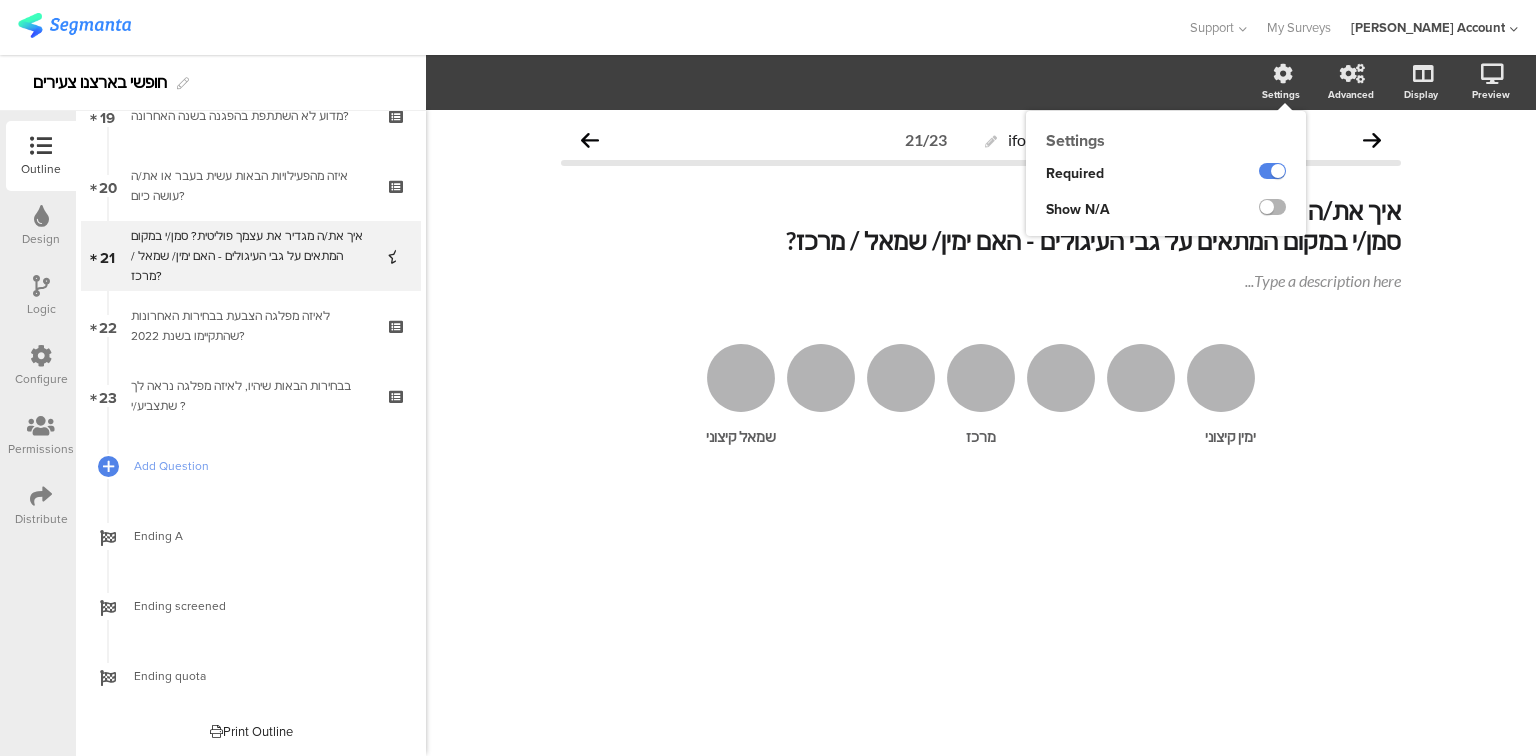 click 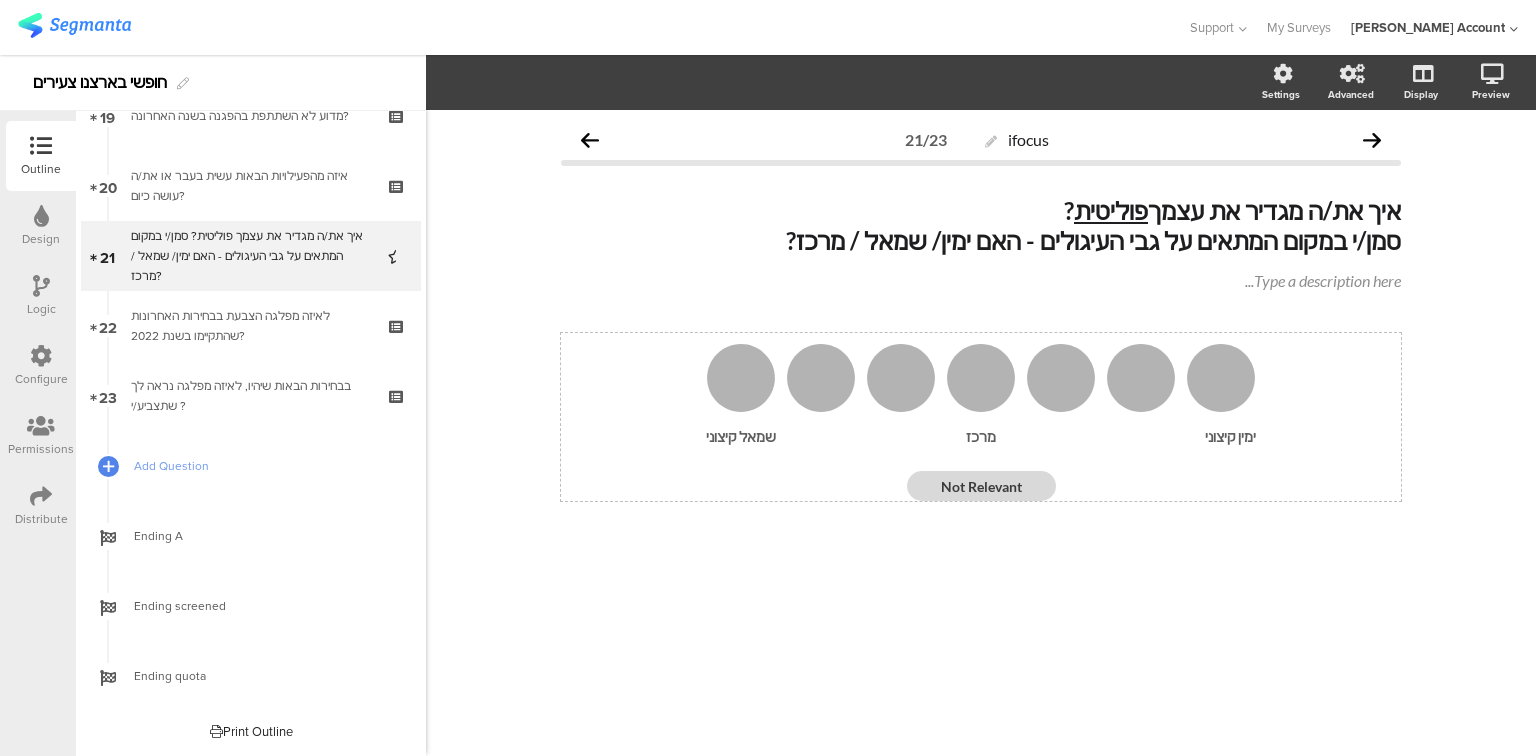 click on "Not Relevant" 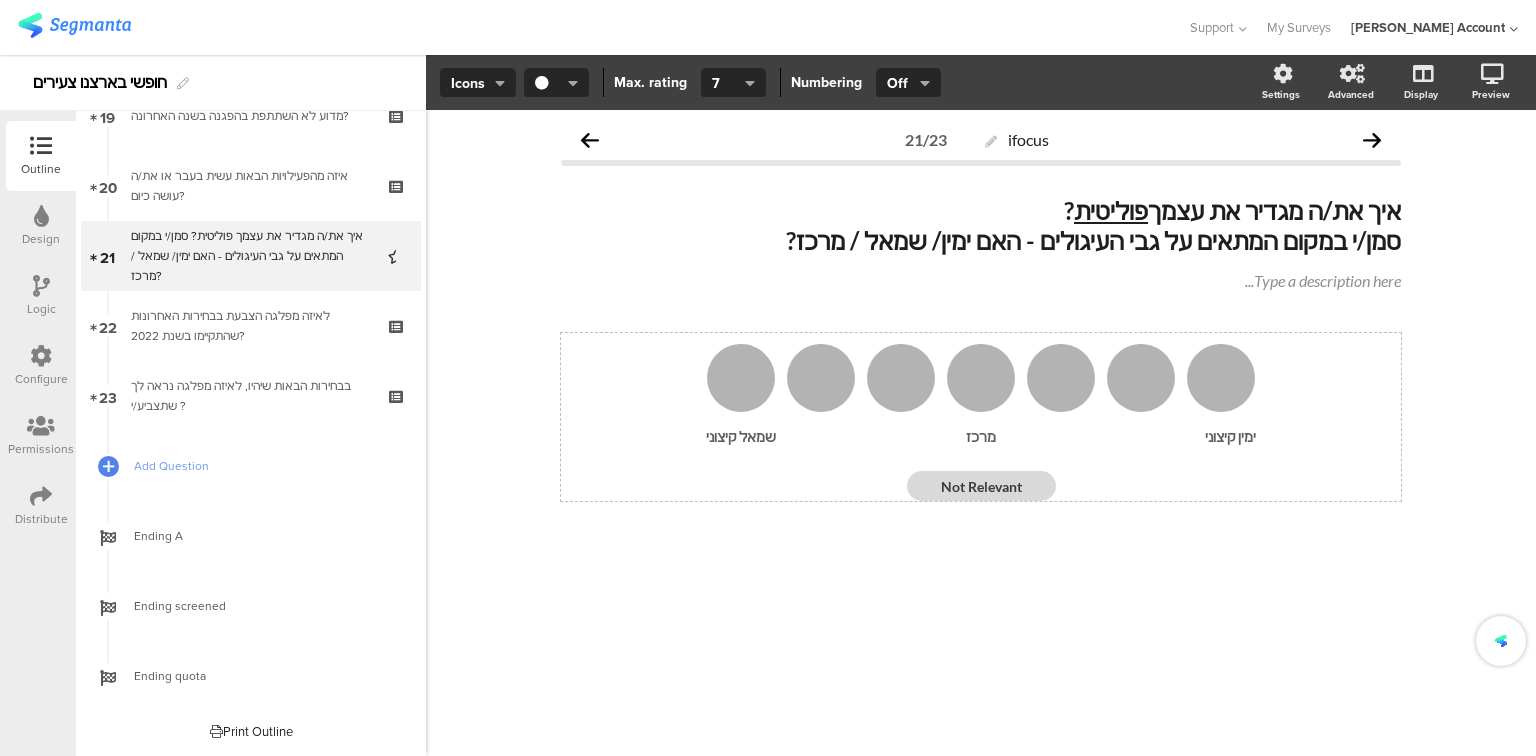 click on "Not Relevant" 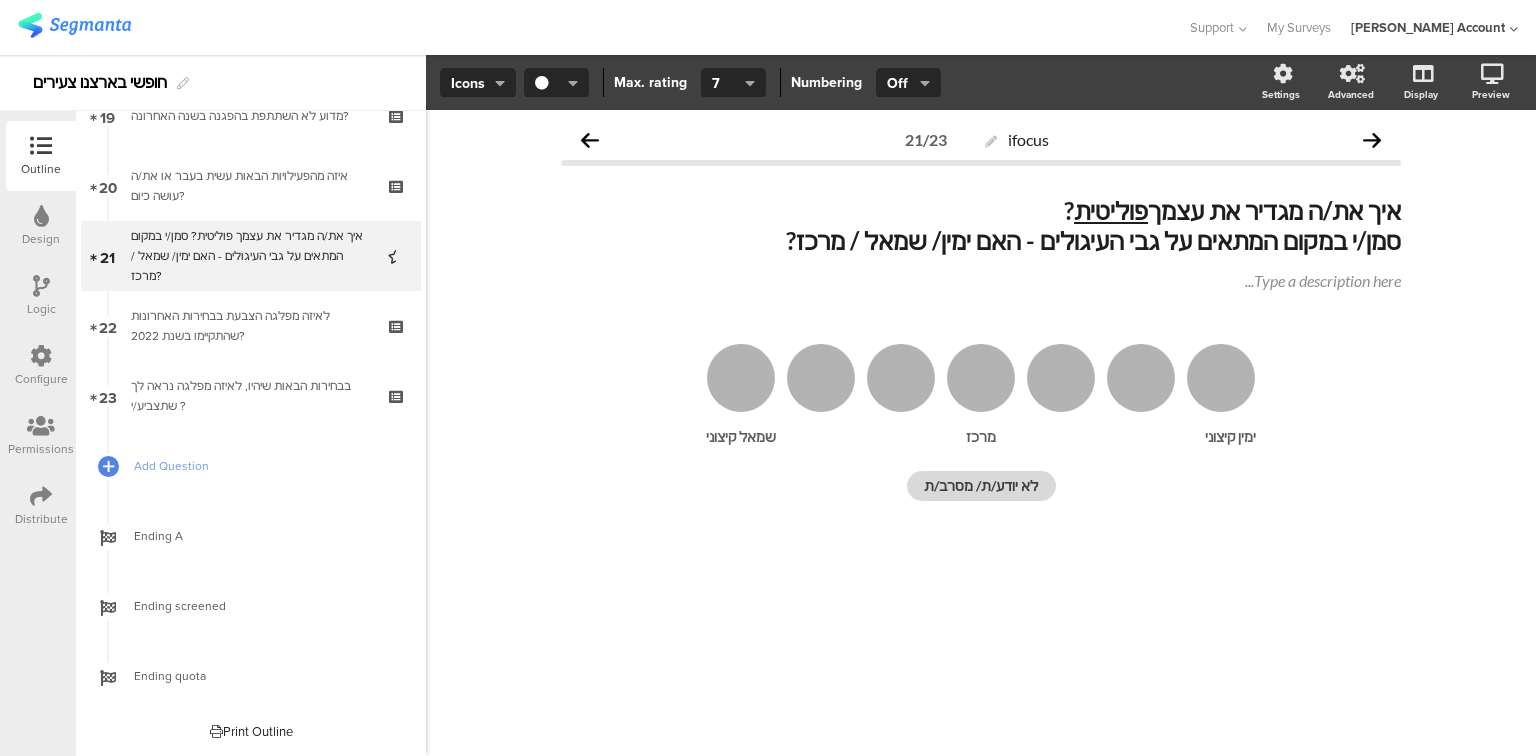click on "ifocus
21/23
איך את/ה מגדיר את עצמך  פוליטית ?  סמן/י במקום המתאים על גבי העיגולים - האם ימין/ שמאל / מרכז?
איך את/ה מגדיר את עצמך  פוליטית ?  סמן/י במקום המתאים על גבי העיגולים - האם ימין/ שמאל / מרכז?
Type a description here..." 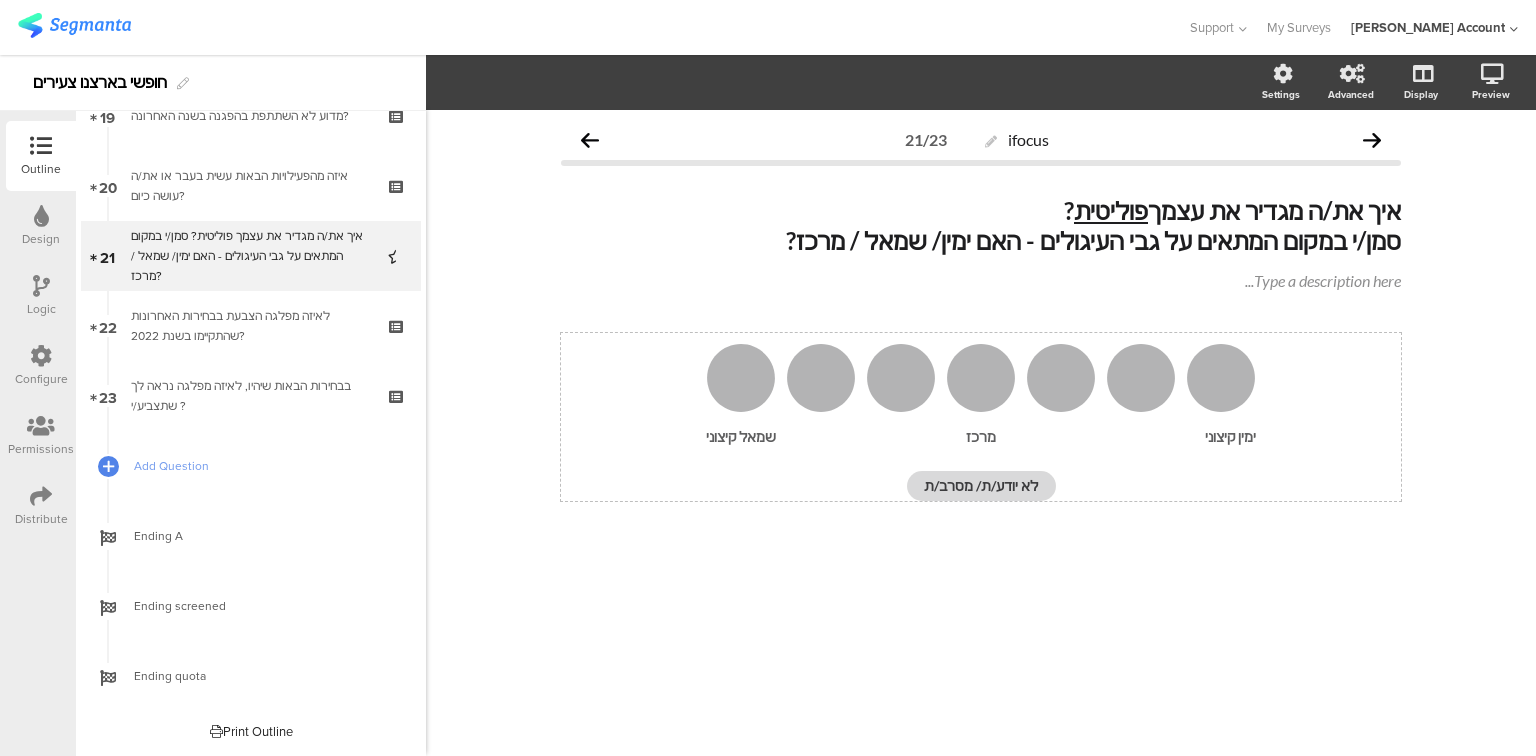 click on "לא יודע/ת/ מסרב/ת" 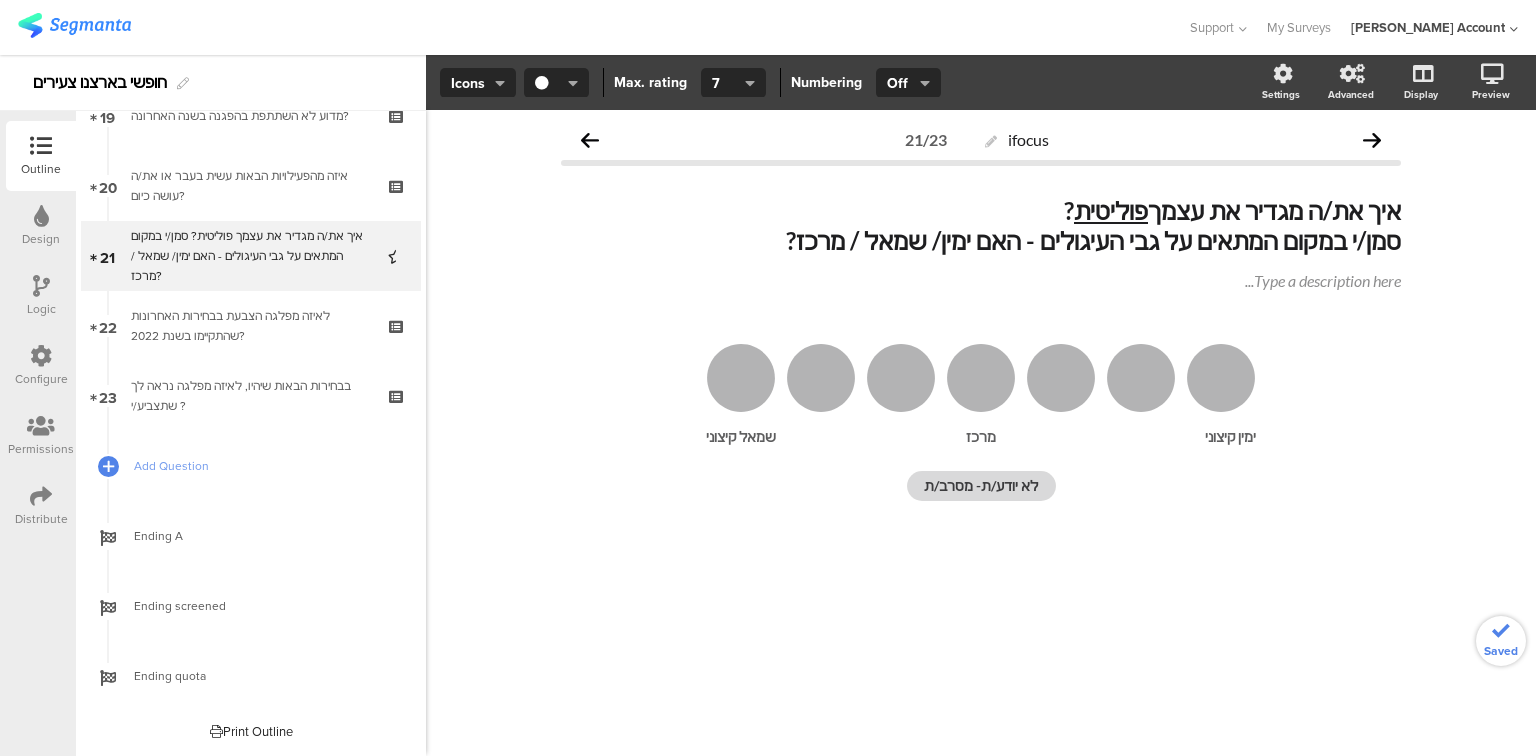 type on "לא יודע/ת- מסרב/ת" 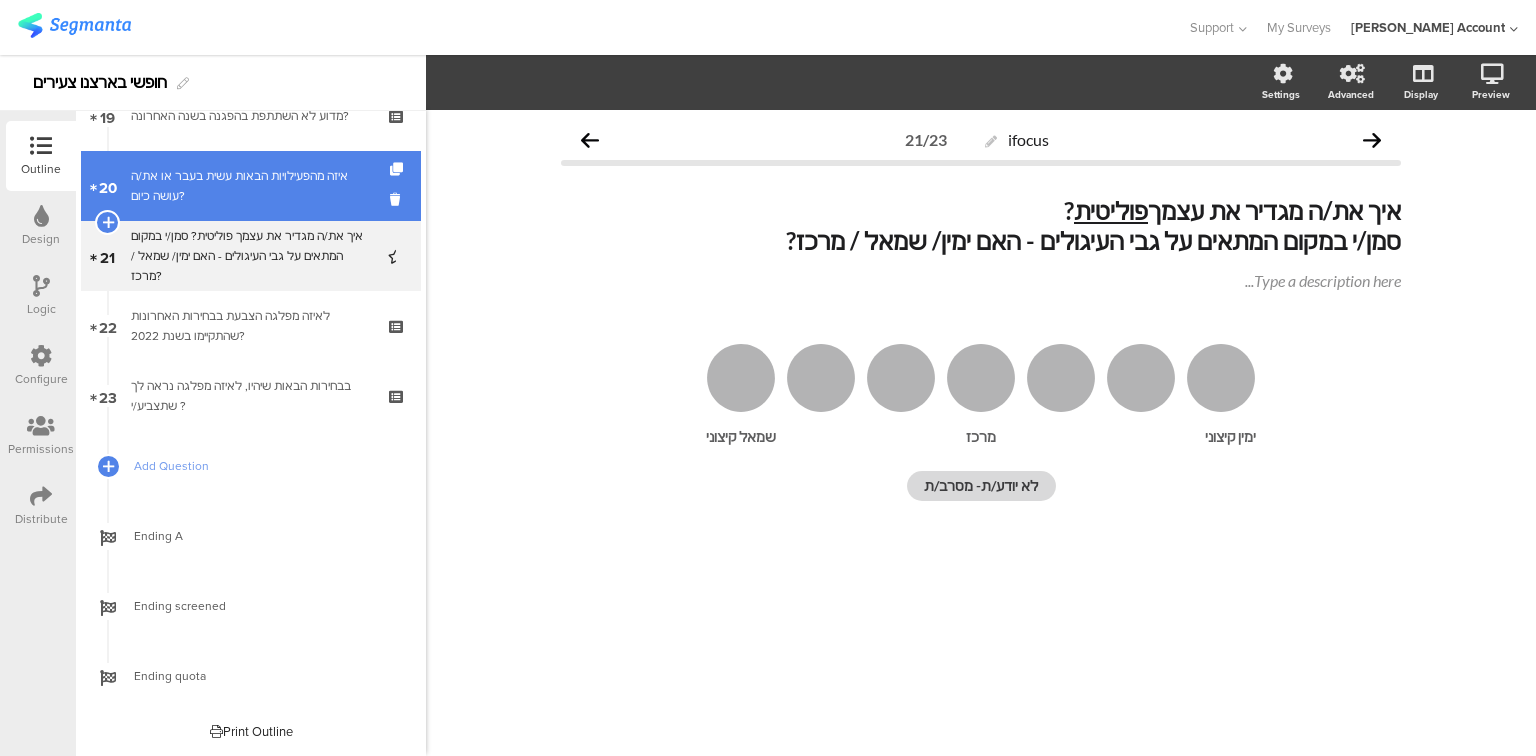 click on "איזה מהפעילויות הבאות עשית בעבר או את/ה עושה כיום?" at bounding box center (250, 186) 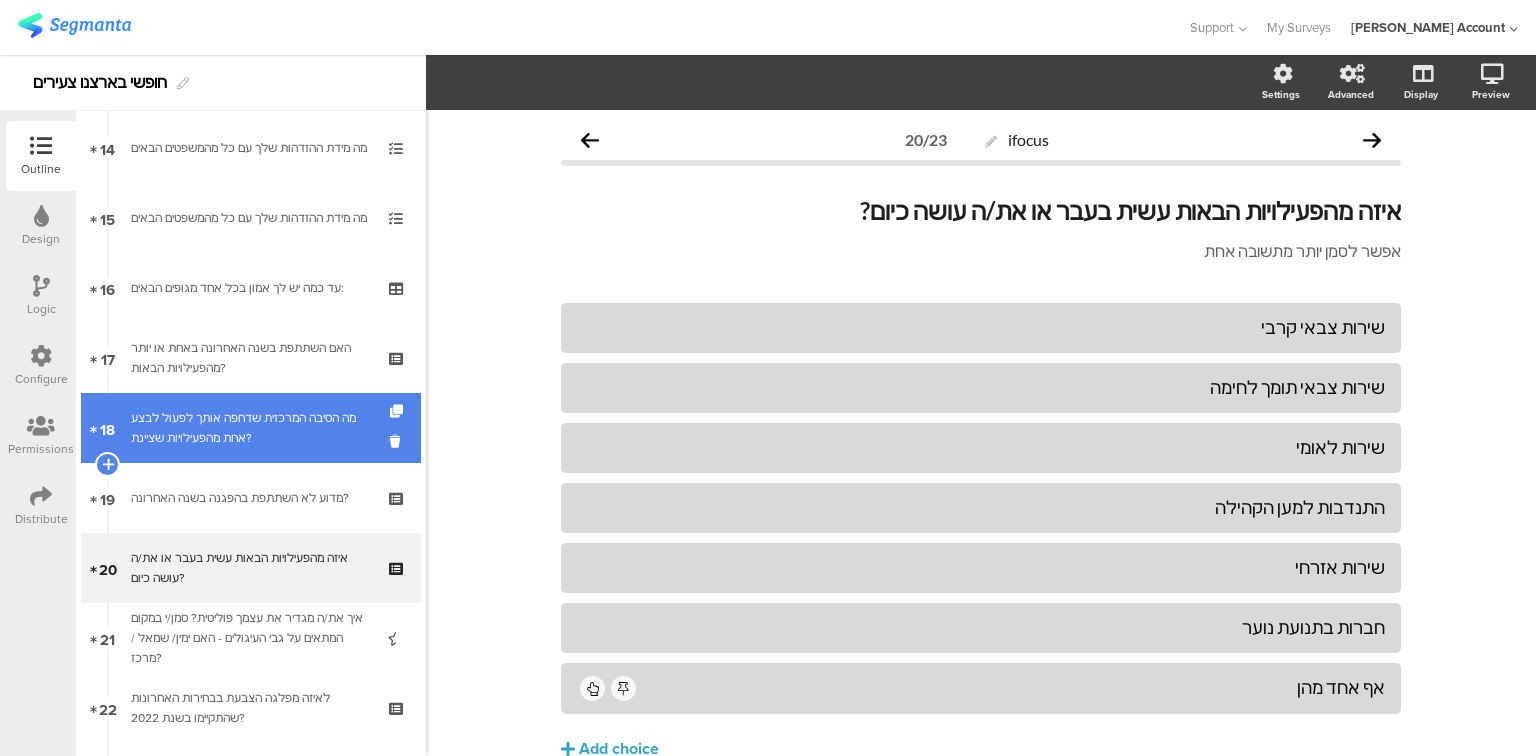 scroll, scrollTop: 970, scrollLeft: 0, axis: vertical 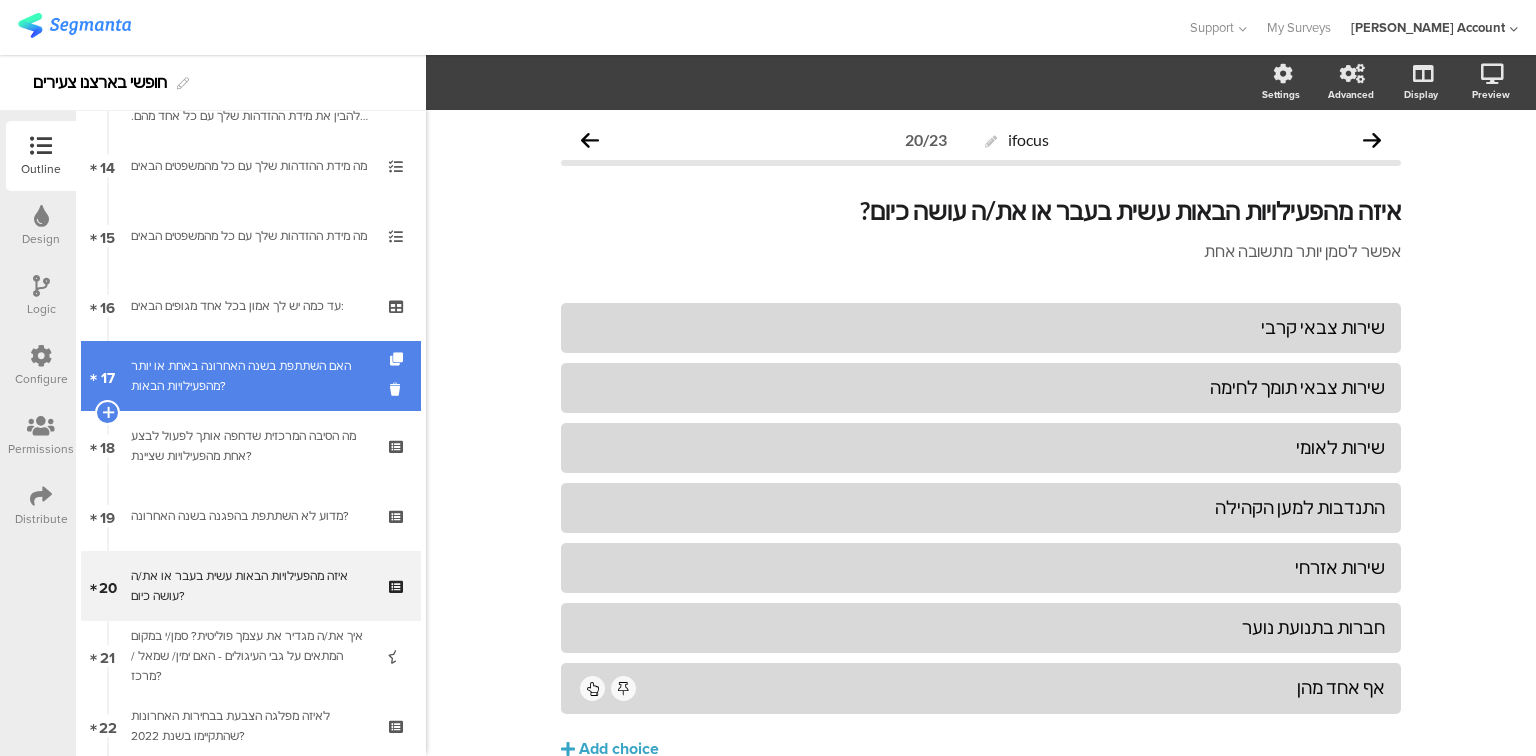 click on "האם השתתפת בשנה האחרונה באחת או יותר מהפעילויות הבאות?" at bounding box center (250, 376) 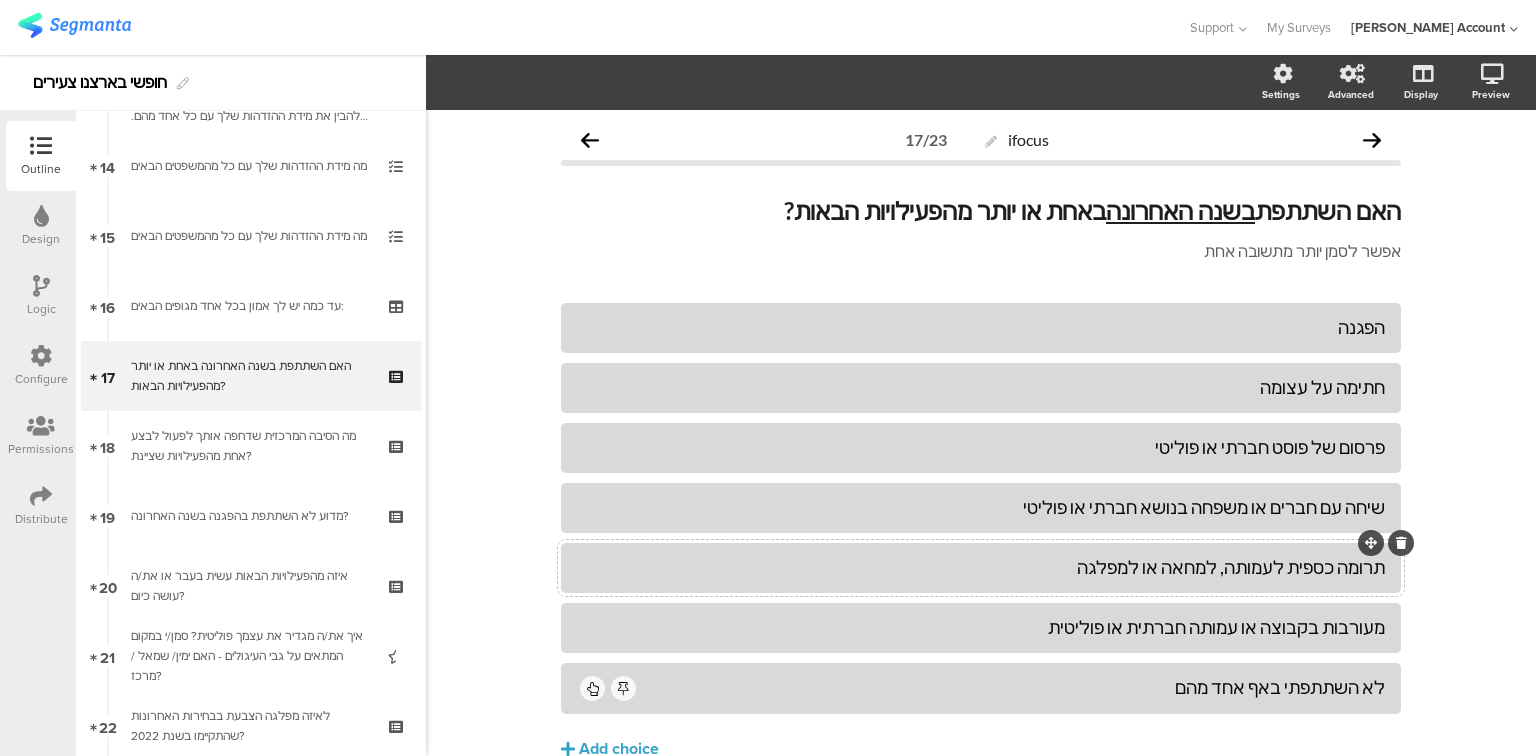 click on "תרומה כספית לעמותה, למחאה או למפלגה" 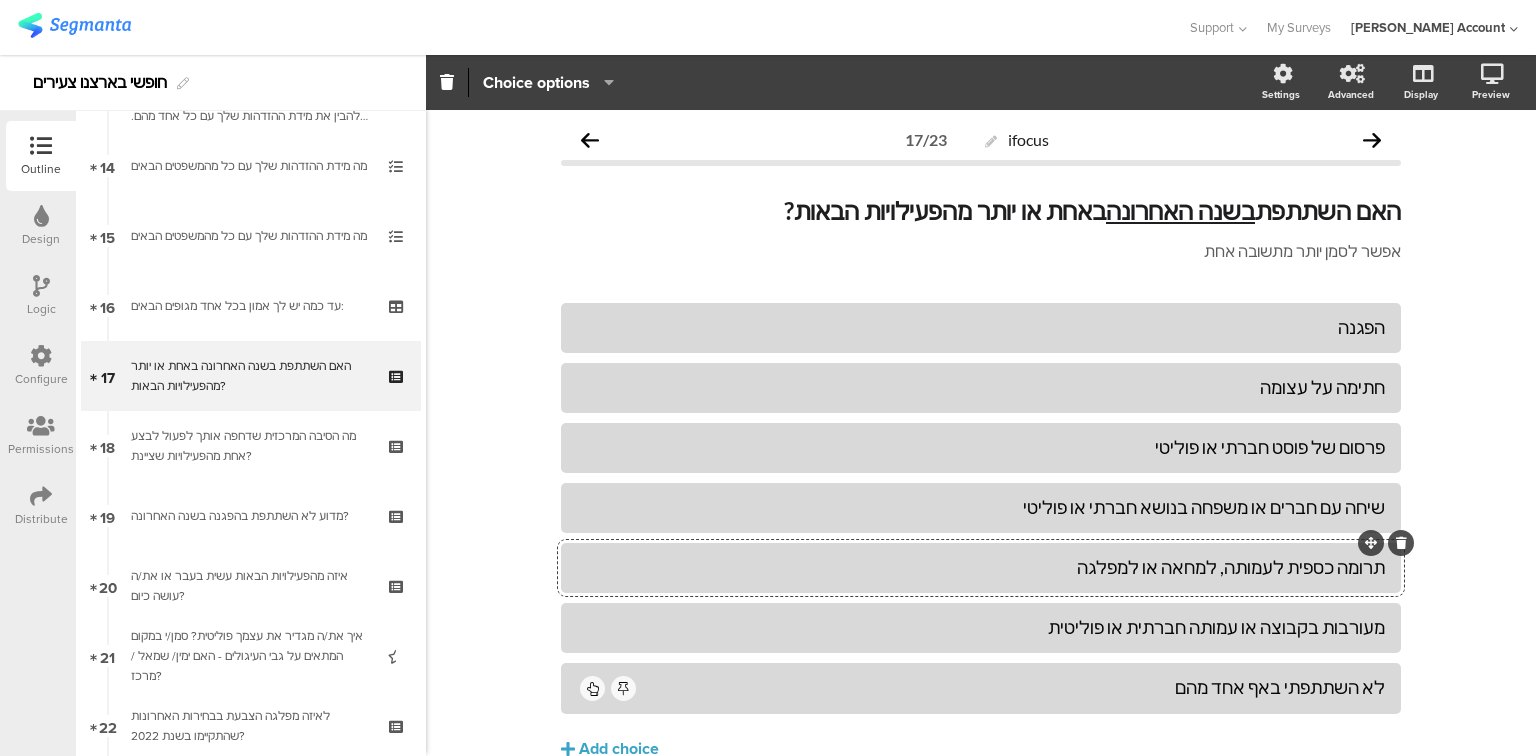 type 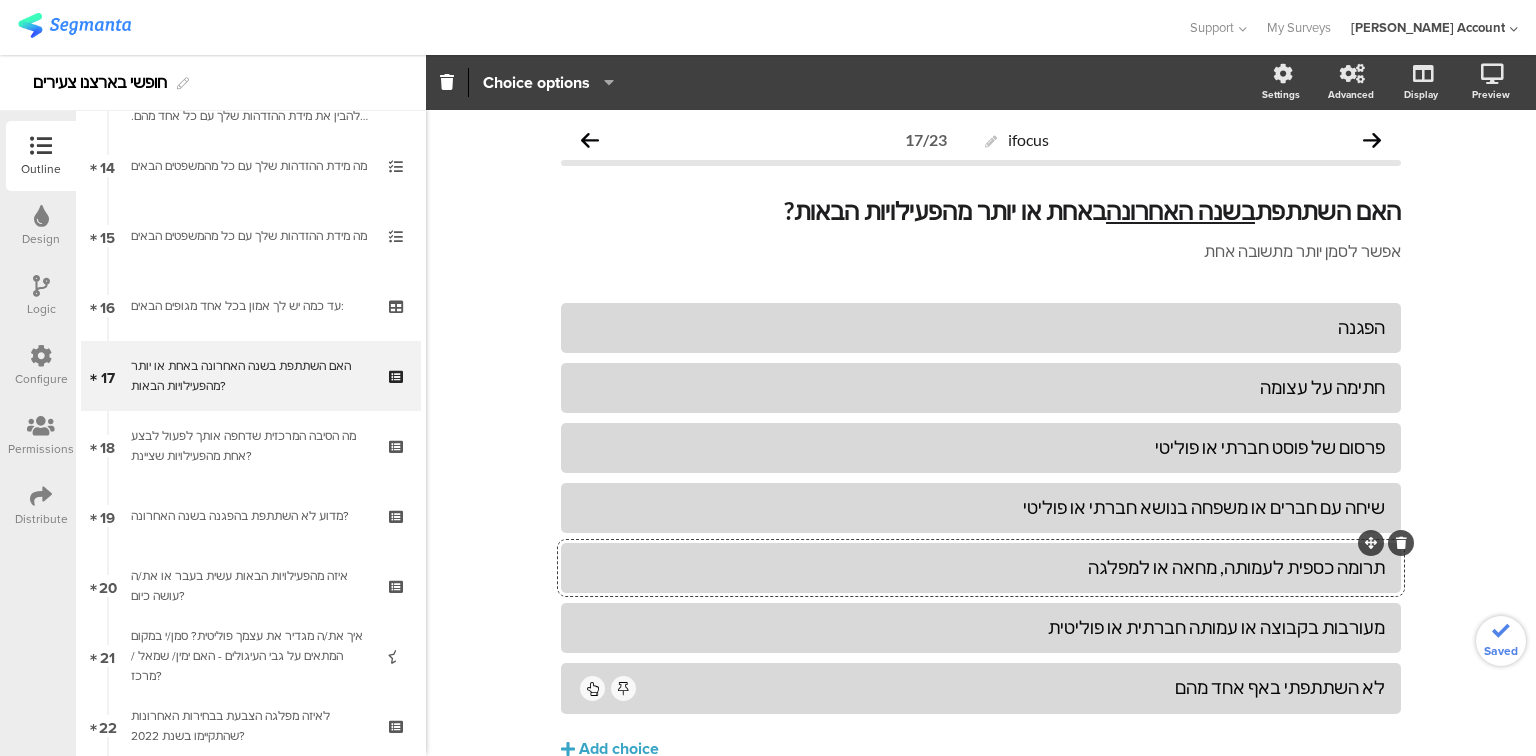 click on "תרומה כספית לעמותה, מחאה או למפלגה" 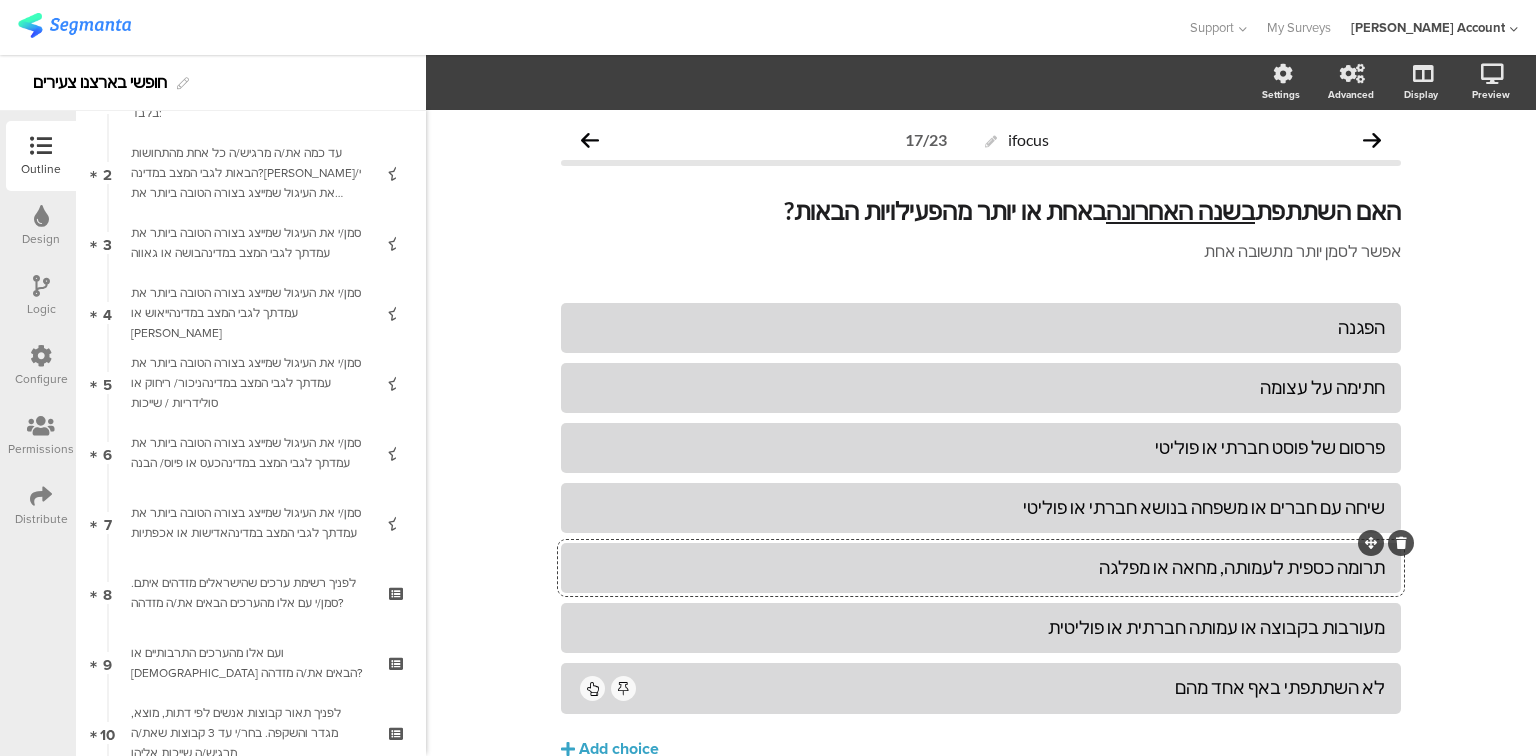 scroll, scrollTop: 0, scrollLeft: 0, axis: both 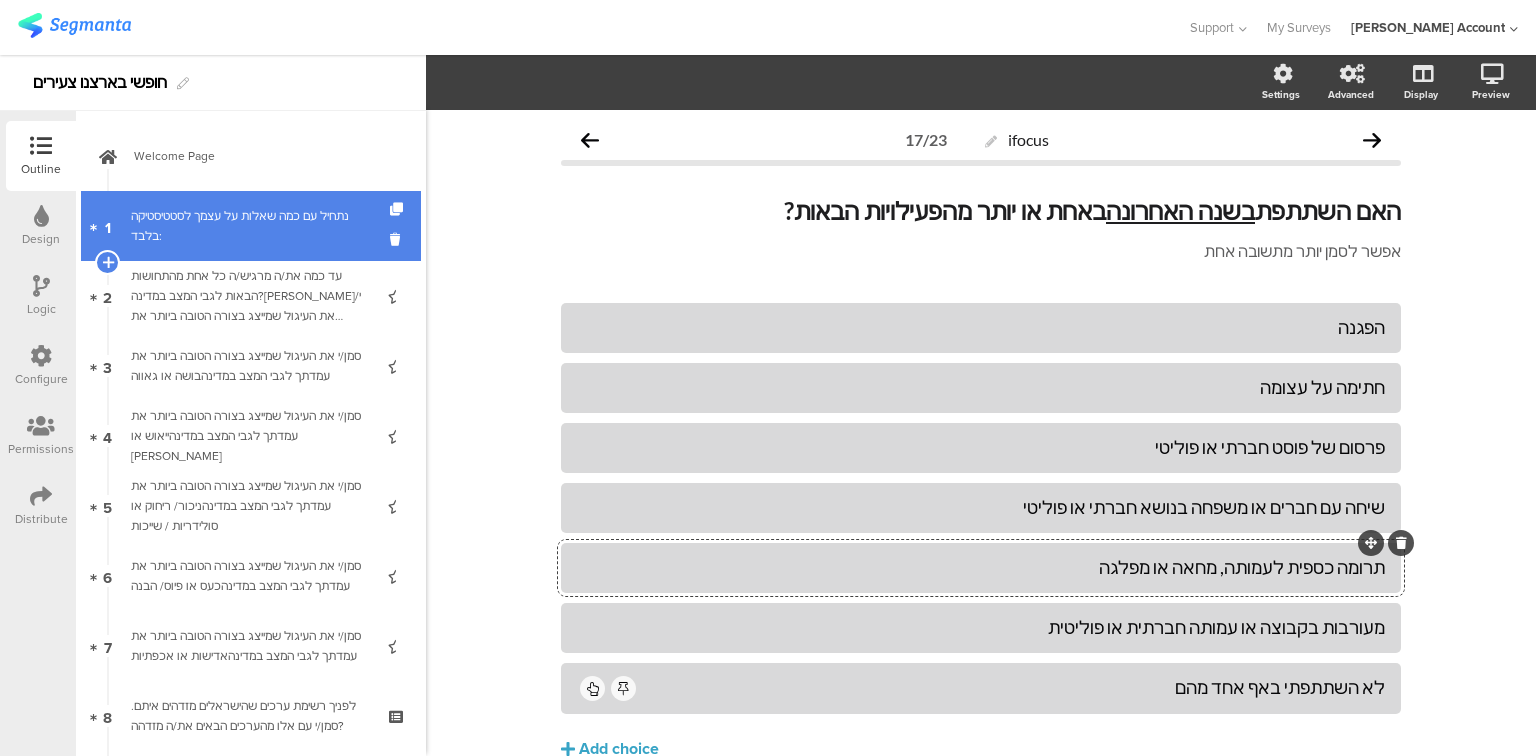 click on "1
נתחיל עם כמה שאלות על עצמך לסטטיסטיקה בלבד:" at bounding box center (251, 226) 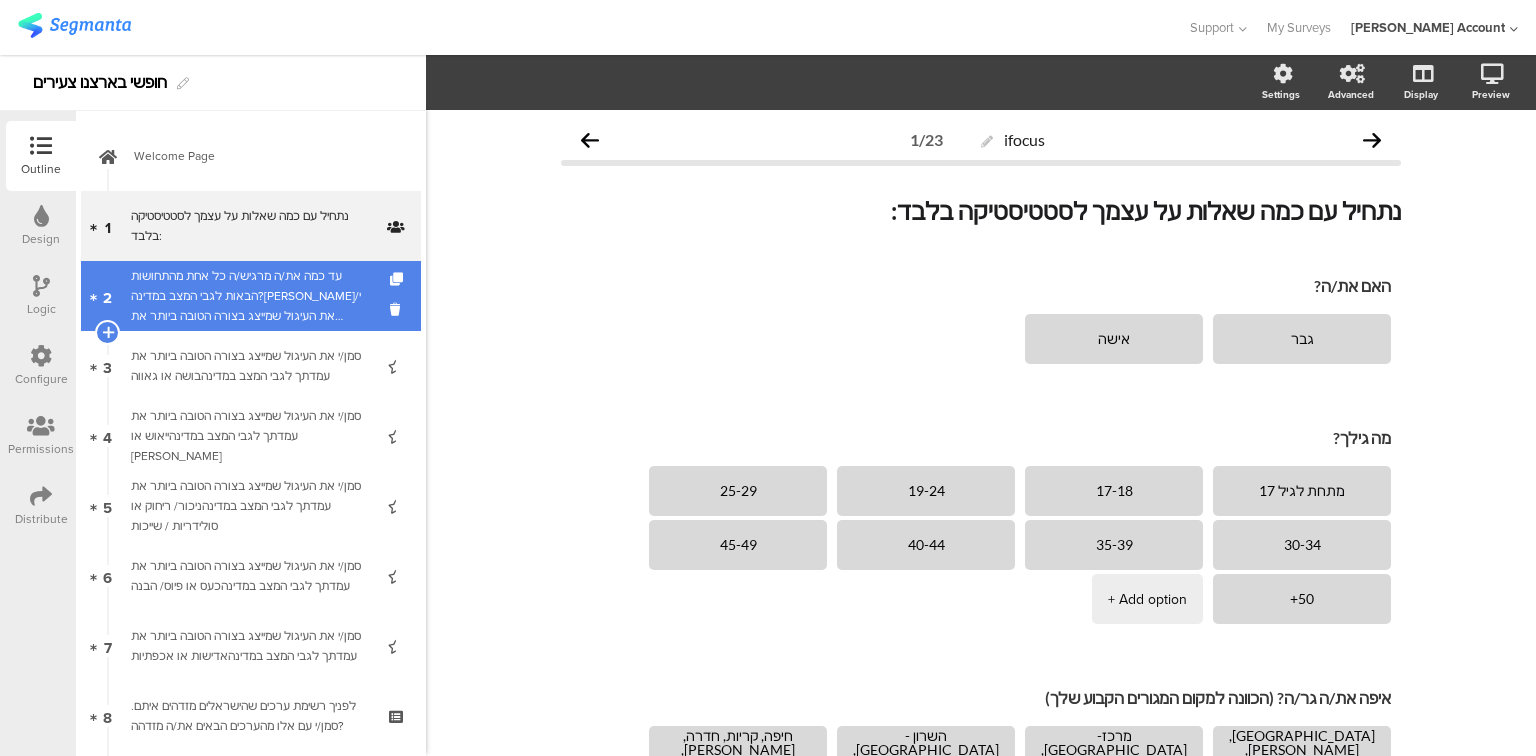click on "עד כמה את/ה מרגיש/ה כל אחת מהתחושות הבאות לגבי המצב במדינה?[PERSON_NAME]/י את העיגול שמייצג בצורה הטובה ביותר את עמדתך על העיגולים - פחד או ביטחון" at bounding box center [250, 296] 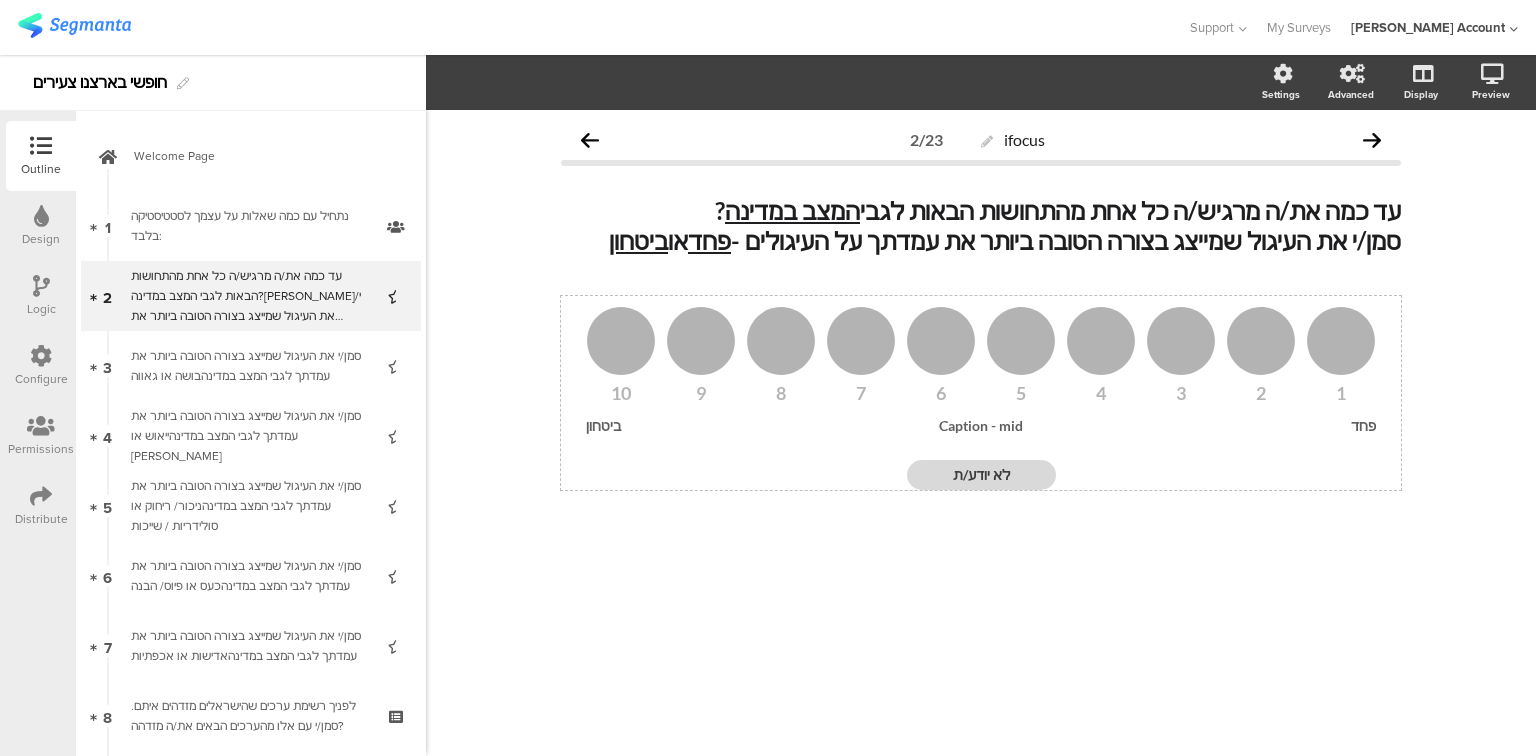 click on "פחד" 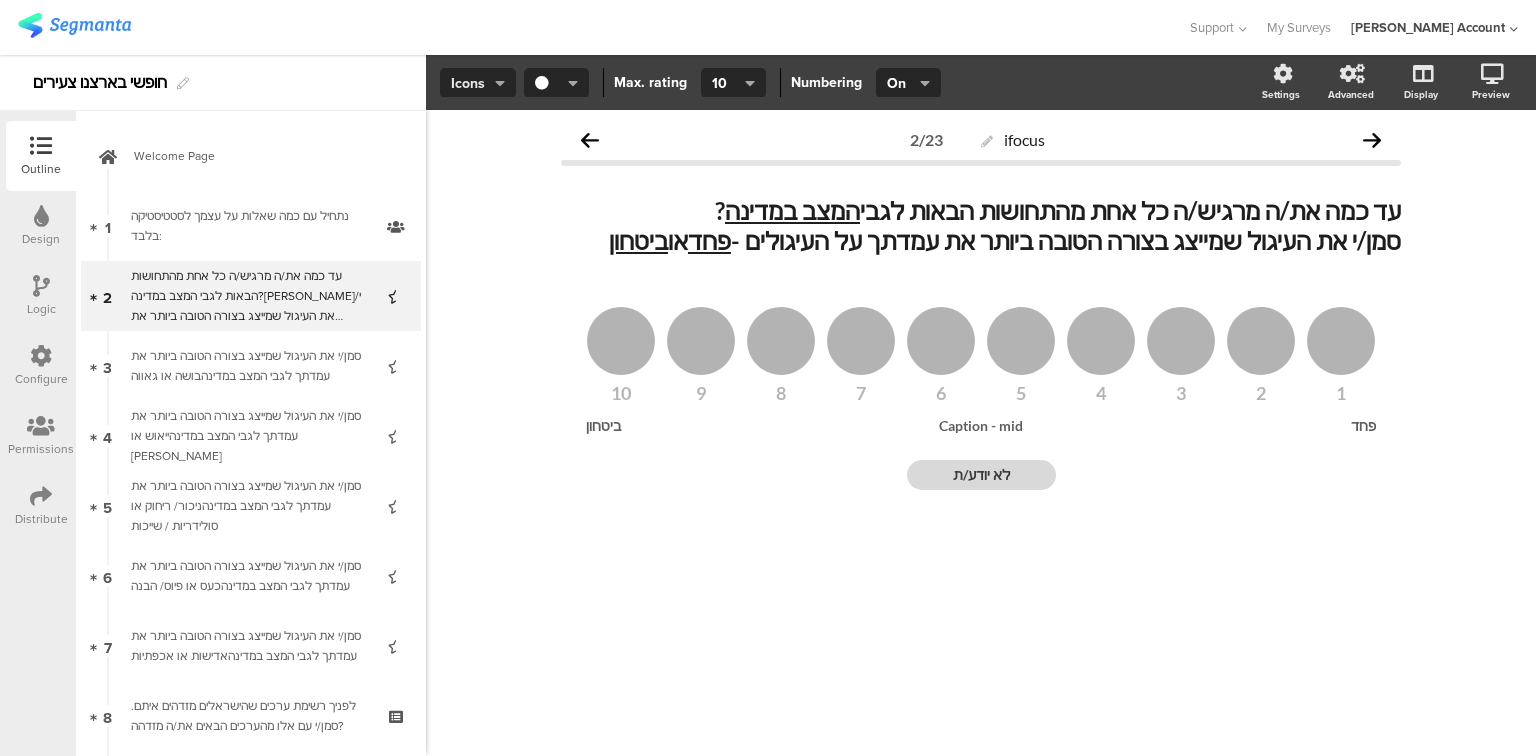 click on "Icons" 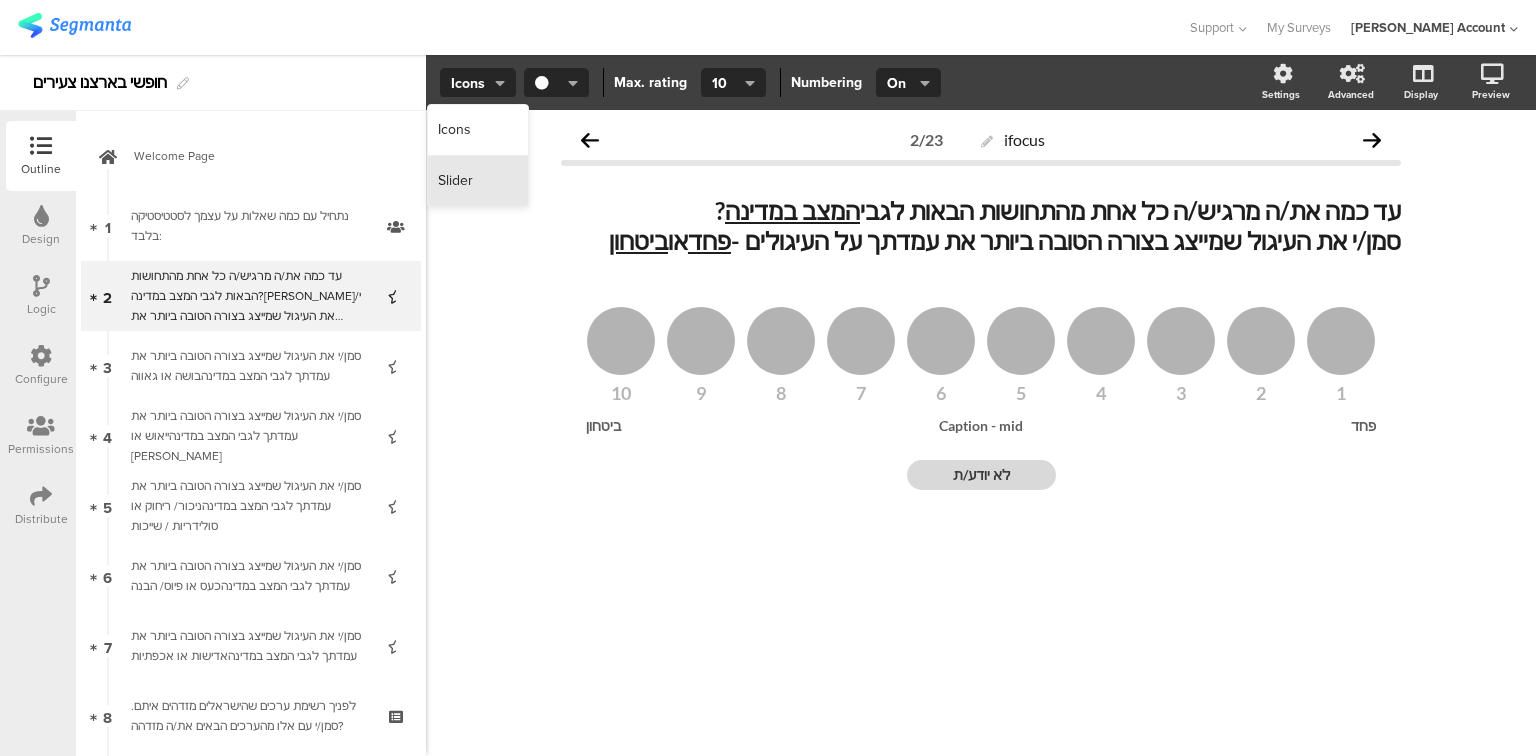 click on "Slider" at bounding box center [478, 181] 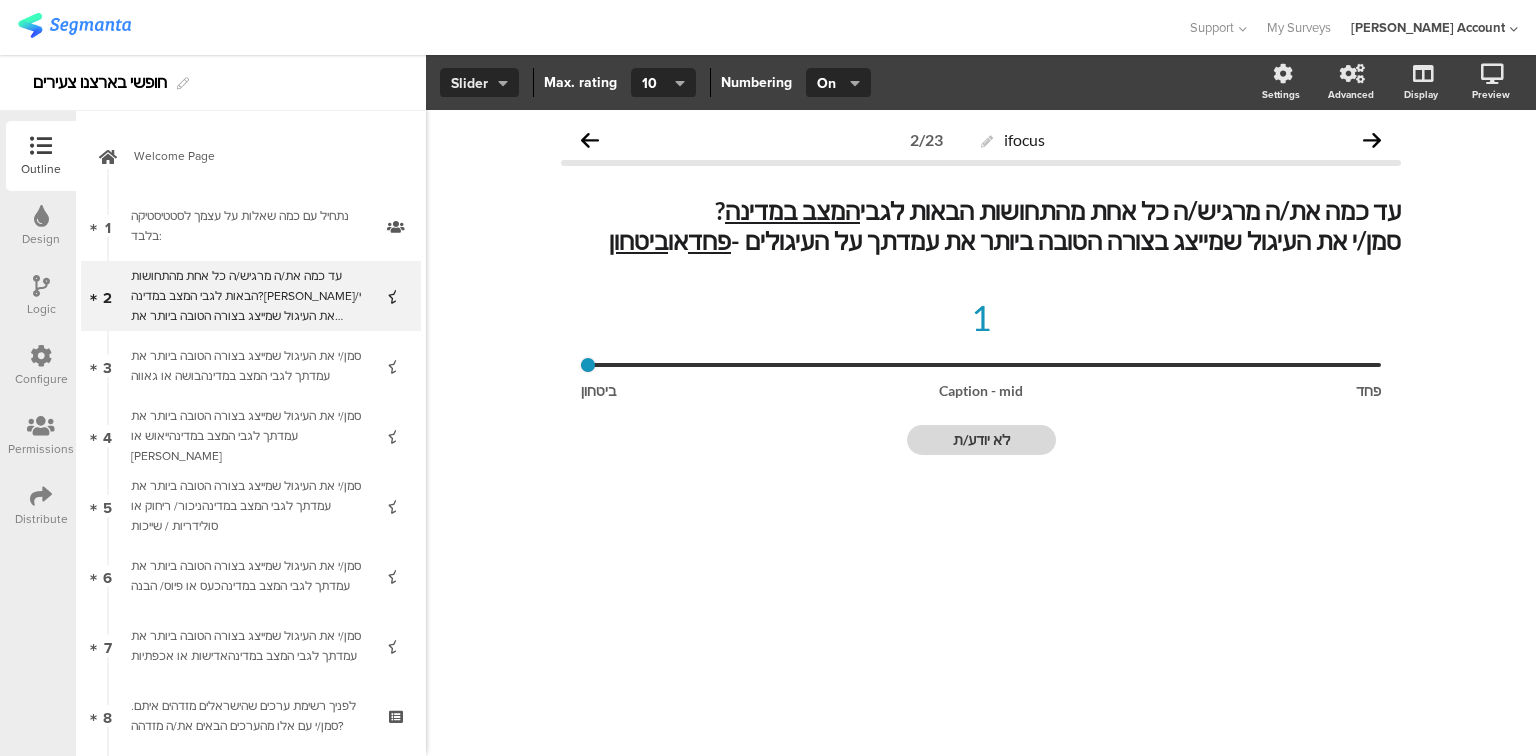 click on "Slider" 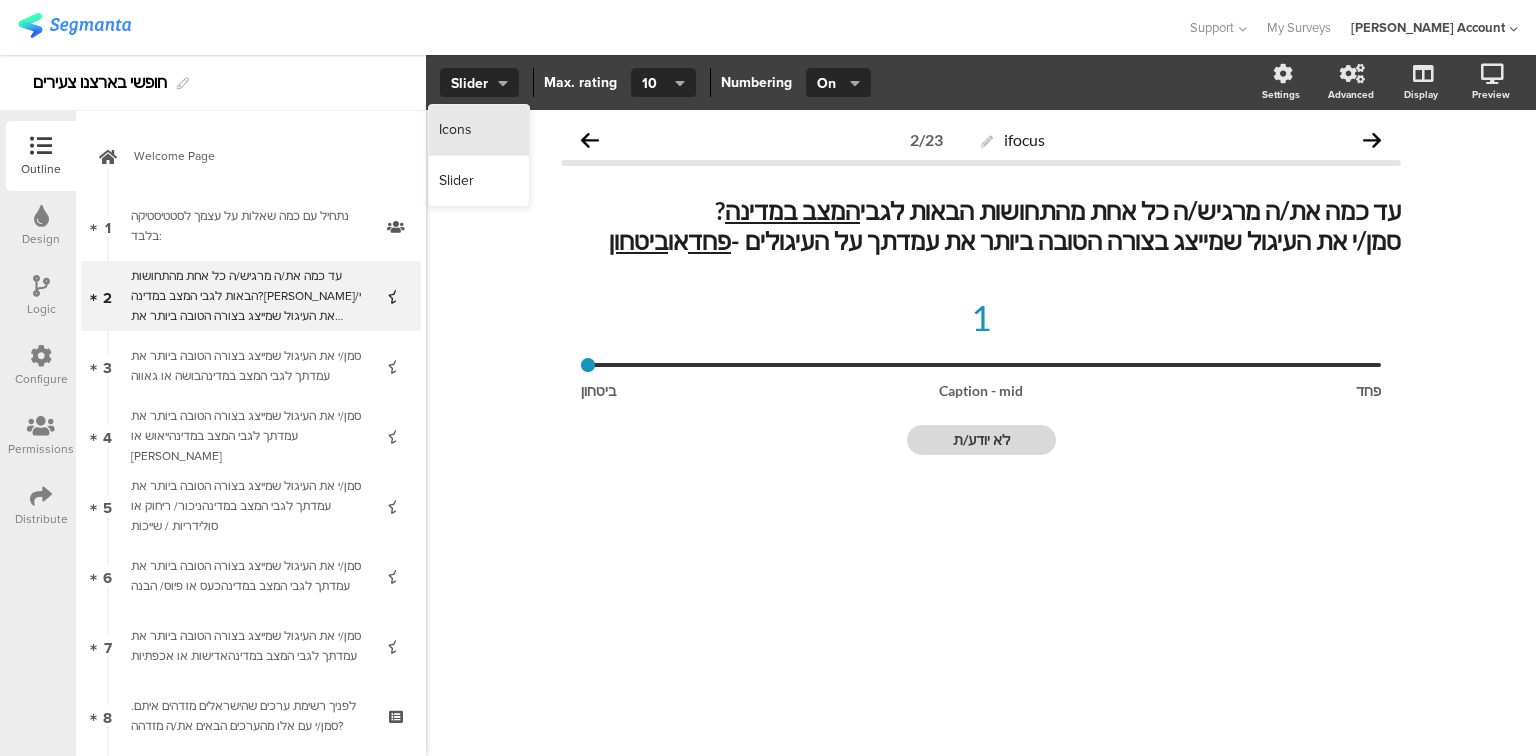 click on "Icons" at bounding box center (455, 130) 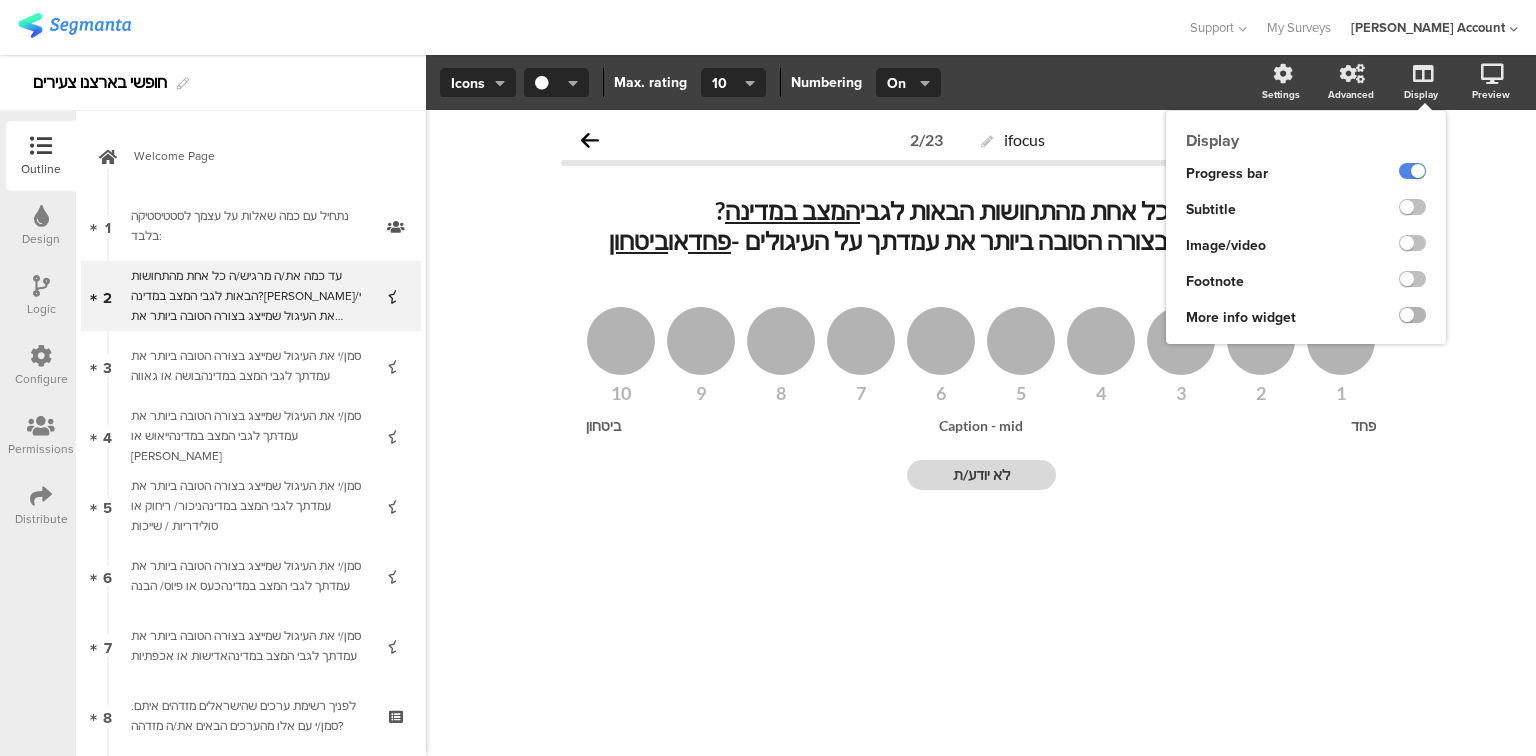click 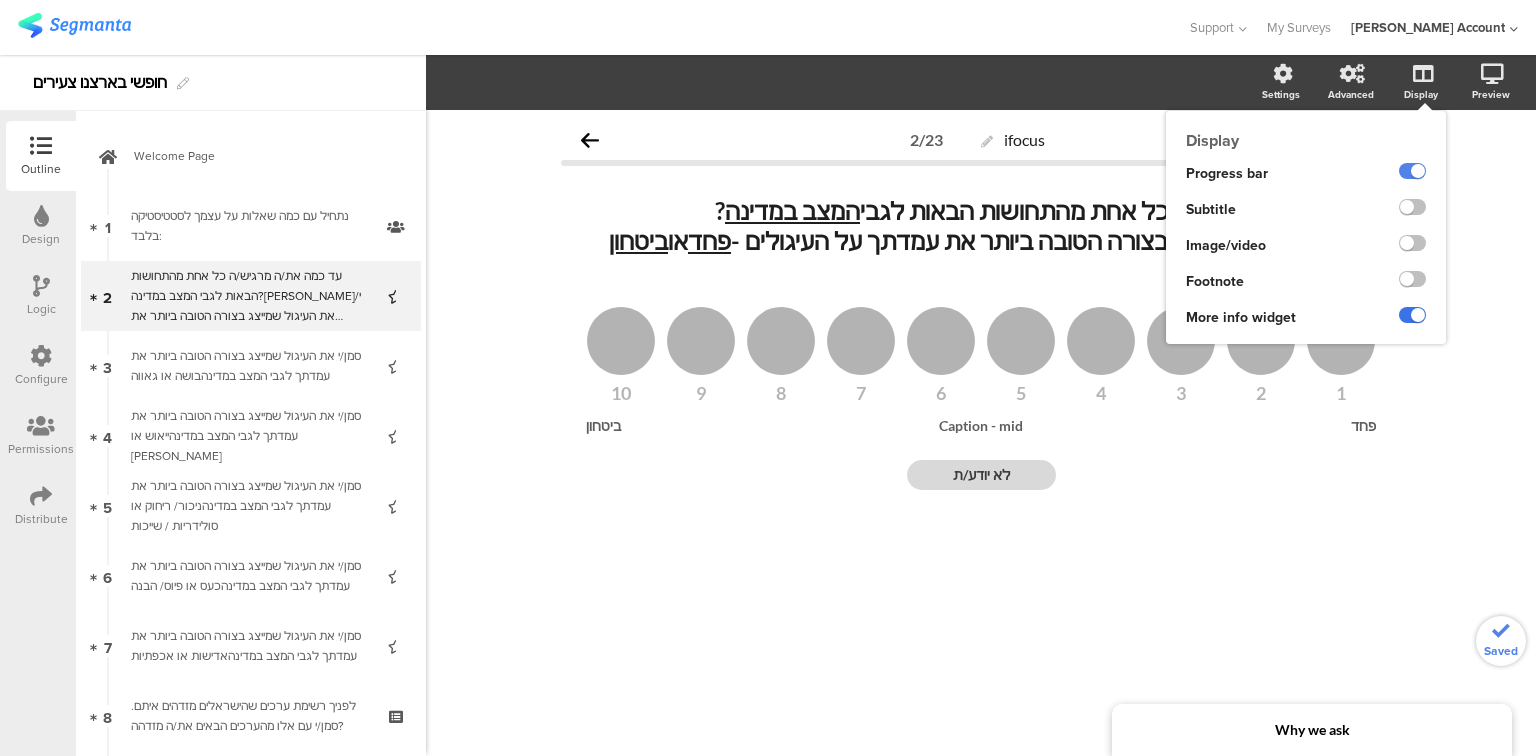 click 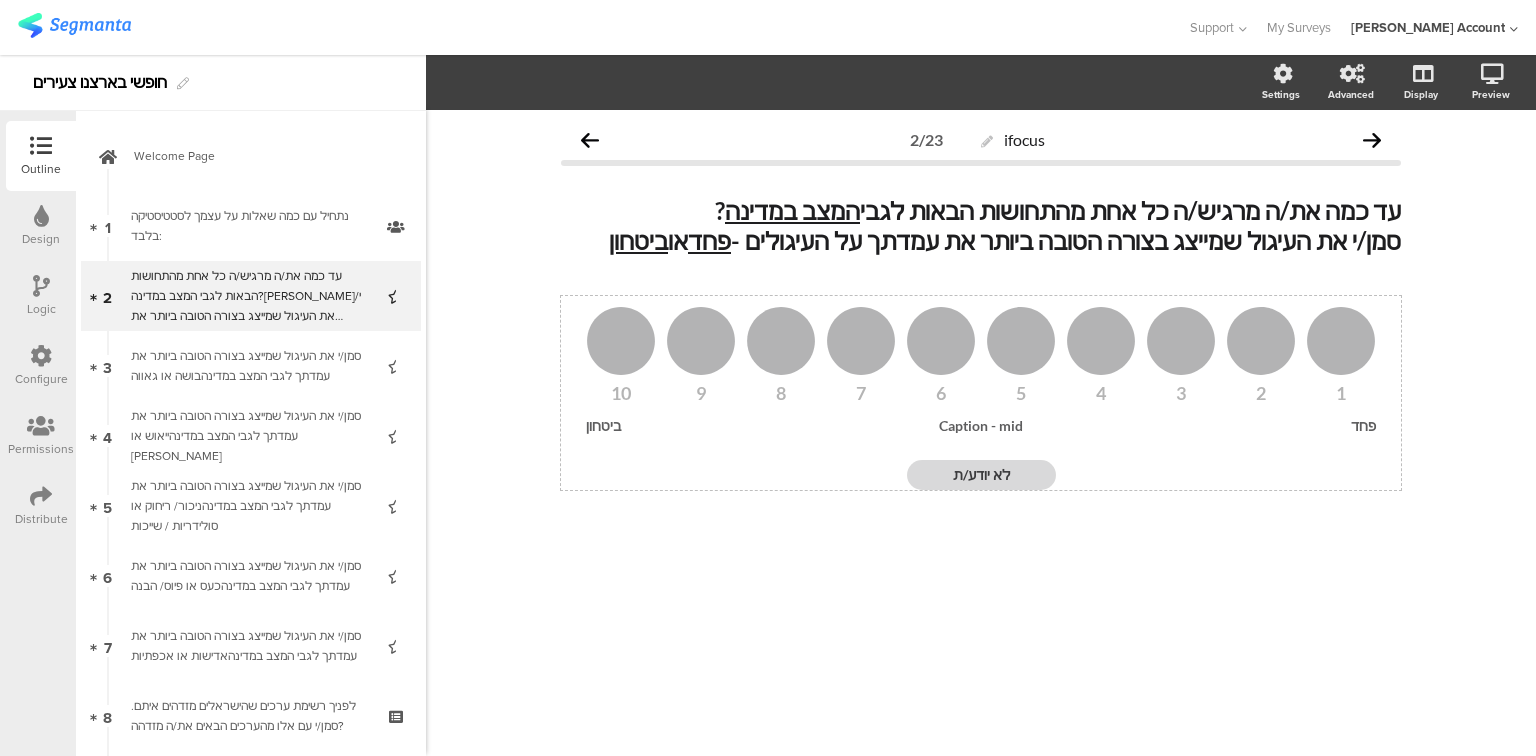 click on "פחד" 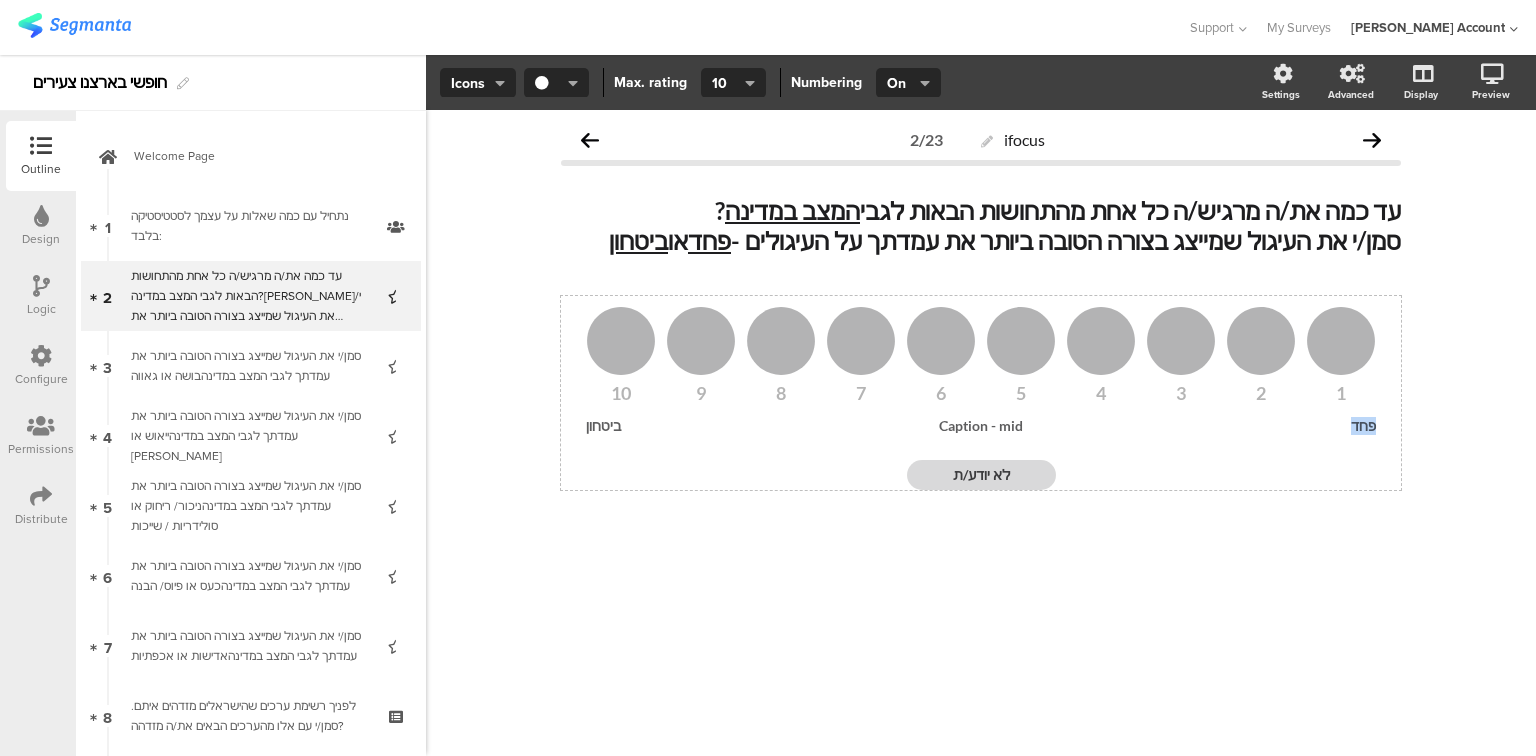 drag, startPoint x: 1375, startPoint y: 434, endPoint x: 1341, endPoint y: 436, distance: 34.058773 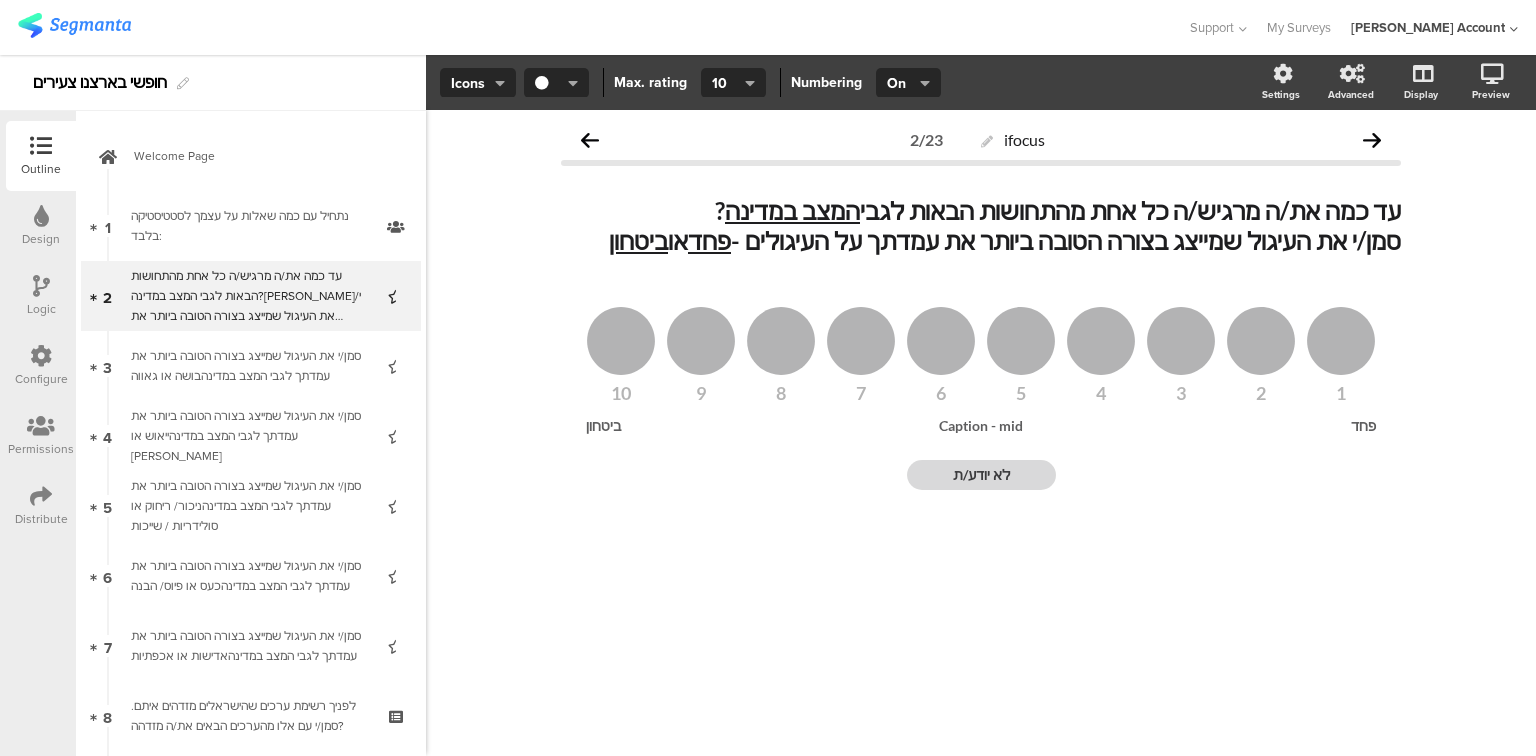 click on "ifocus
2/23
עד כמה את/ה מרגיש/ה כל אחת מהתחושות הבאות לגבי  המצב במדינה ? [PERSON_NAME]/י את העיגול שמייצג בצורה הטובה ביותר את עמדתך על העיגולים -  פחד  או  ביטחון
עד כמה את/ה מרגיש/ה כל אחת מהתחושות הבאות לגבי  המצב במדינה ? [PERSON_NAME]/י את העיגול שמייצג בצורה הטובה ביותר את עמדתך על העיגולים -  פחד  או  ביטחון" 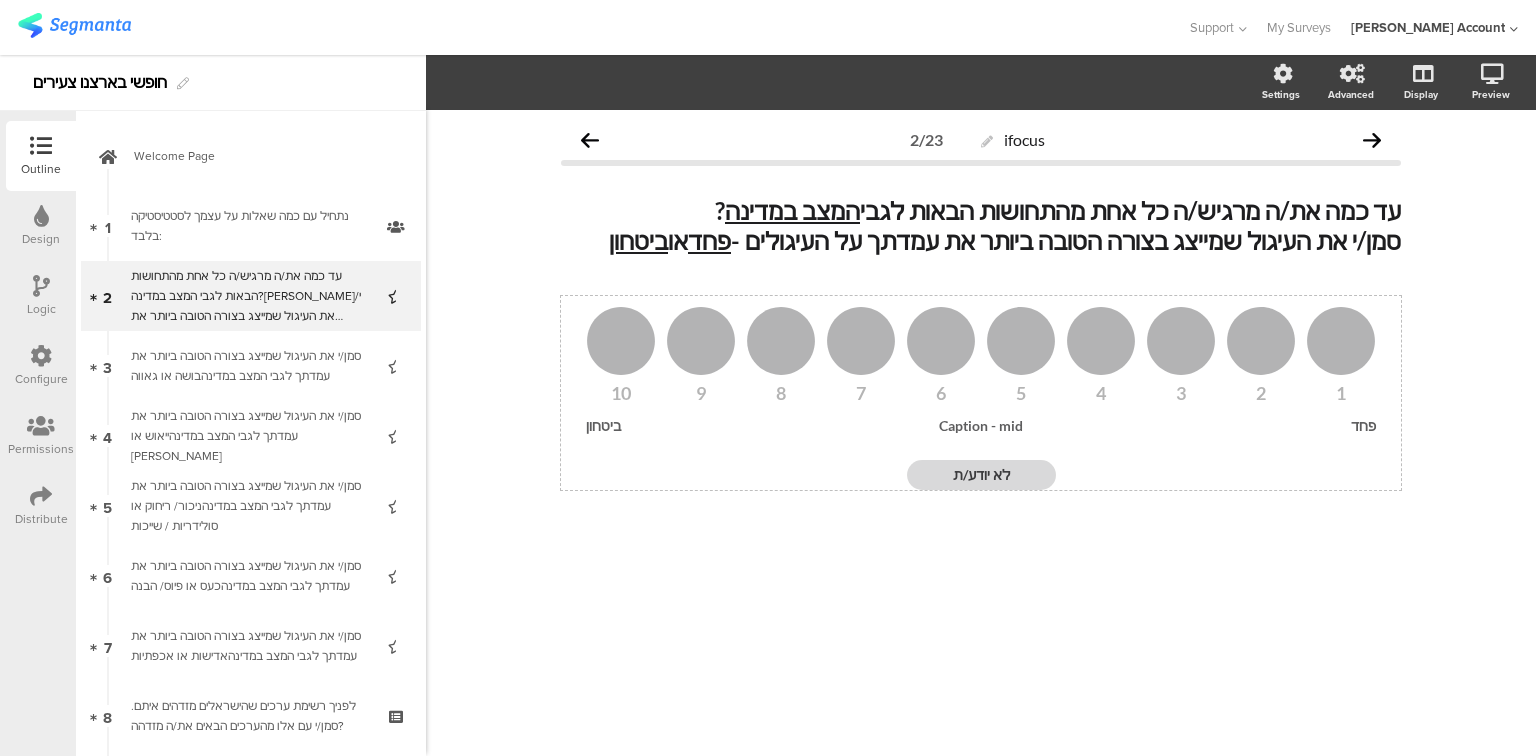 click 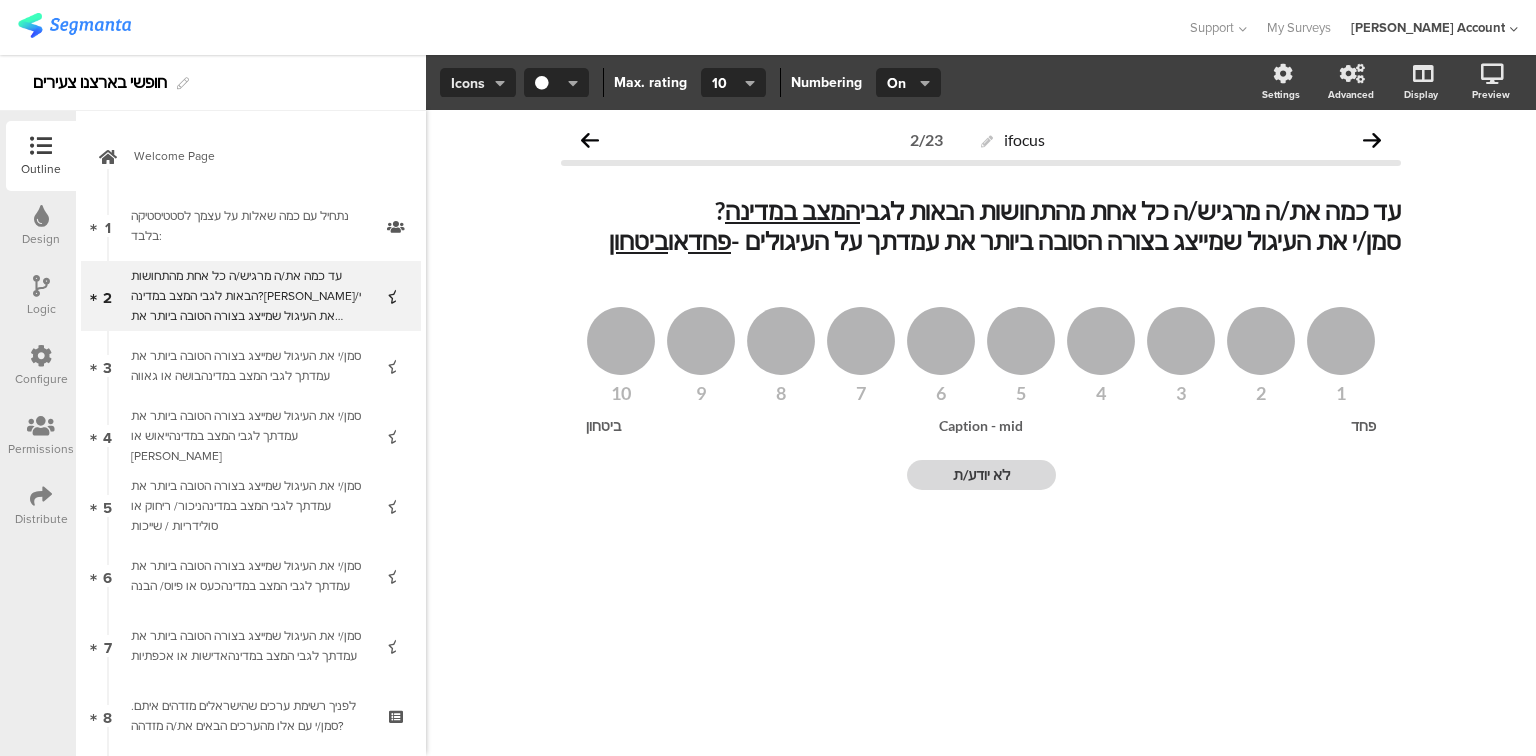 click on "Icons" 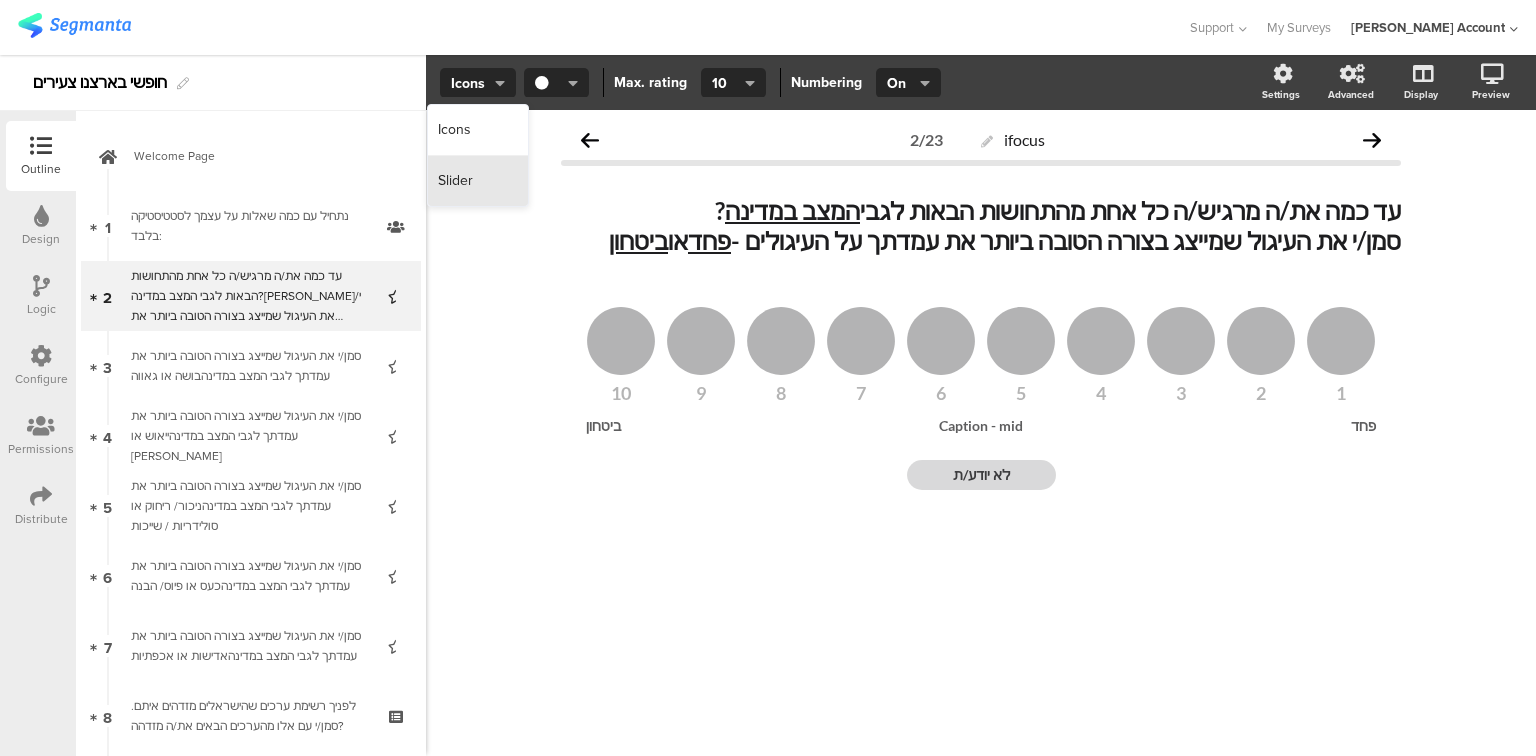 click on "Slider" at bounding box center (478, 181) 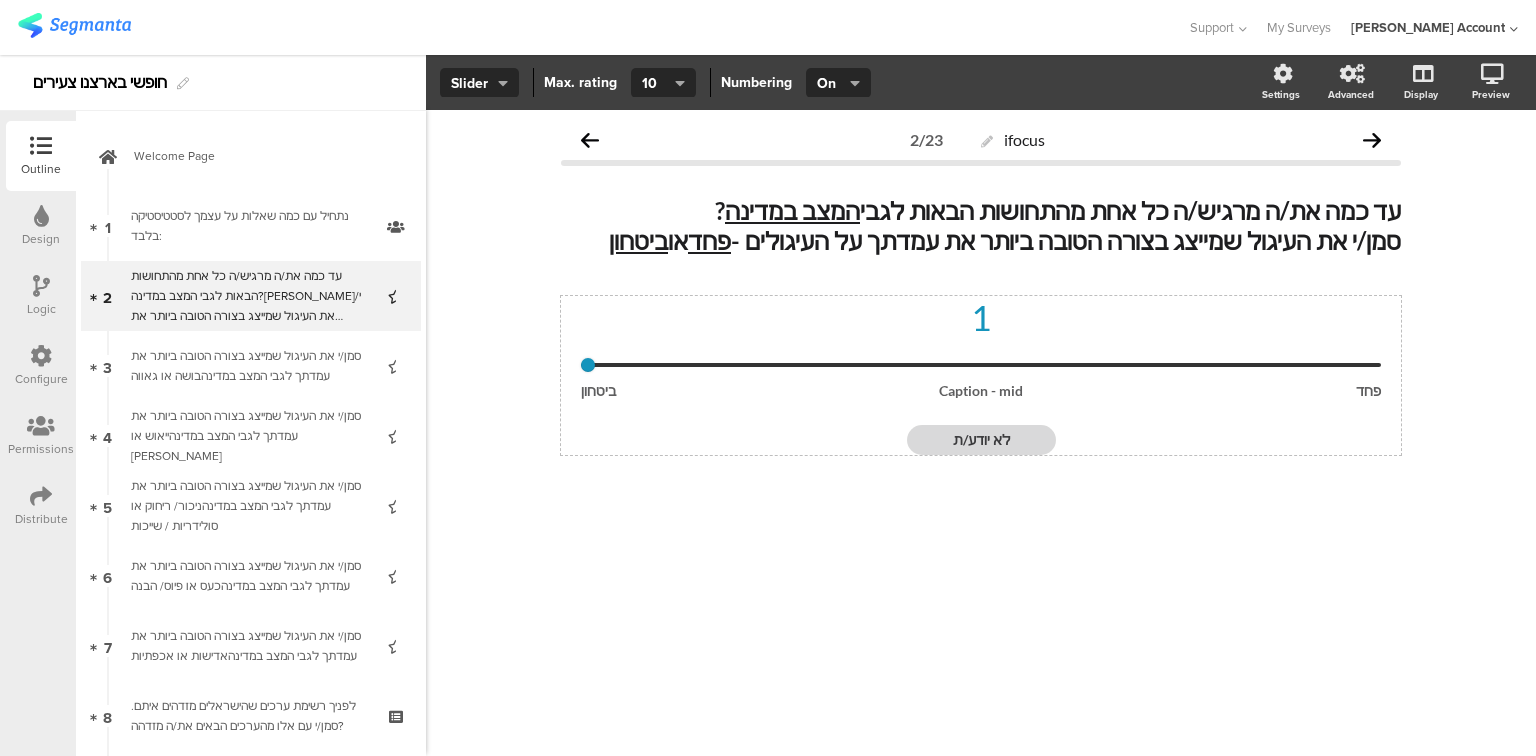 drag, startPoint x: 972, startPoint y: 324, endPoint x: 906, endPoint y: 327, distance: 66.068146 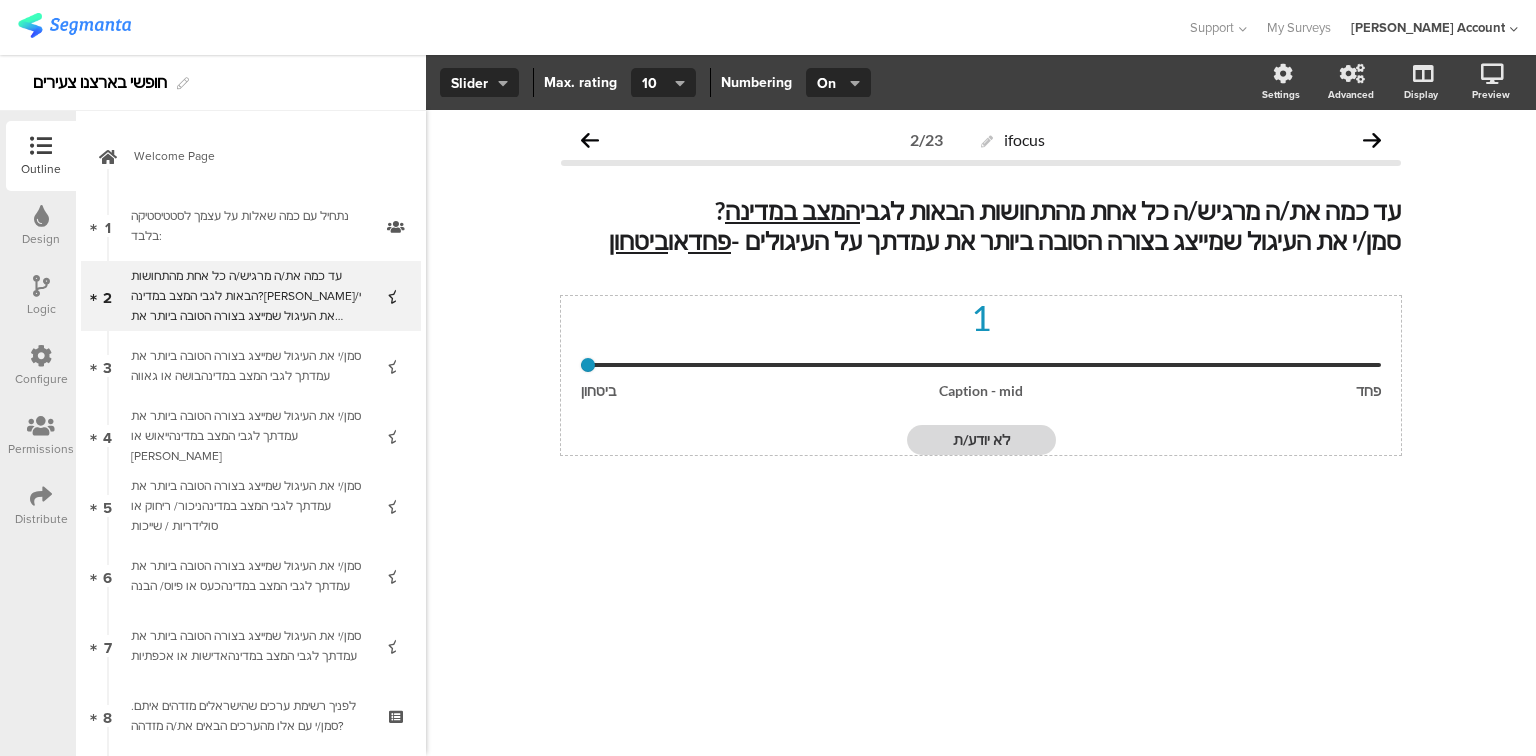 click on "1" 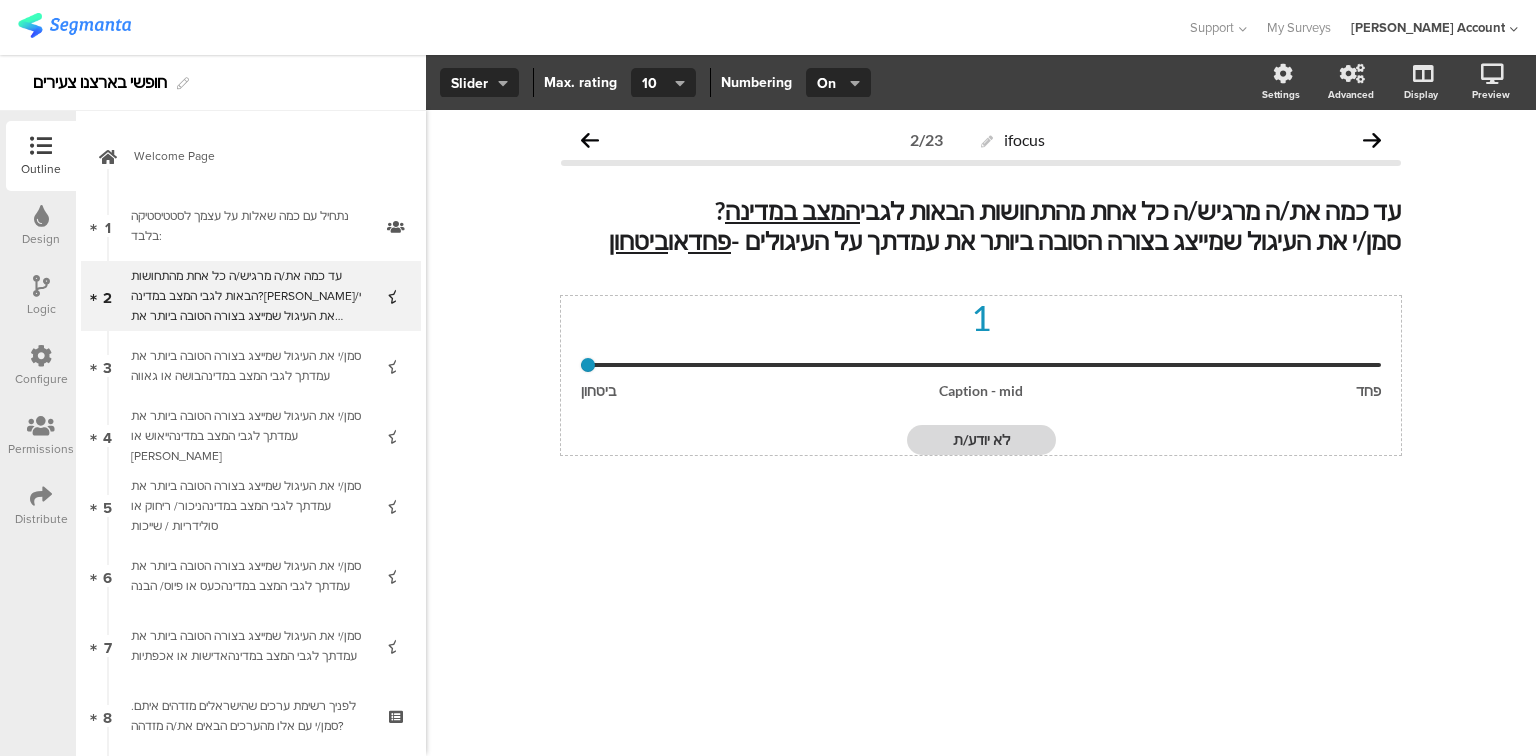 drag, startPoint x: 584, startPoint y: 365, endPoint x: 1002, endPoint y: 384, distance: 418.4316 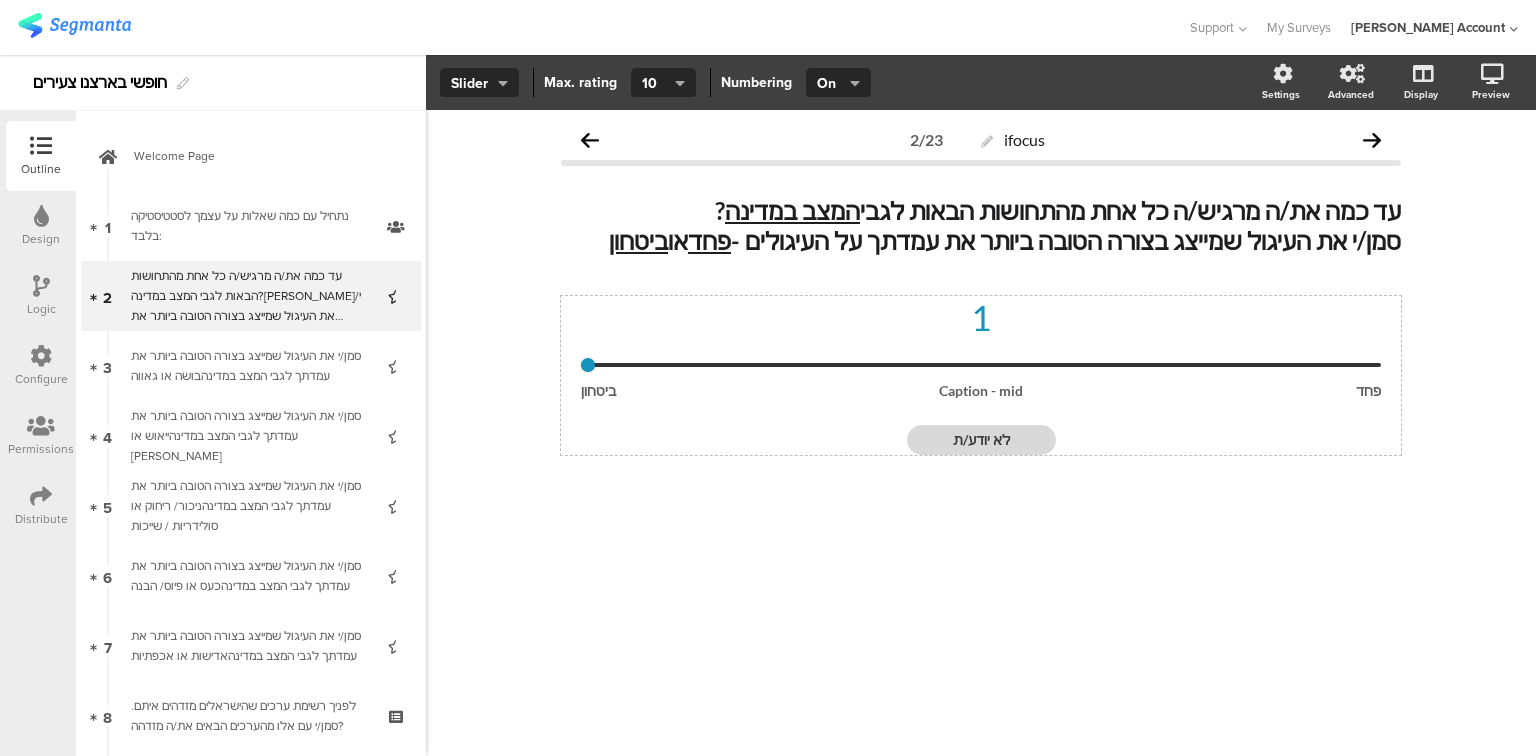 click 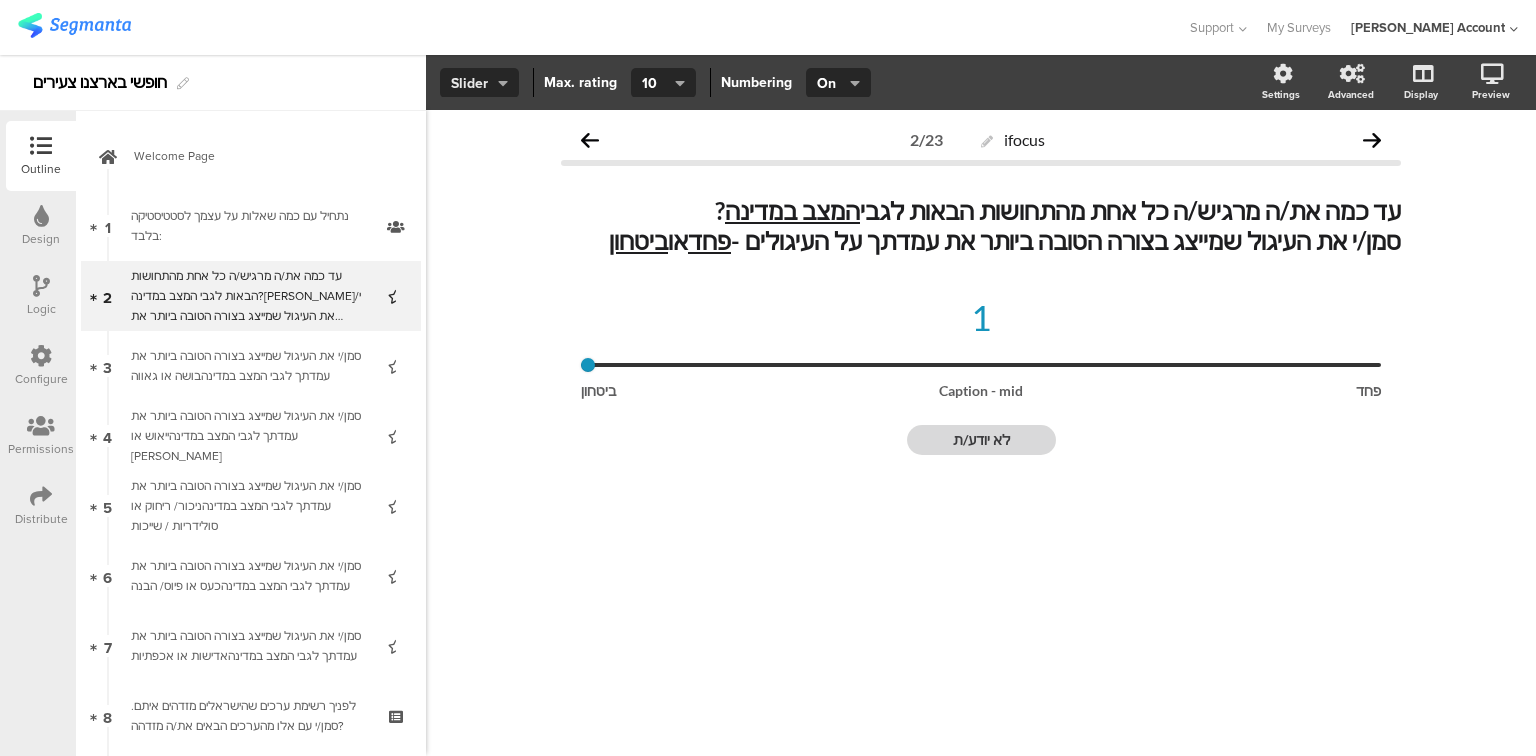 click on "Slider" 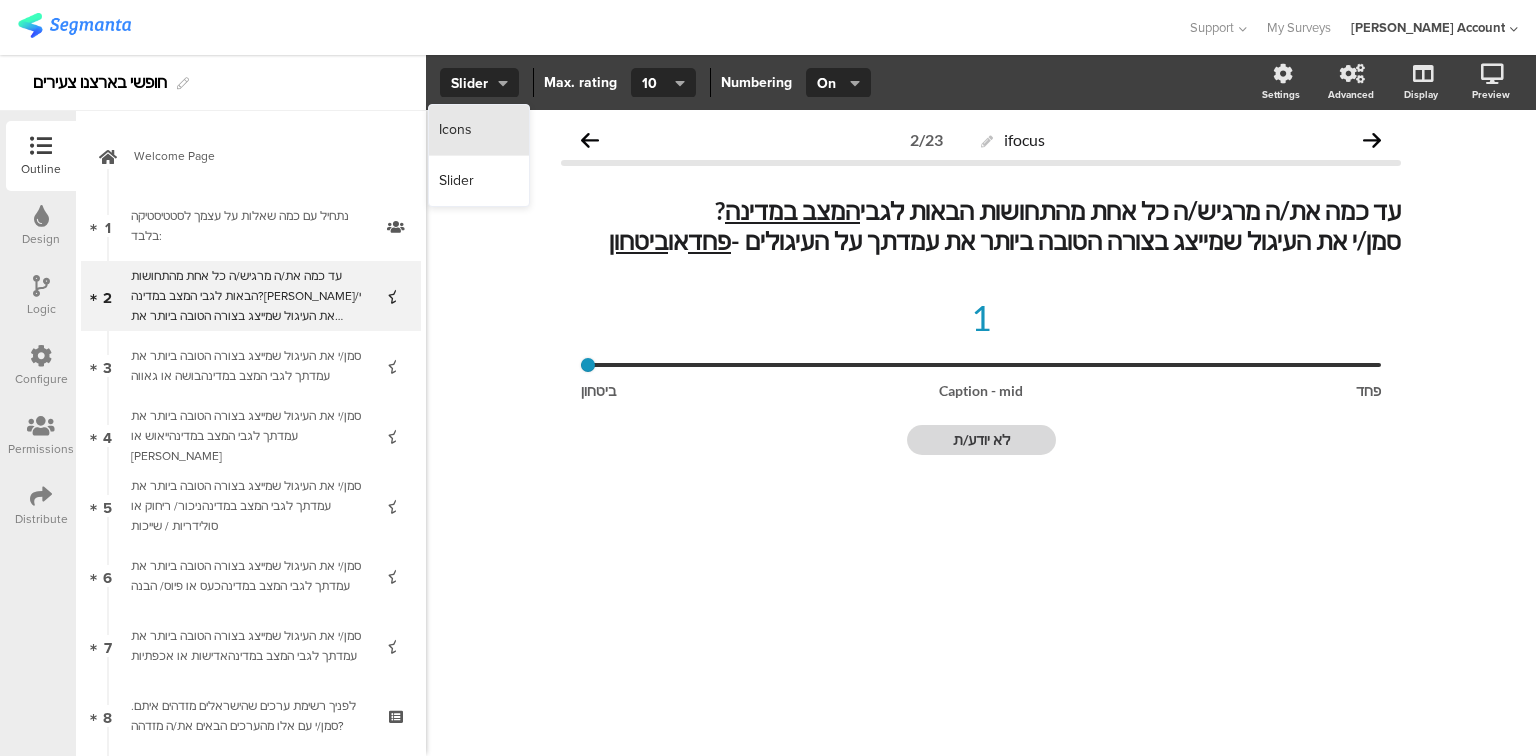 click on "Icons" at bounding box center [479, 130] 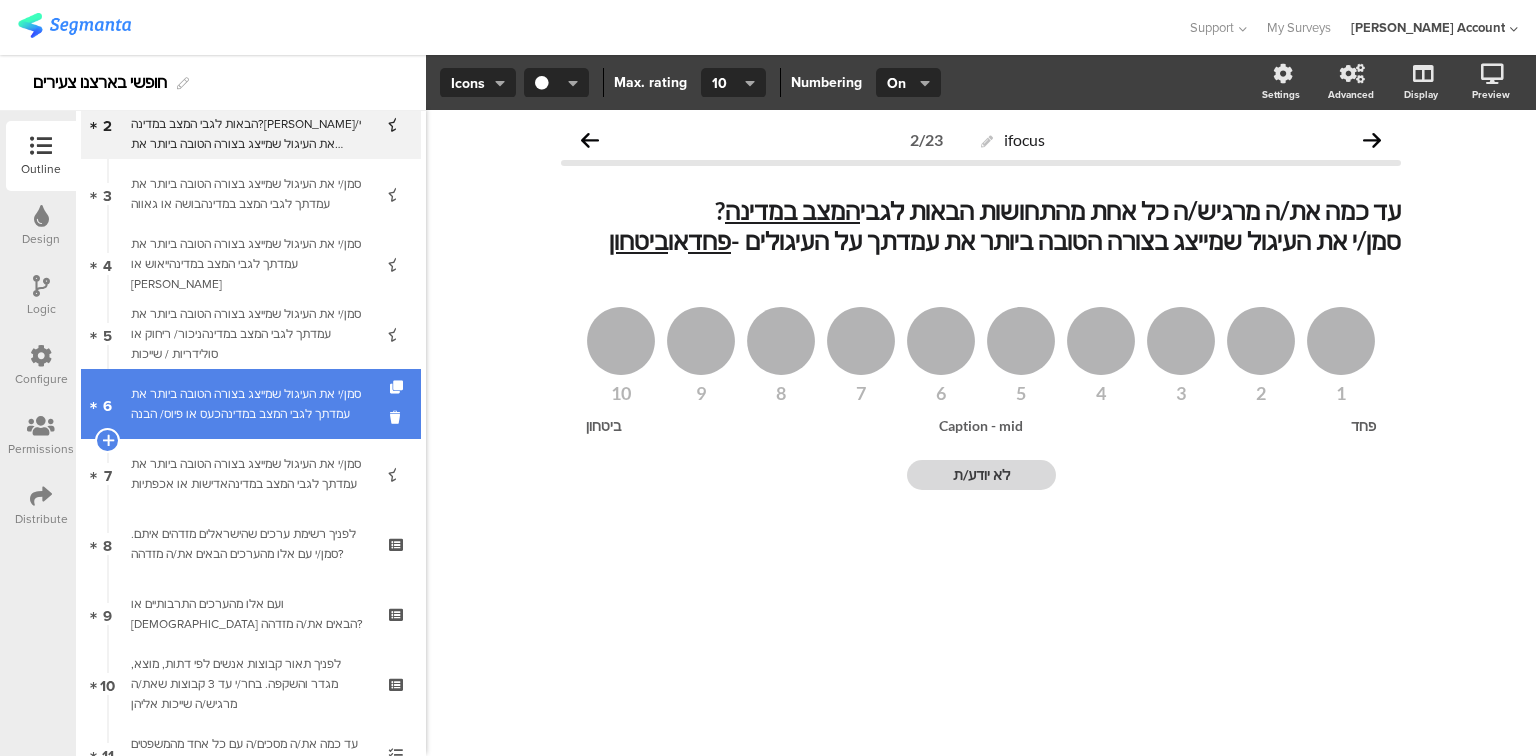 scroll, scrollTop: 240, scrollLeft: 0, axis: vertical 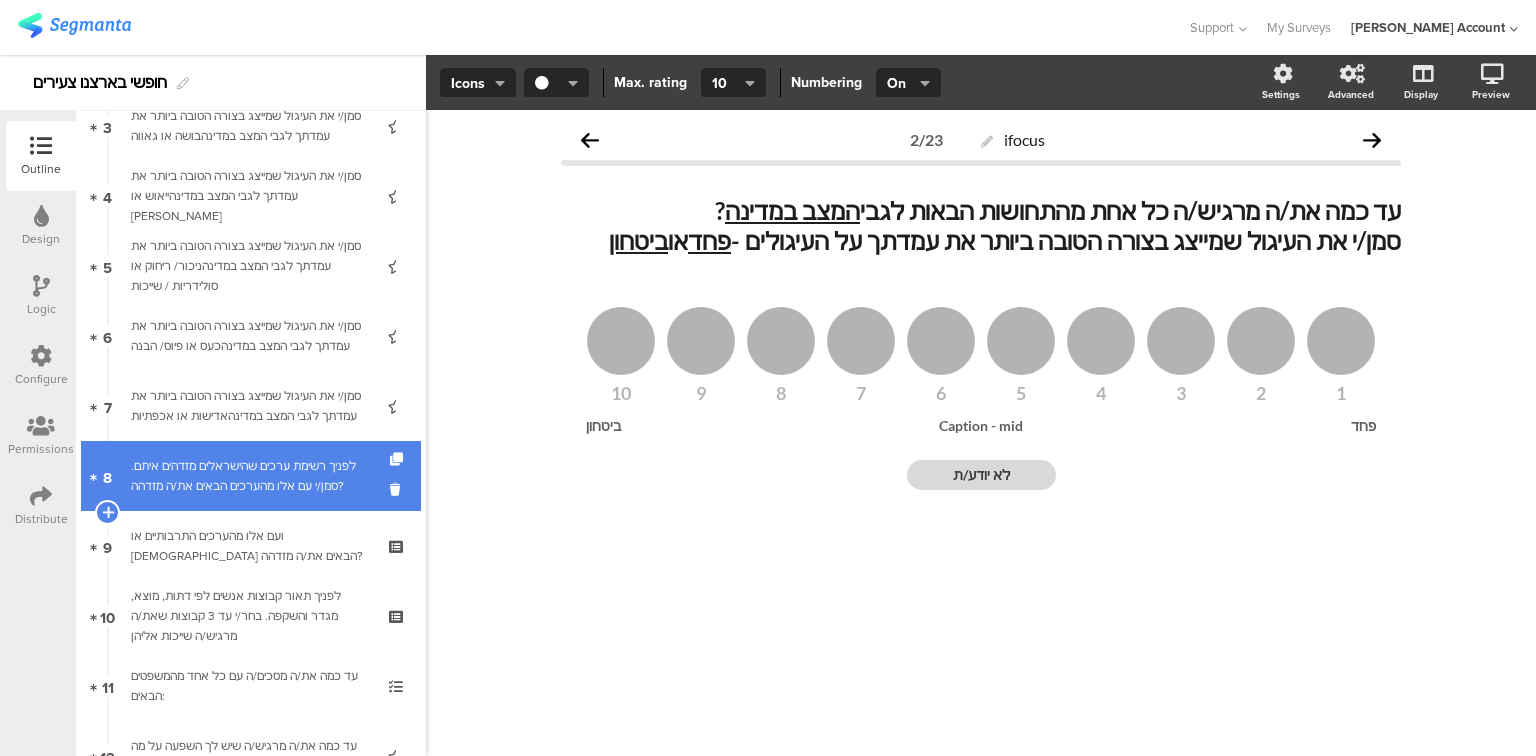 click on "לפניך רשימת ערכים שהישראלים מזדהים איתם. ﻿סמן/י עם אלו מהערכים הבאים את/ה מזדהה?" at bounding box center (250, 476) 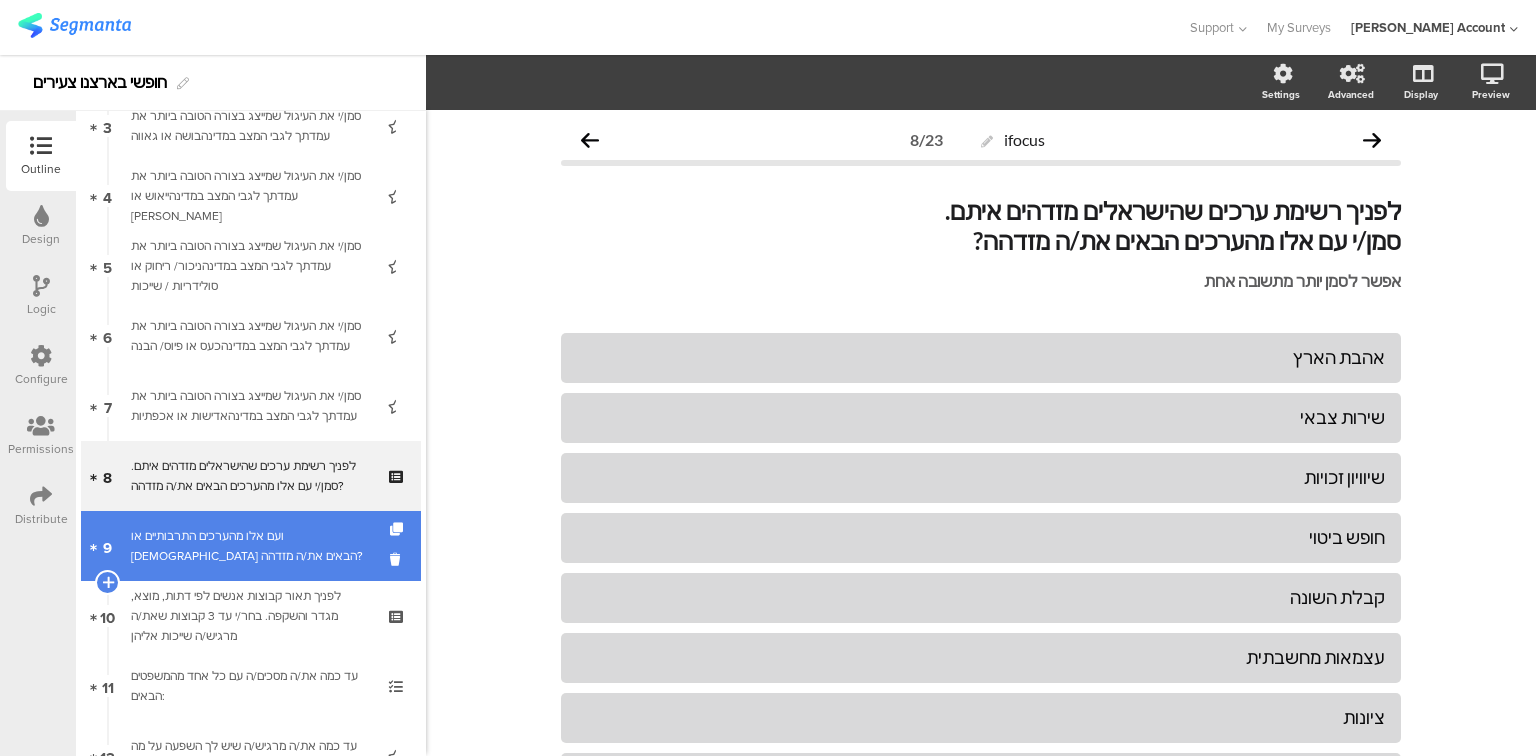 click on "ועם אלו מהערכים התרבותיים או [DEMOGRAPHIC_DATA] הבאים את/ה מזדהה?" at bounding box center [250, 546] 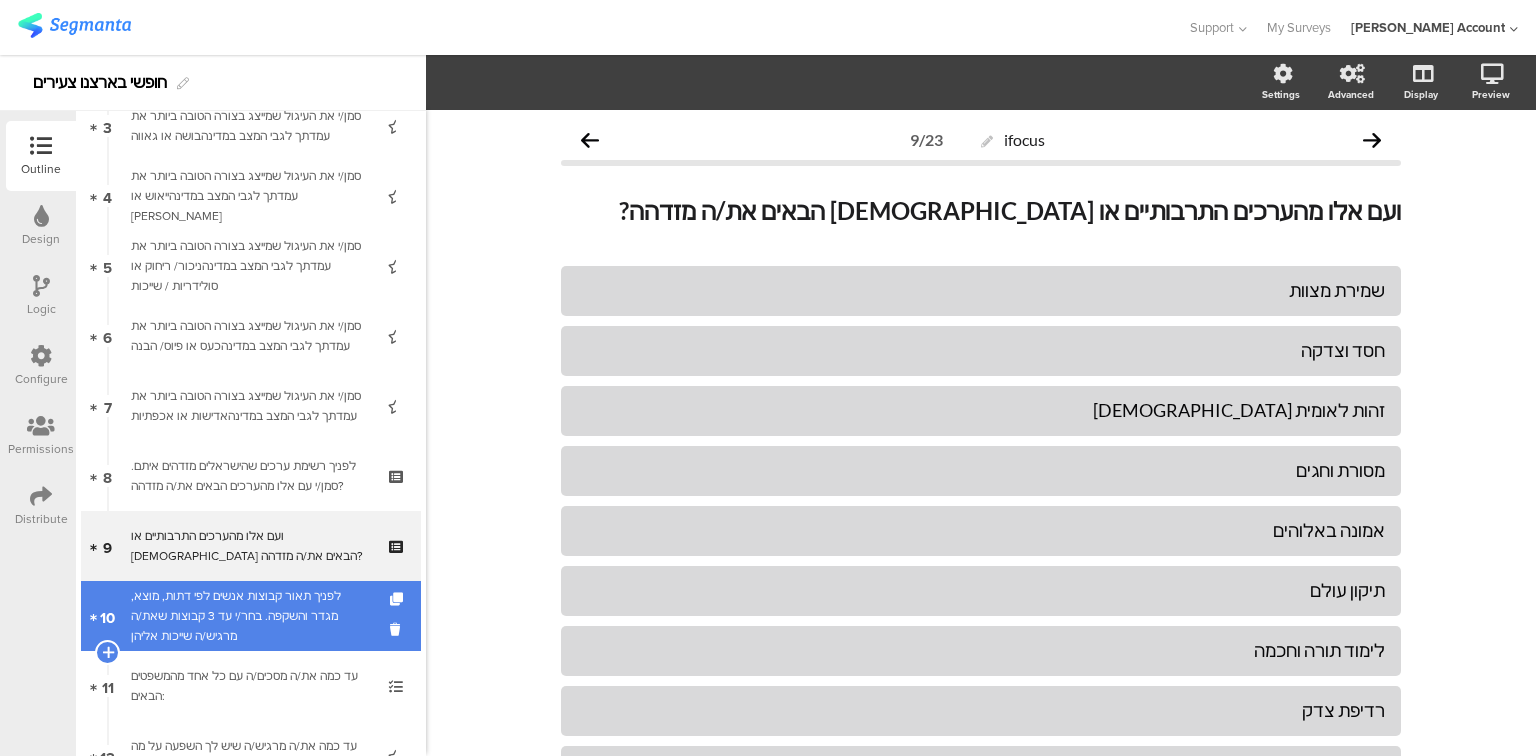 click on "לפניך תאור קבוצות אנשים לפי דתות, מוצא, מגדר והשקפה. בחר/י עד 3 קבוצות שאת/ה מרגיש/ה שייכות אליהן" at bounding box center [250, 616] 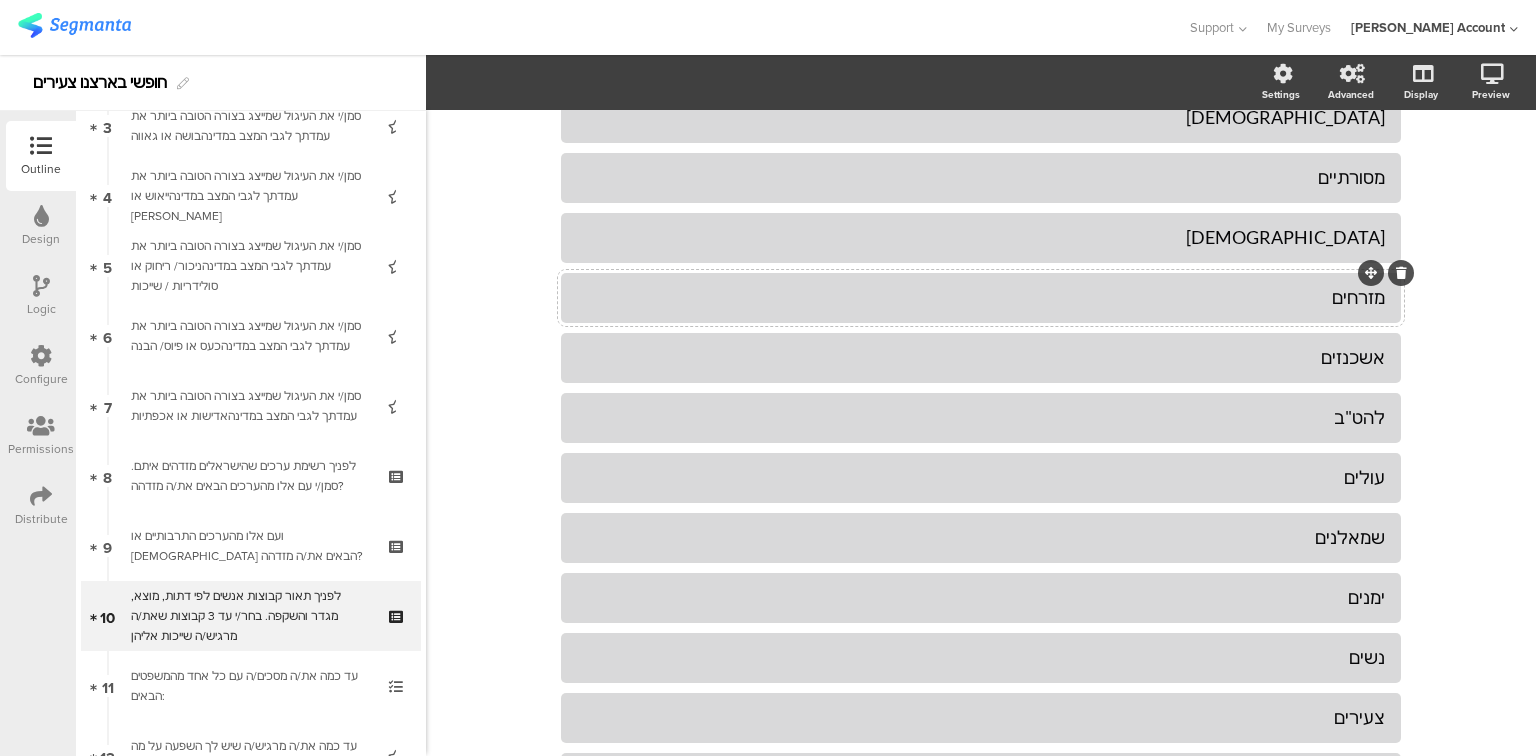 scroll, scrollTop: 560, scrollLeft: 0, axis: vertical 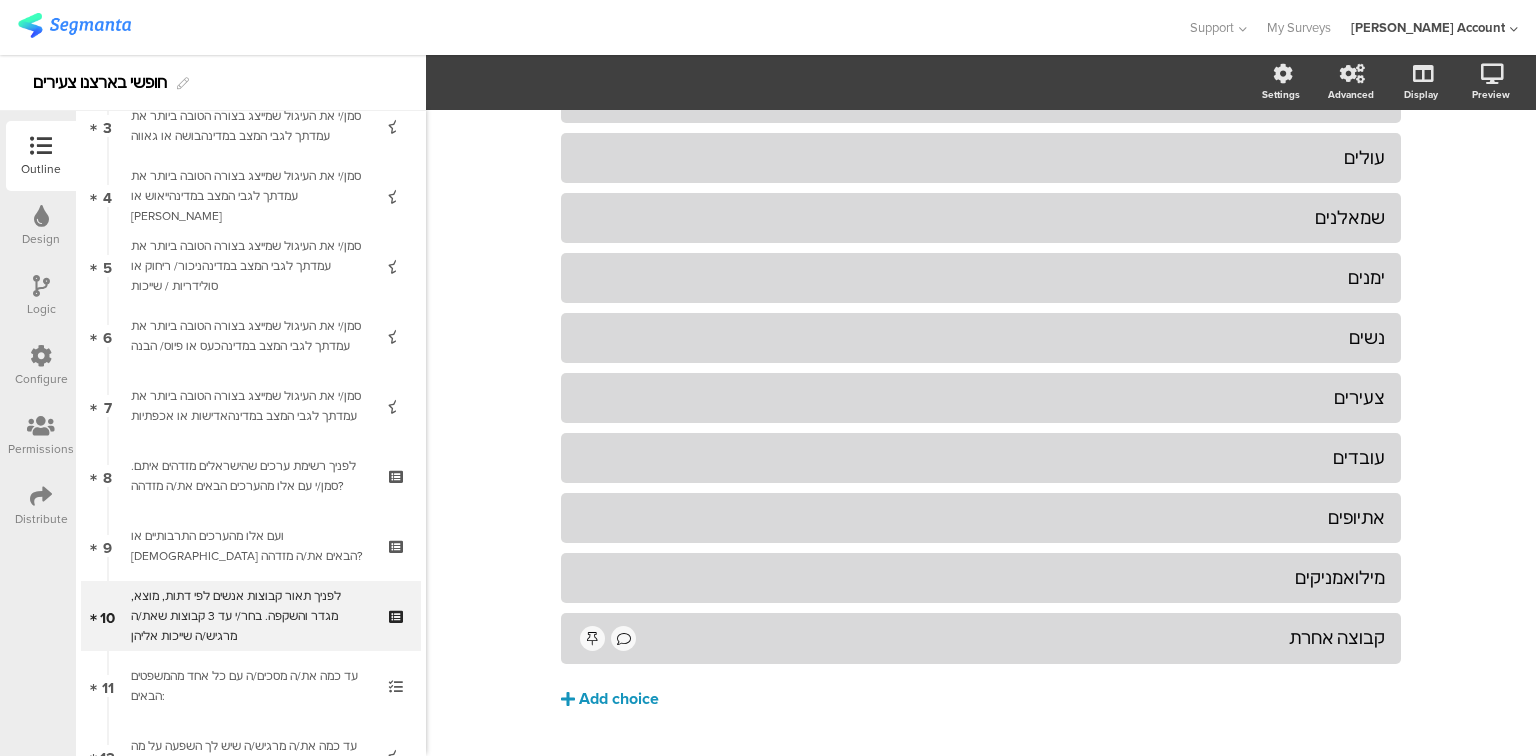 click on "Add choice" 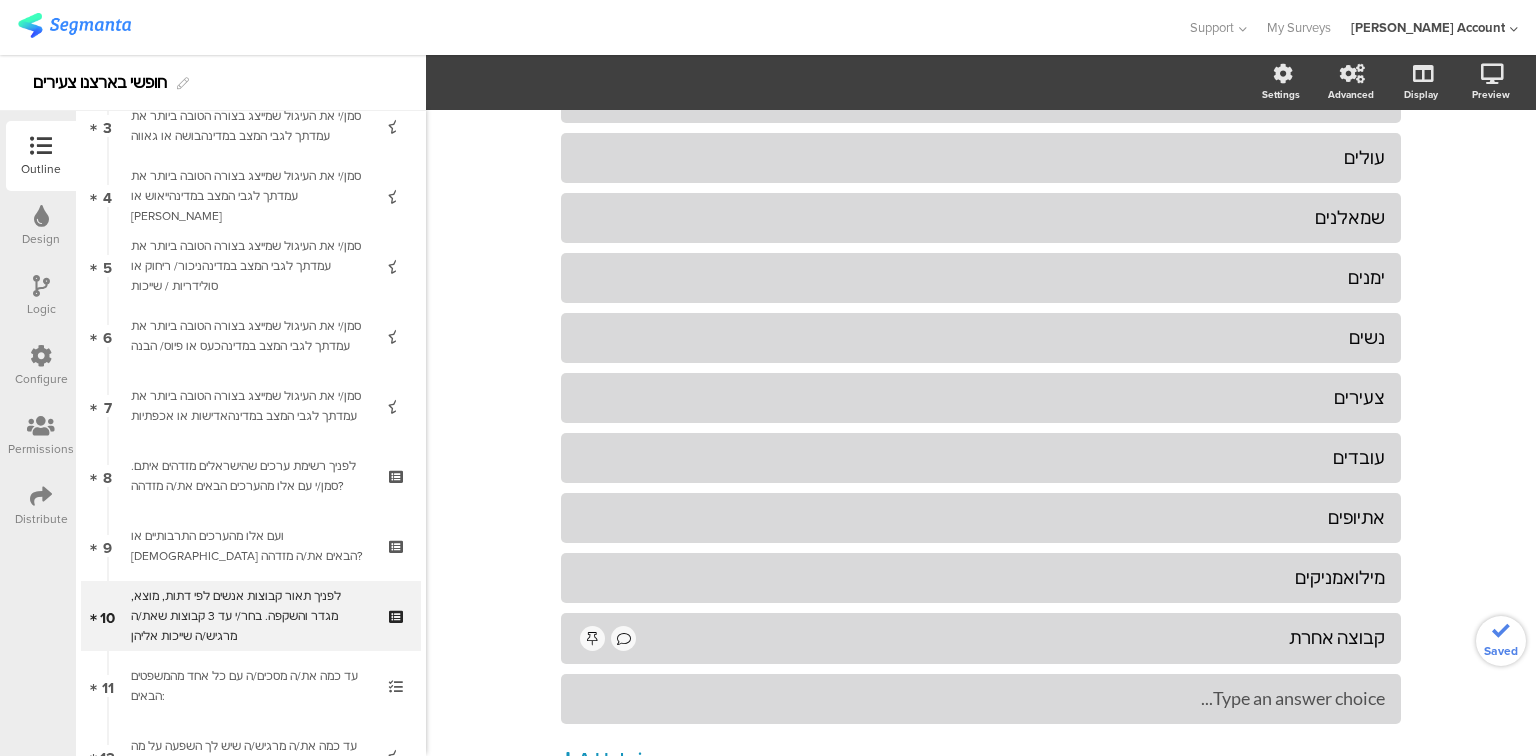 type 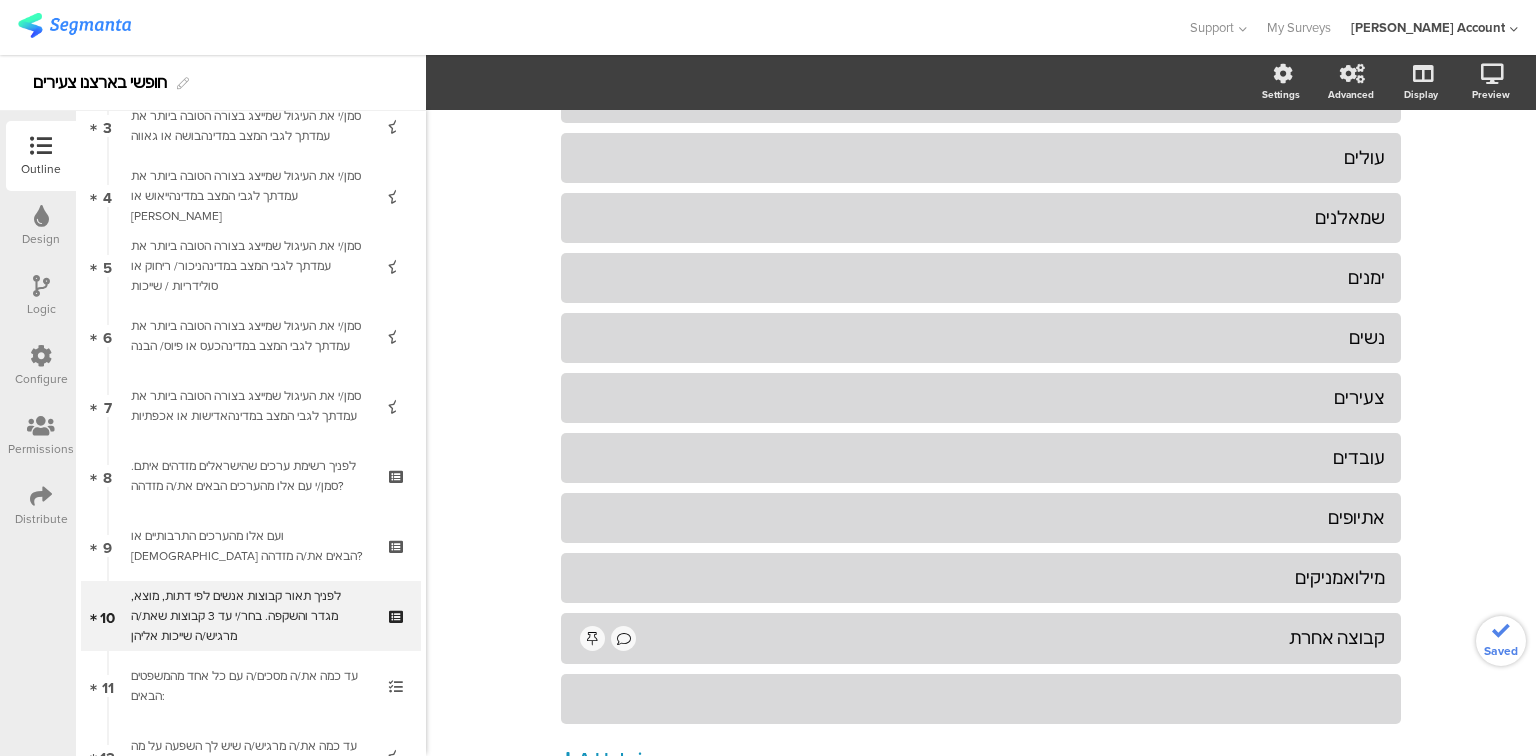 click 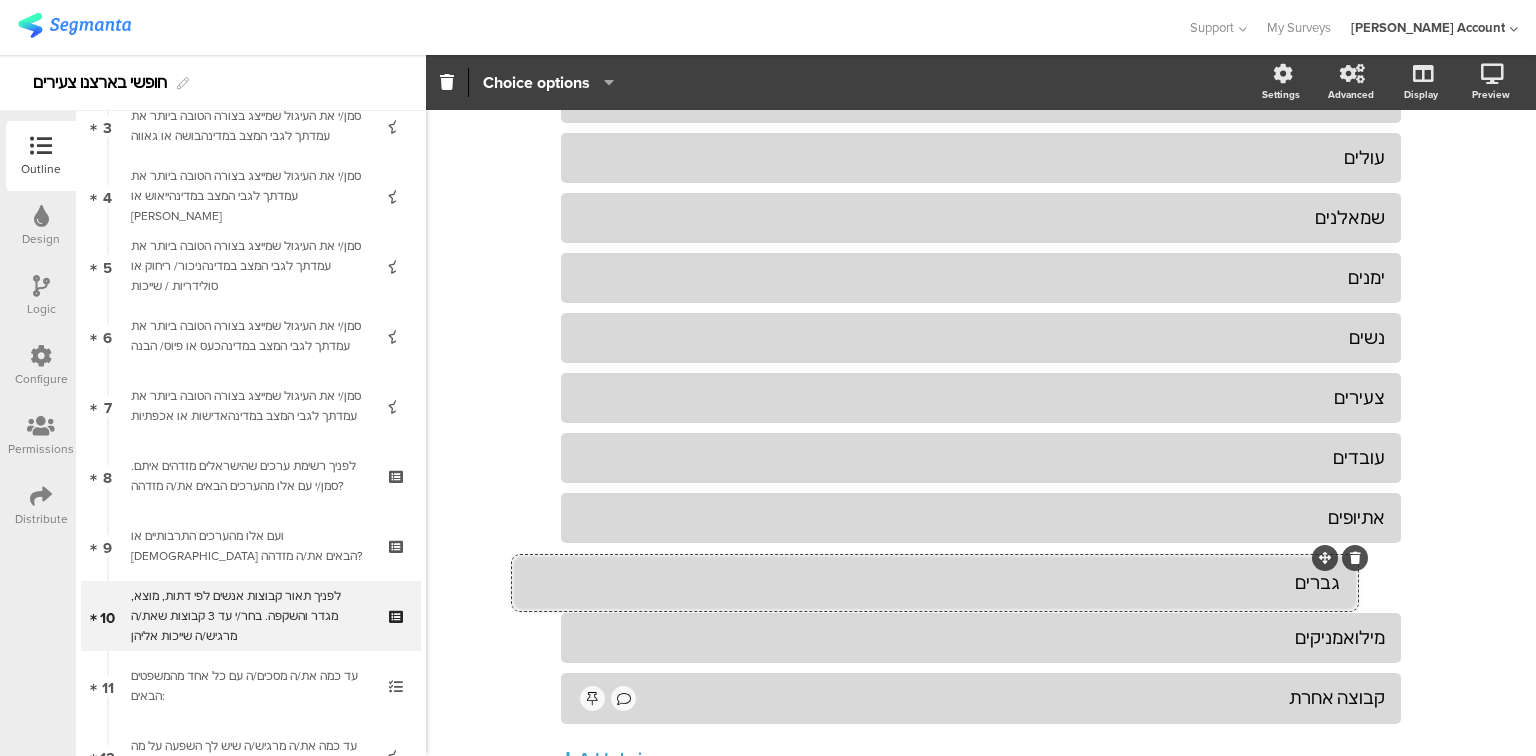 drag, startPoint x: 1367, startPoint y: 676, endPoint x: 1321, endPoint y: 560, distance: 124.78782 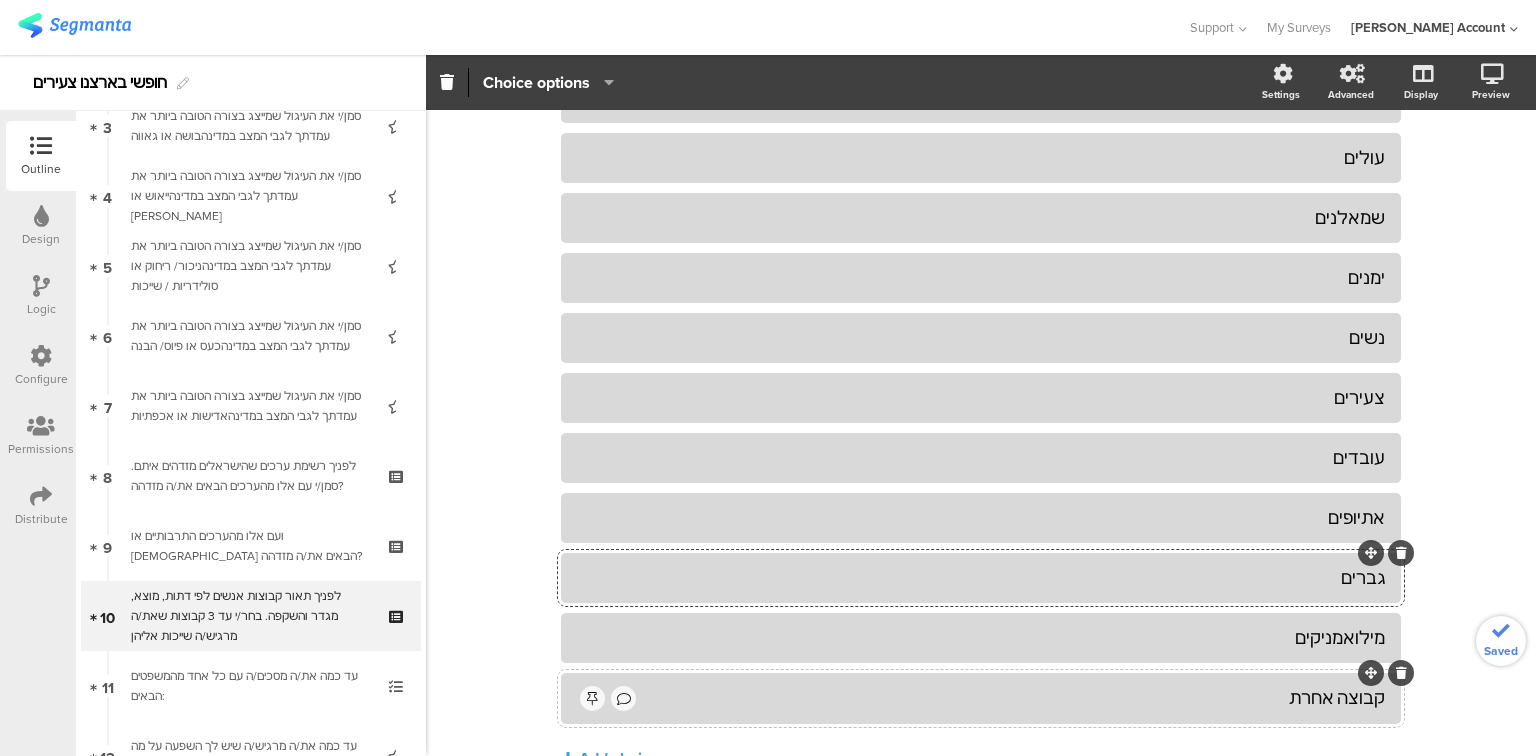 scroll, scrollTop: 668, scrollLeft: 0, axis: vertical 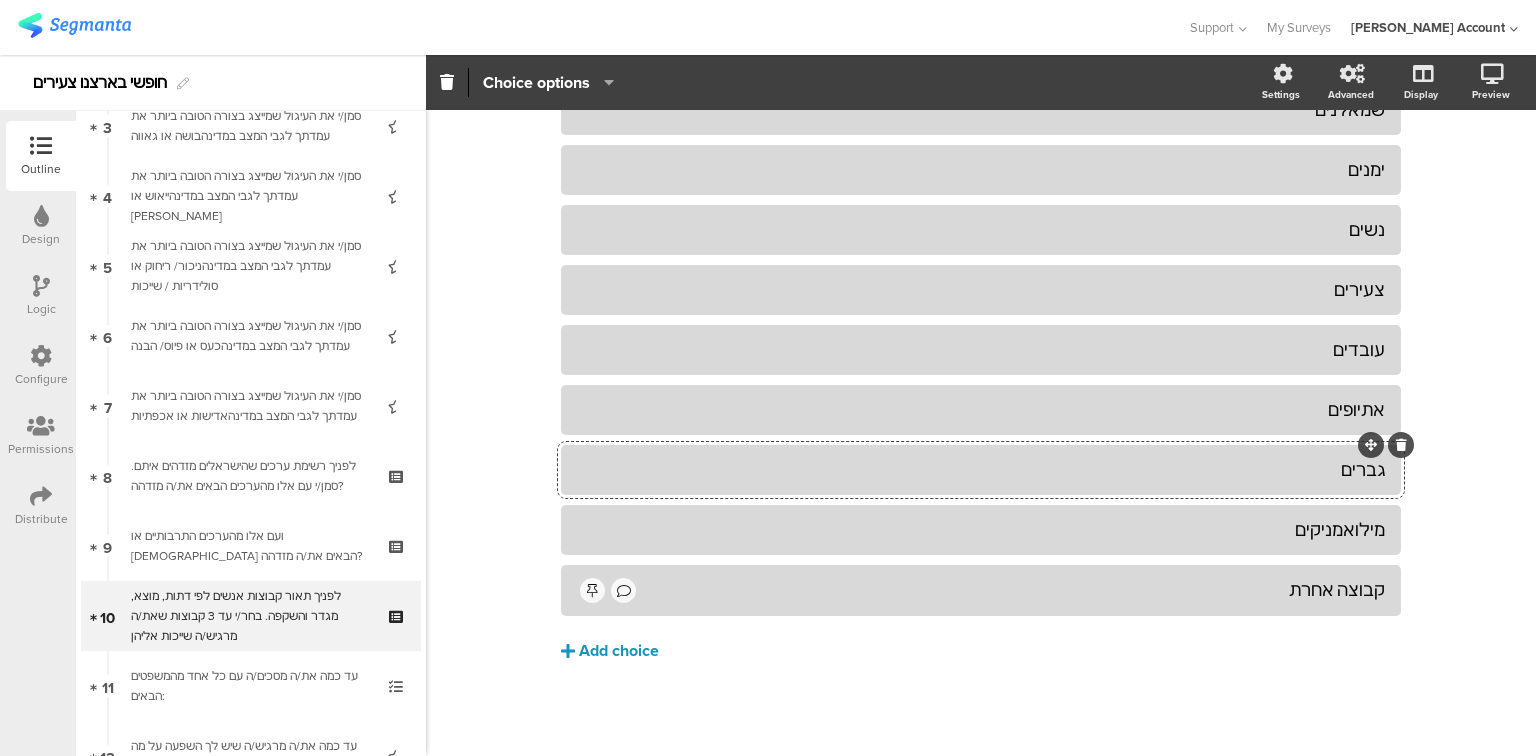 click on "Add choice" 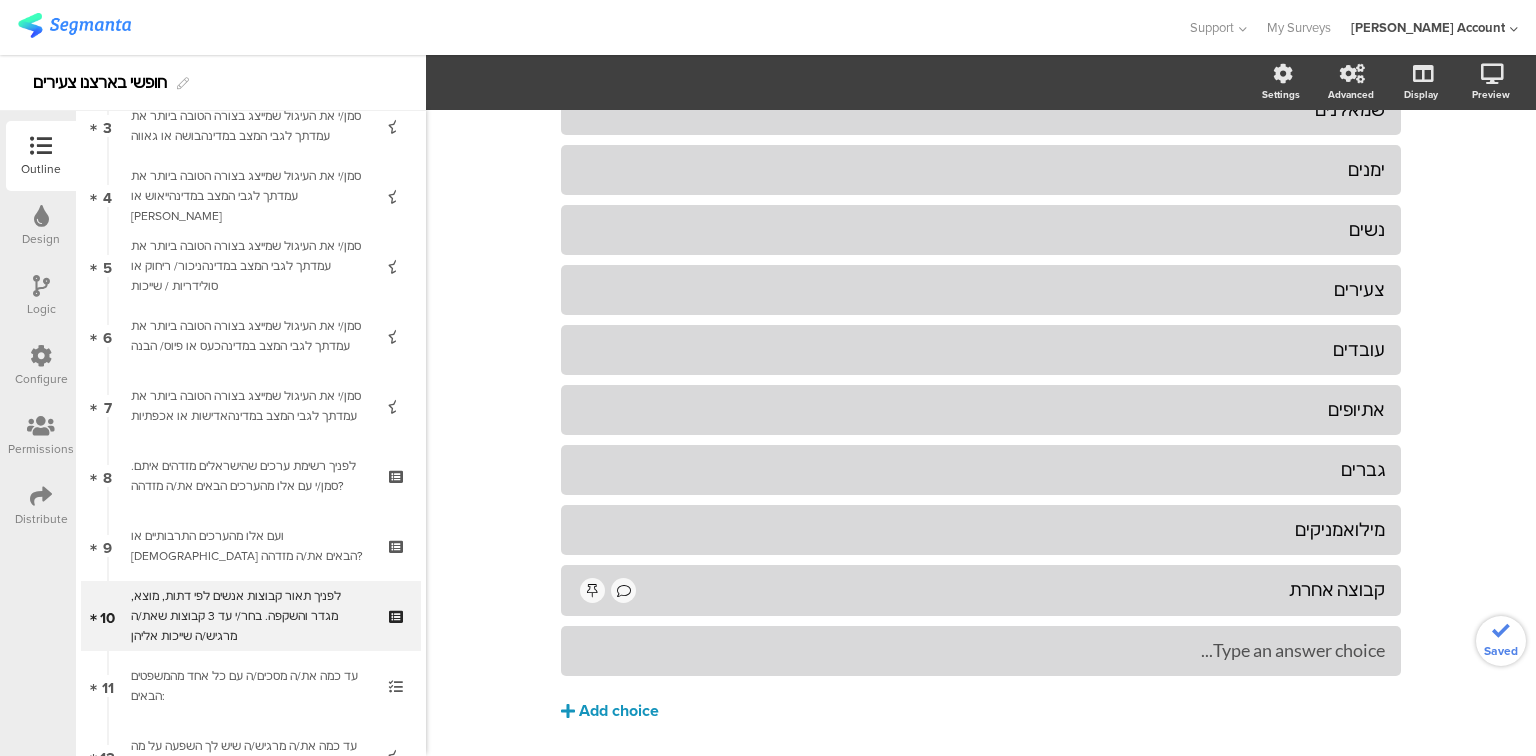 type 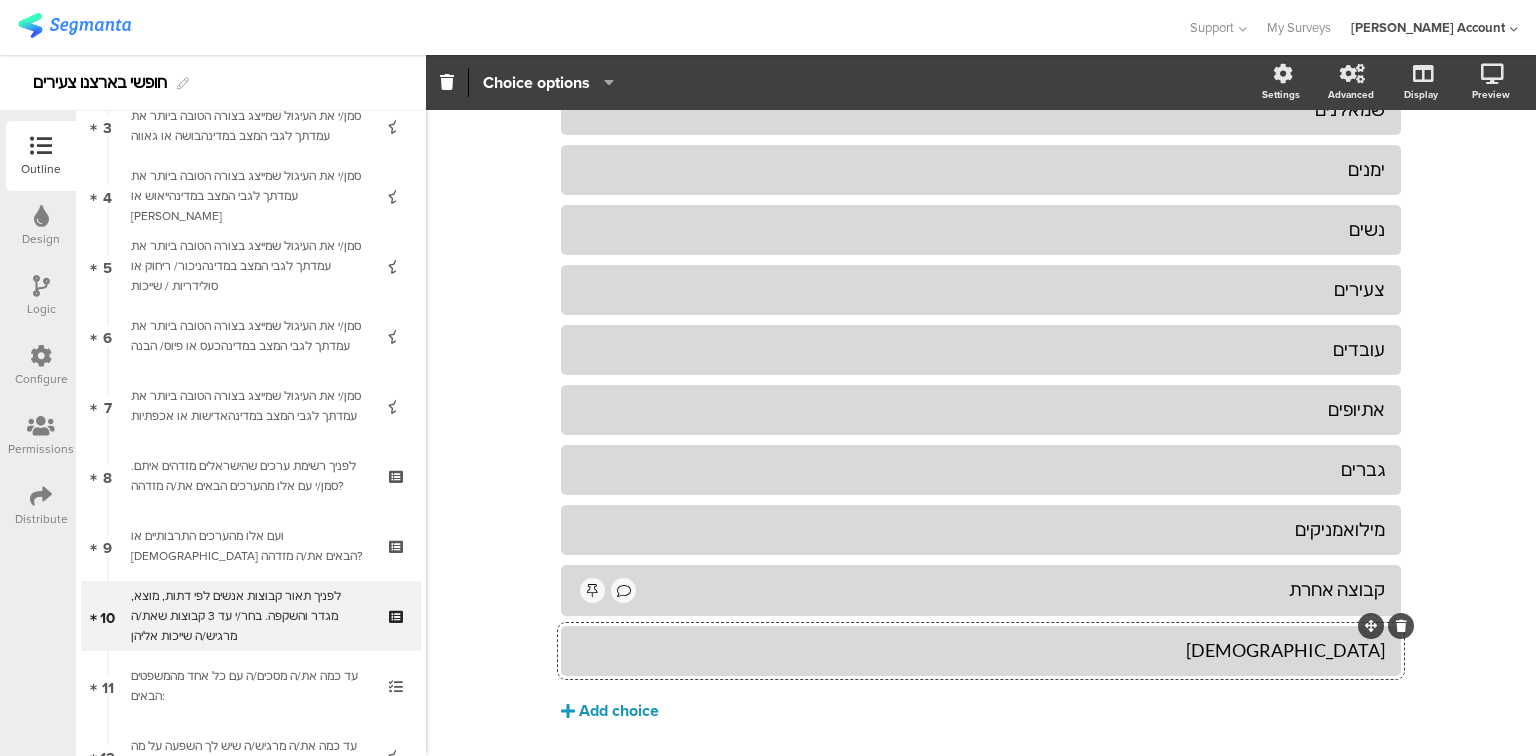 click on "Add choice" 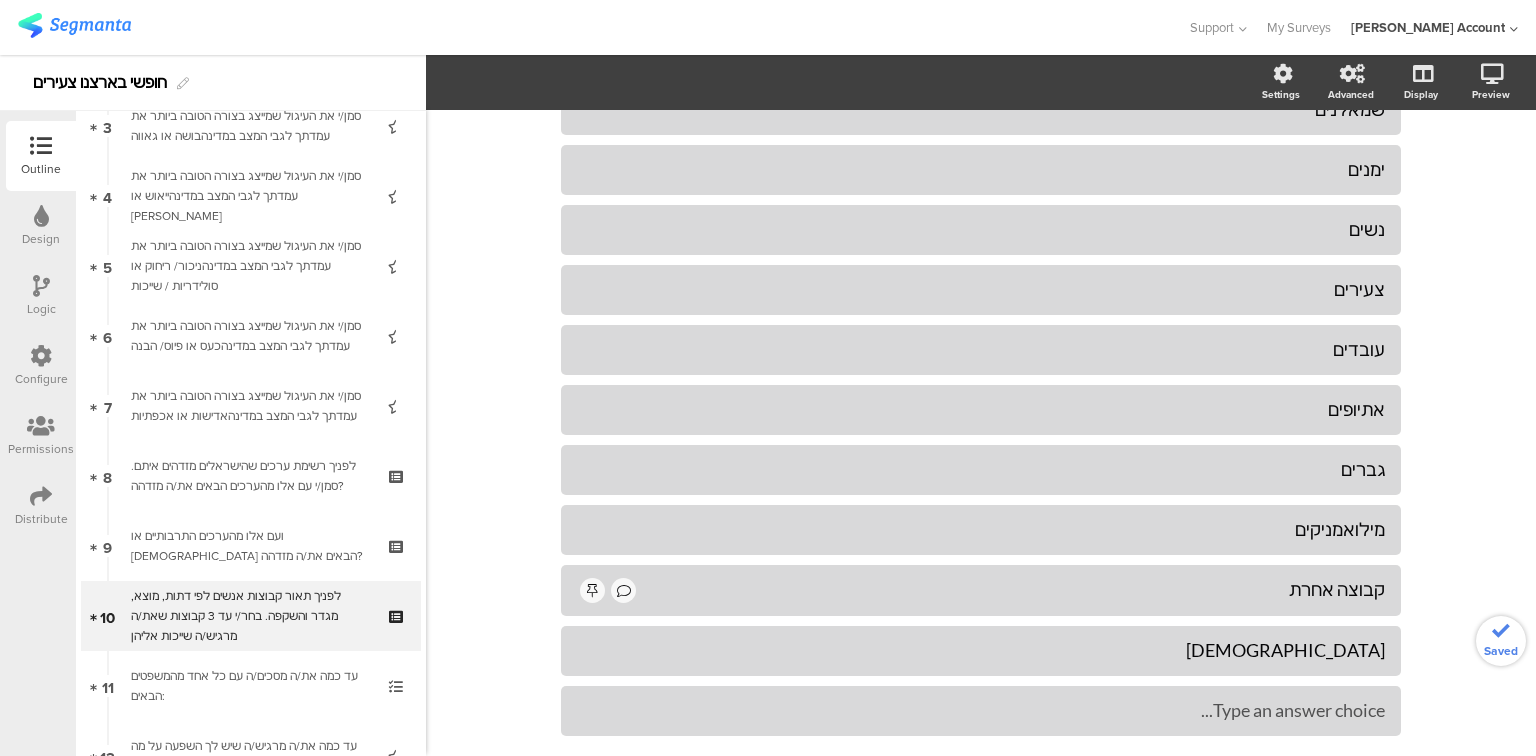 type 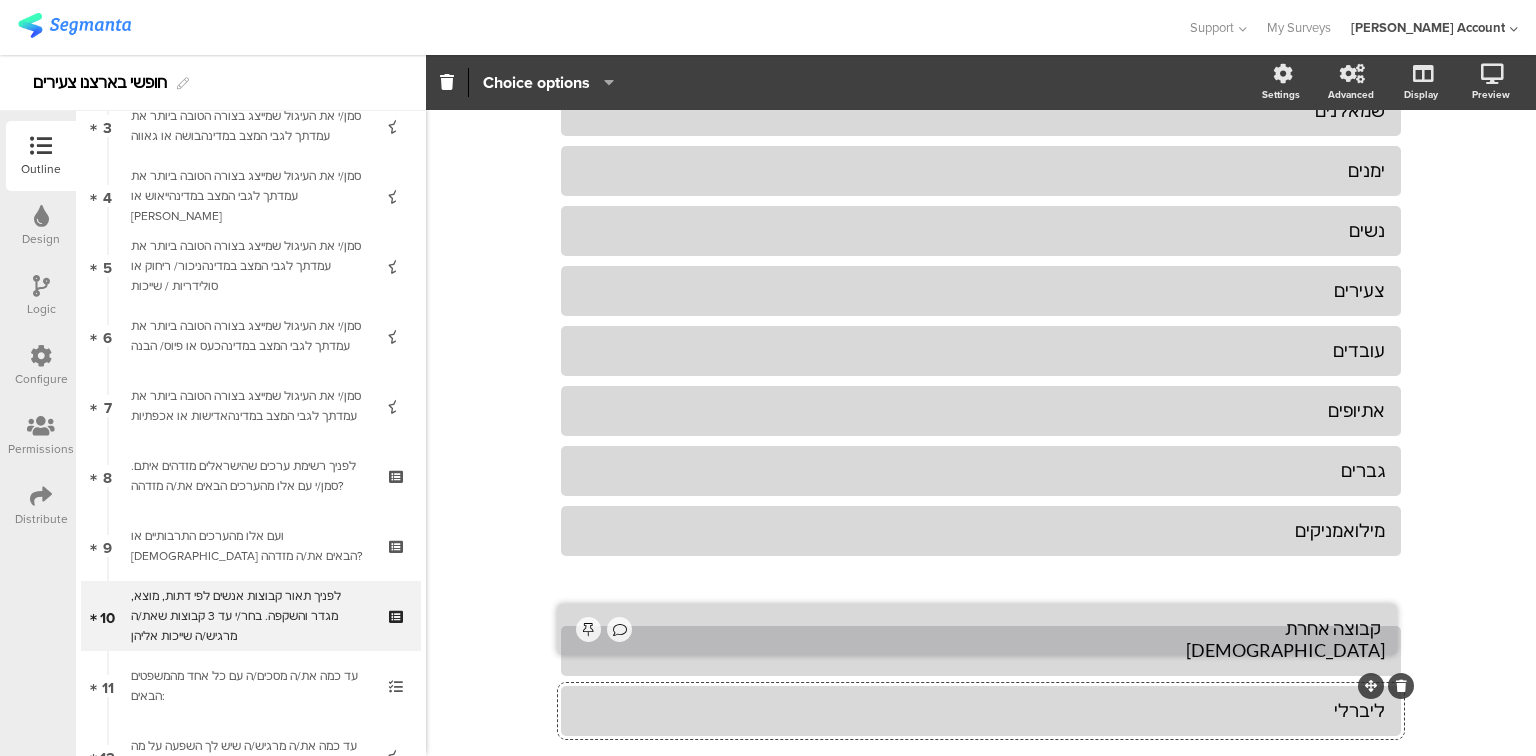 scroll, scrollTop: 607, scrollLeft: 0, axis: vertical 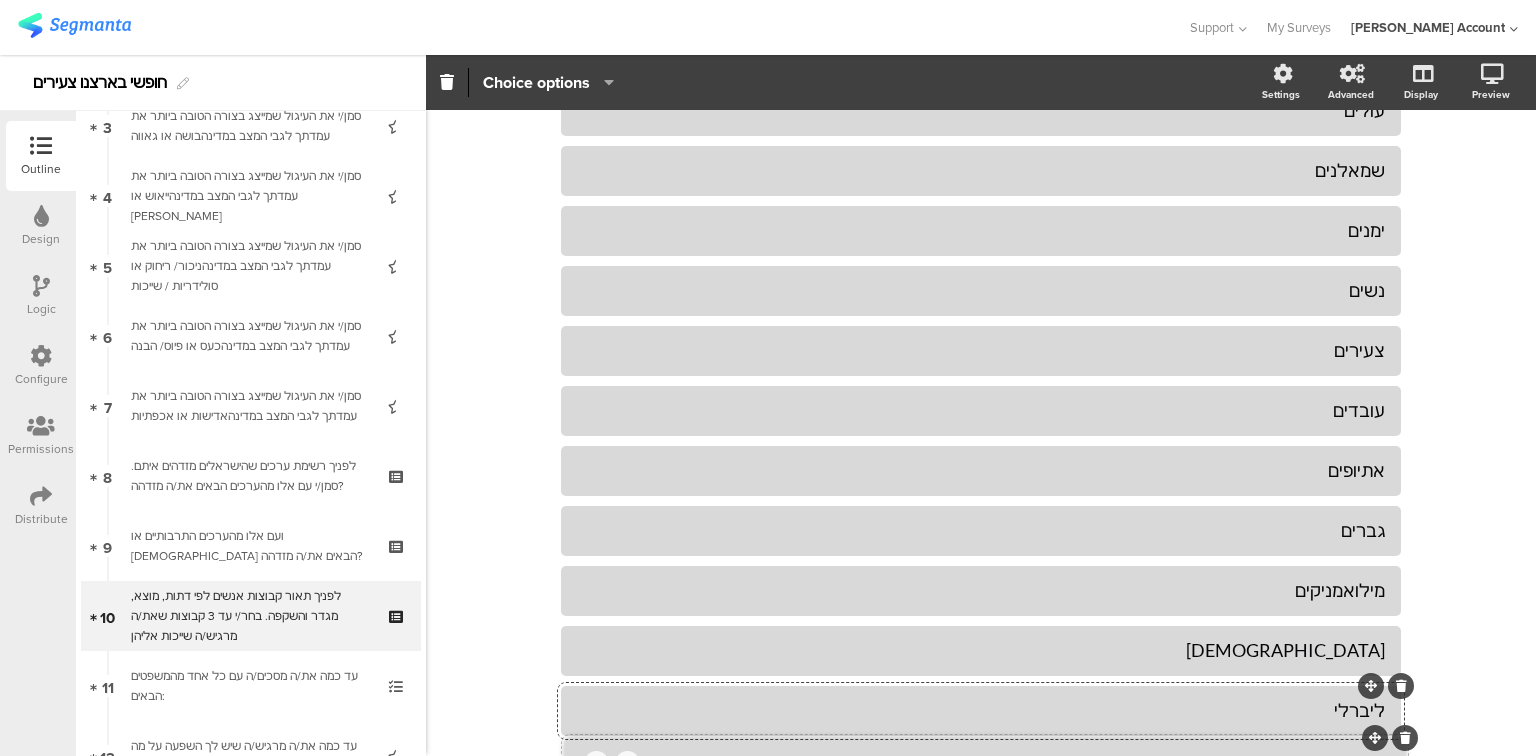 drag, startPoint x: 1364, startPoint y: 566, endPoint x: 1368, endPoint y: 739, distance: 173.04623 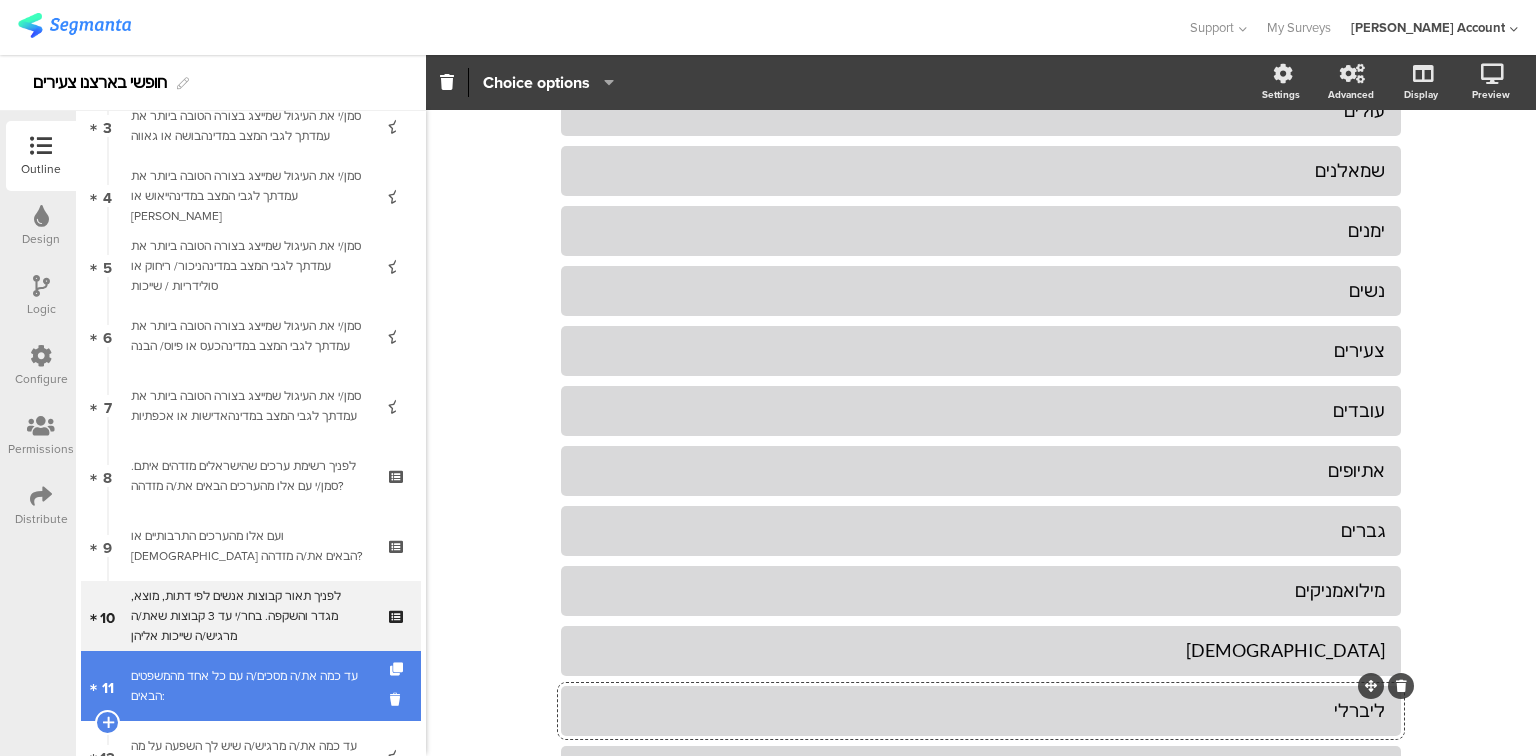 click on "עד כמה את/ה מסכים/ה עם כל אחד מהמשפטים הבאים:" at bounding box center (250, 686) 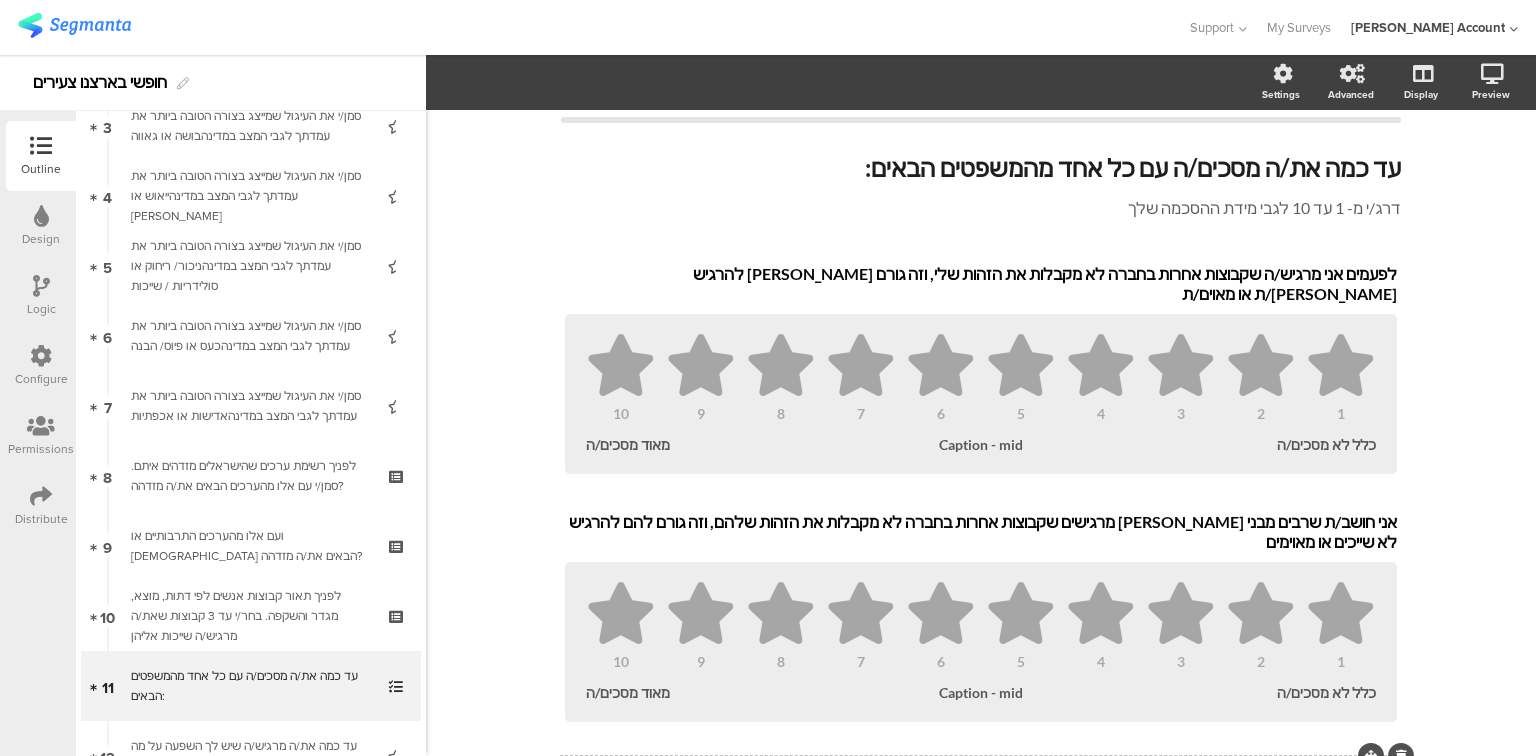scroll, scrollTop: 0, scrollLeft: 0, axis: both 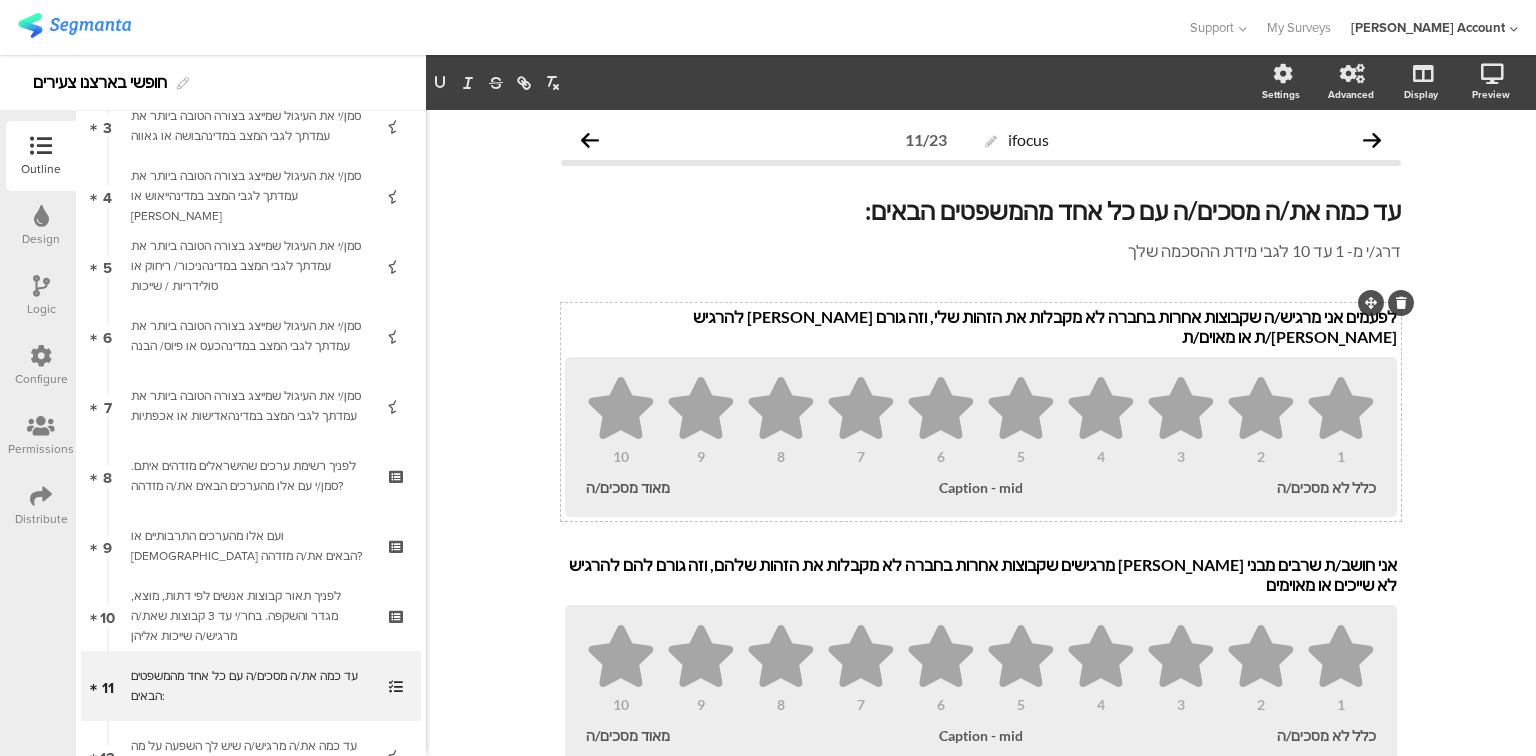 drag, startPoint x: 864, startPoint y: 324, endPoint x: 664, endPoint y: 325, distance: 200.0025 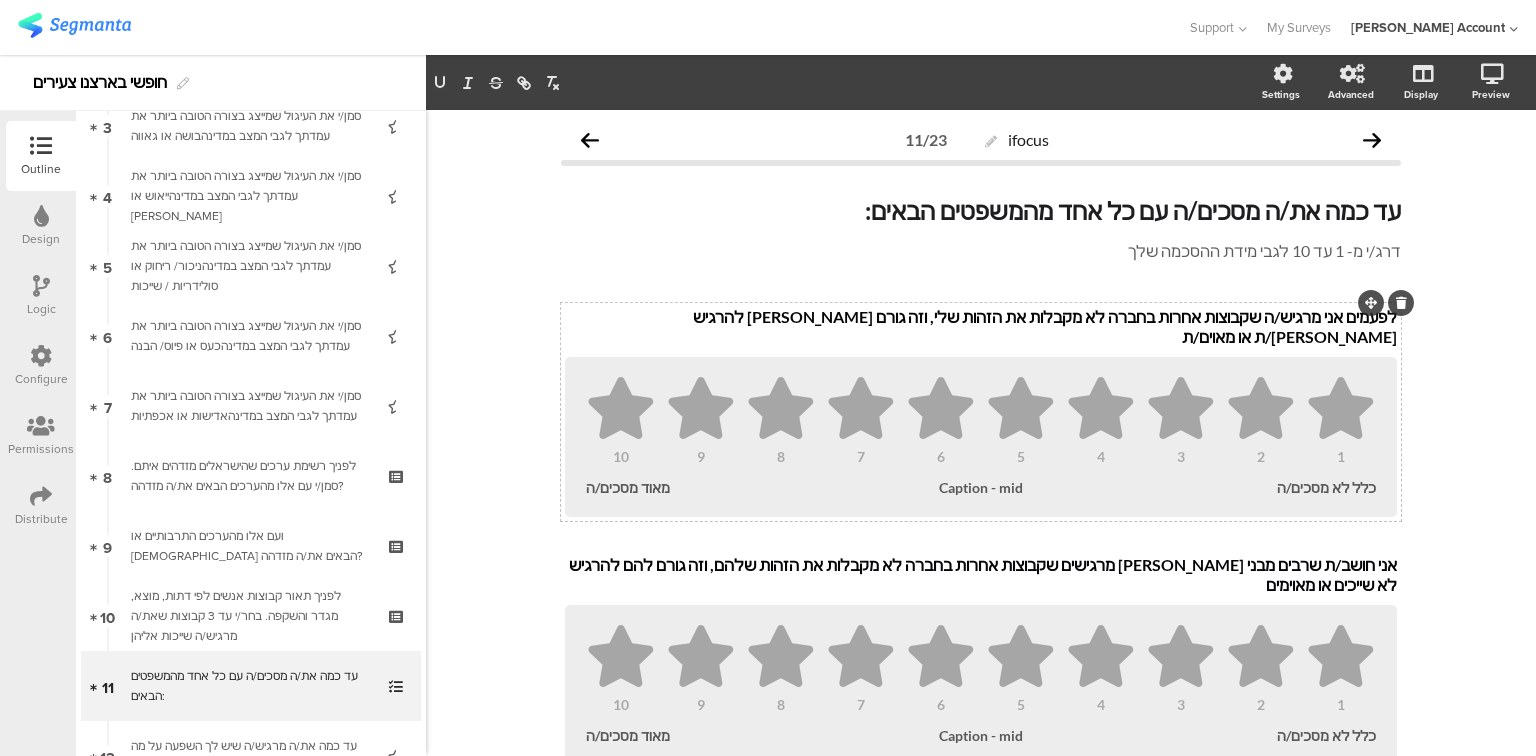 type 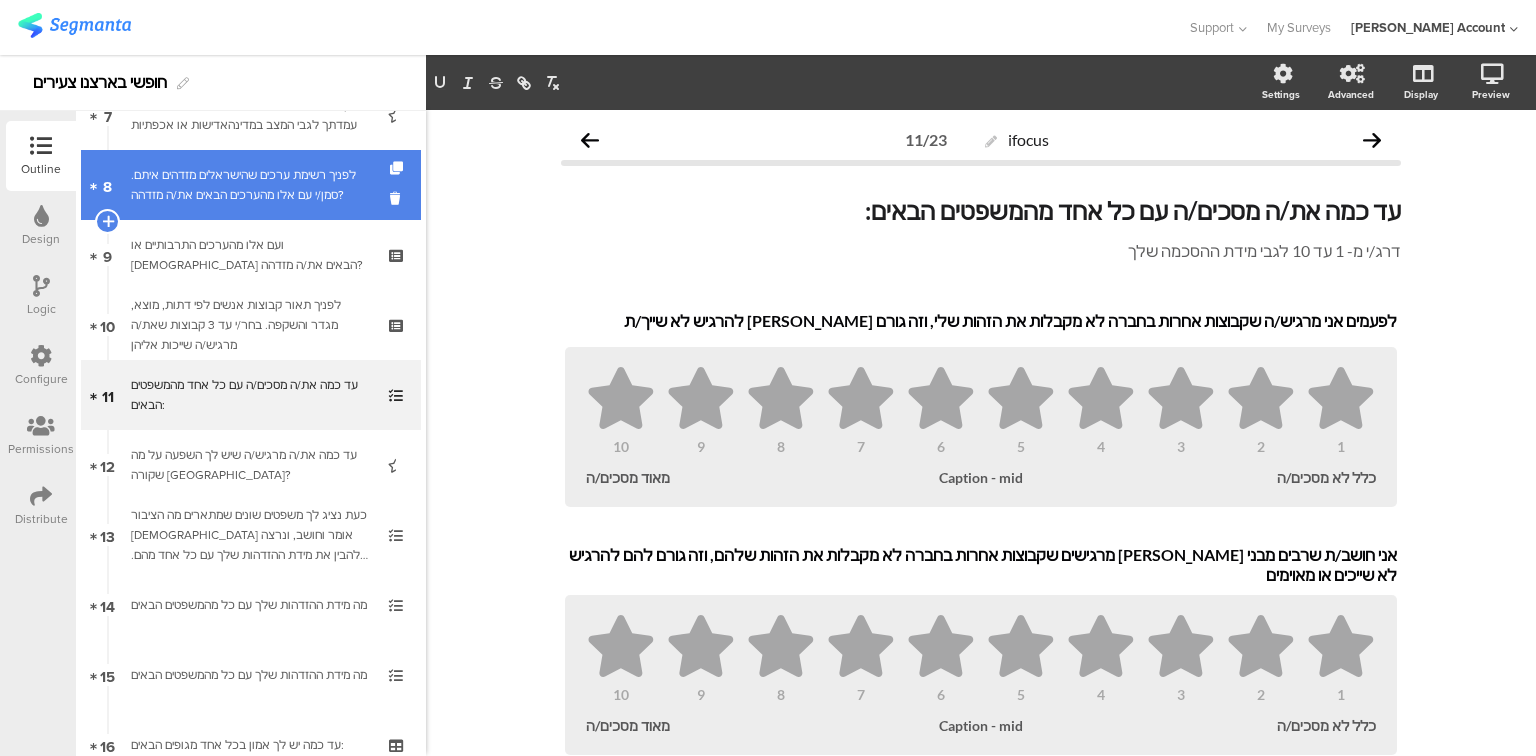 scroll, scrollTop: 560, scrollLeft: 0, axis: vertical 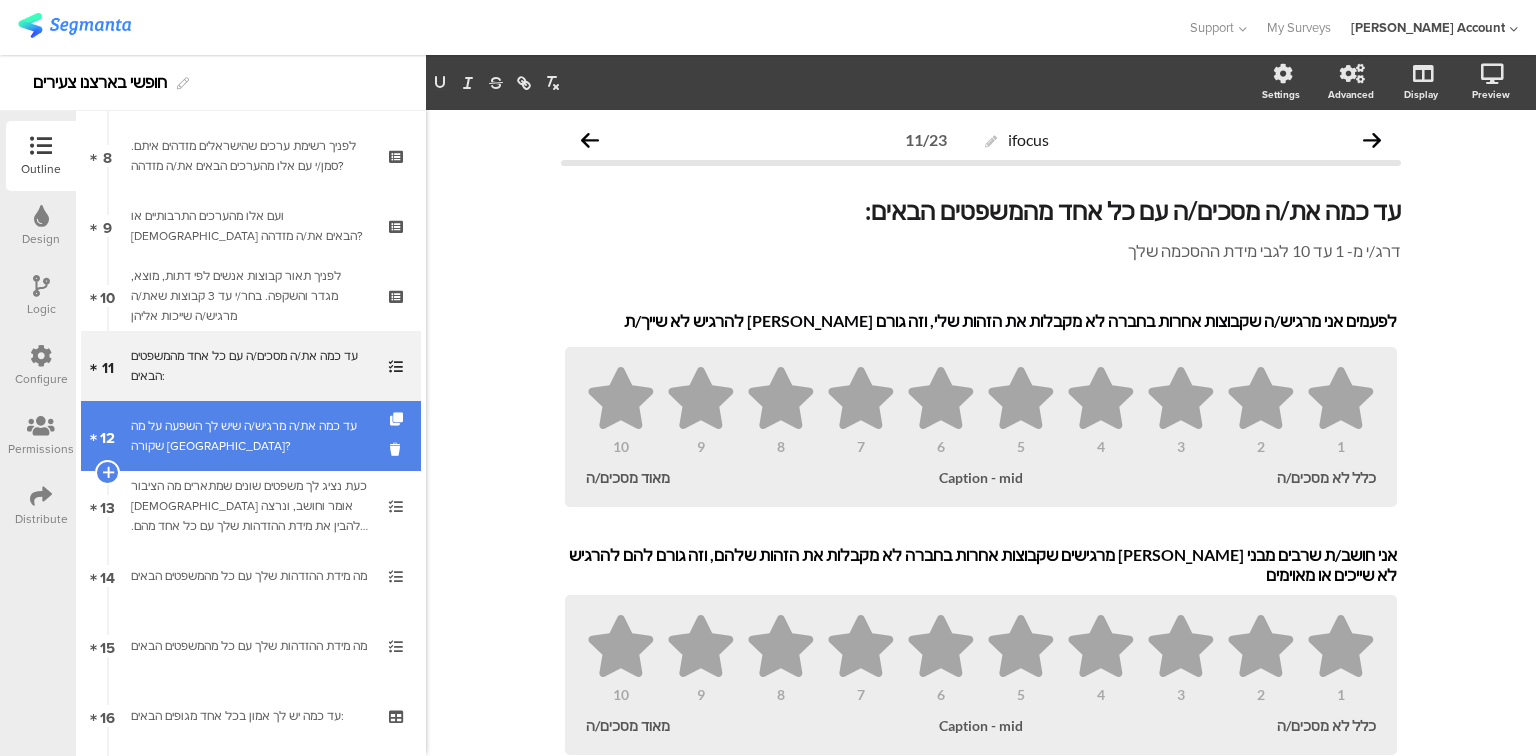 click on "עד כמה את/ה מרגיש/ה שיש לך השפעה על מה שקורה [GEOGRAPHIC_DATA]?" at bounding box center (250, 436) 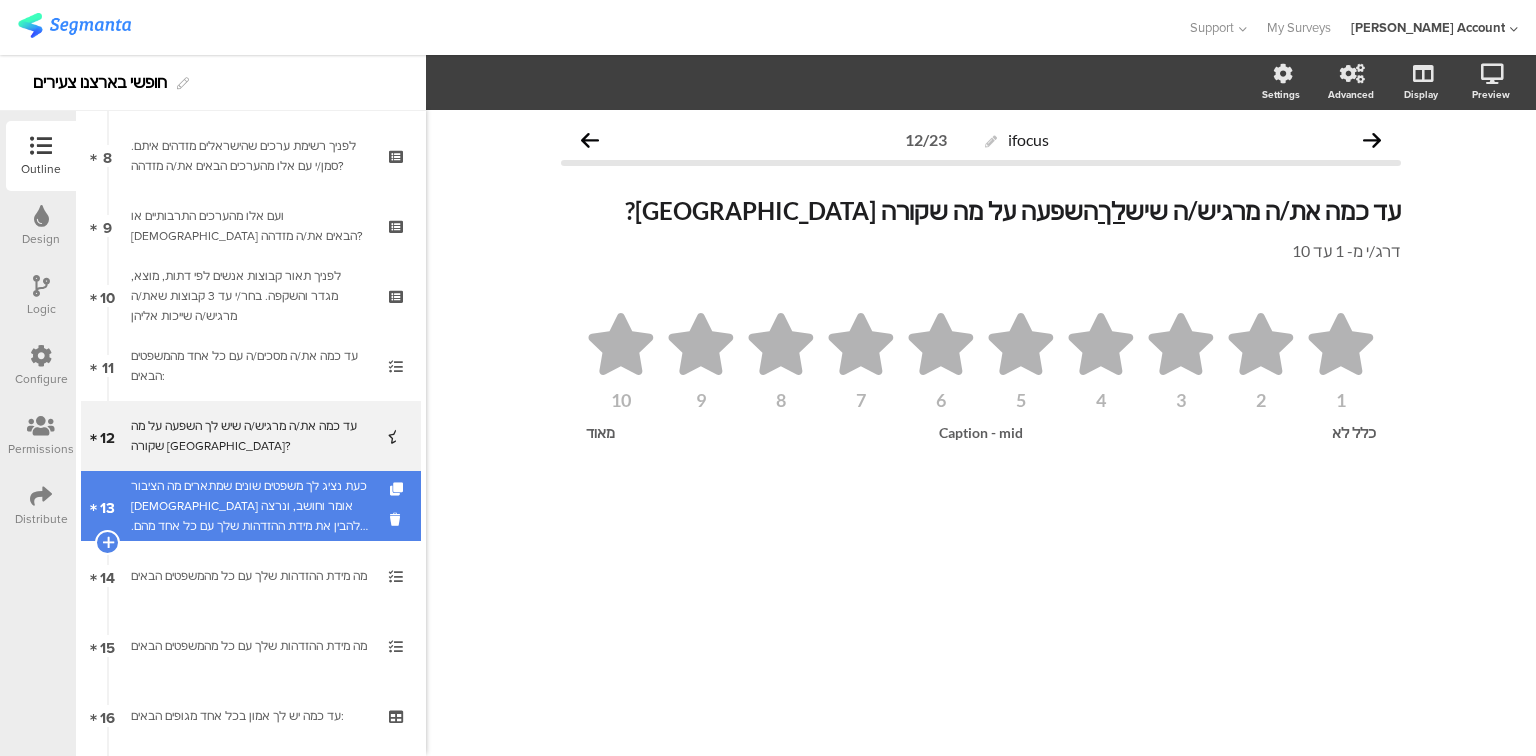 click on "כעת נציג לך משפטים שונים שמתארים מה הציבור [DEMOGRAPHIC_DATA] אומר וחושב, ונרצה להבין את מידת ההזדהות שלך עם כל אחד מהם. דרג/י [PERSON_NAME] 1 ל -10 לכל משפט, כאשר 10 הכוונה שאת/ה מאוד מזדהה עם מה שנאמר, ו- 1 שאת/ה כלל לא מזדהה עם הנאמר, לא יודע/ת" at bounding box center (250, 506) 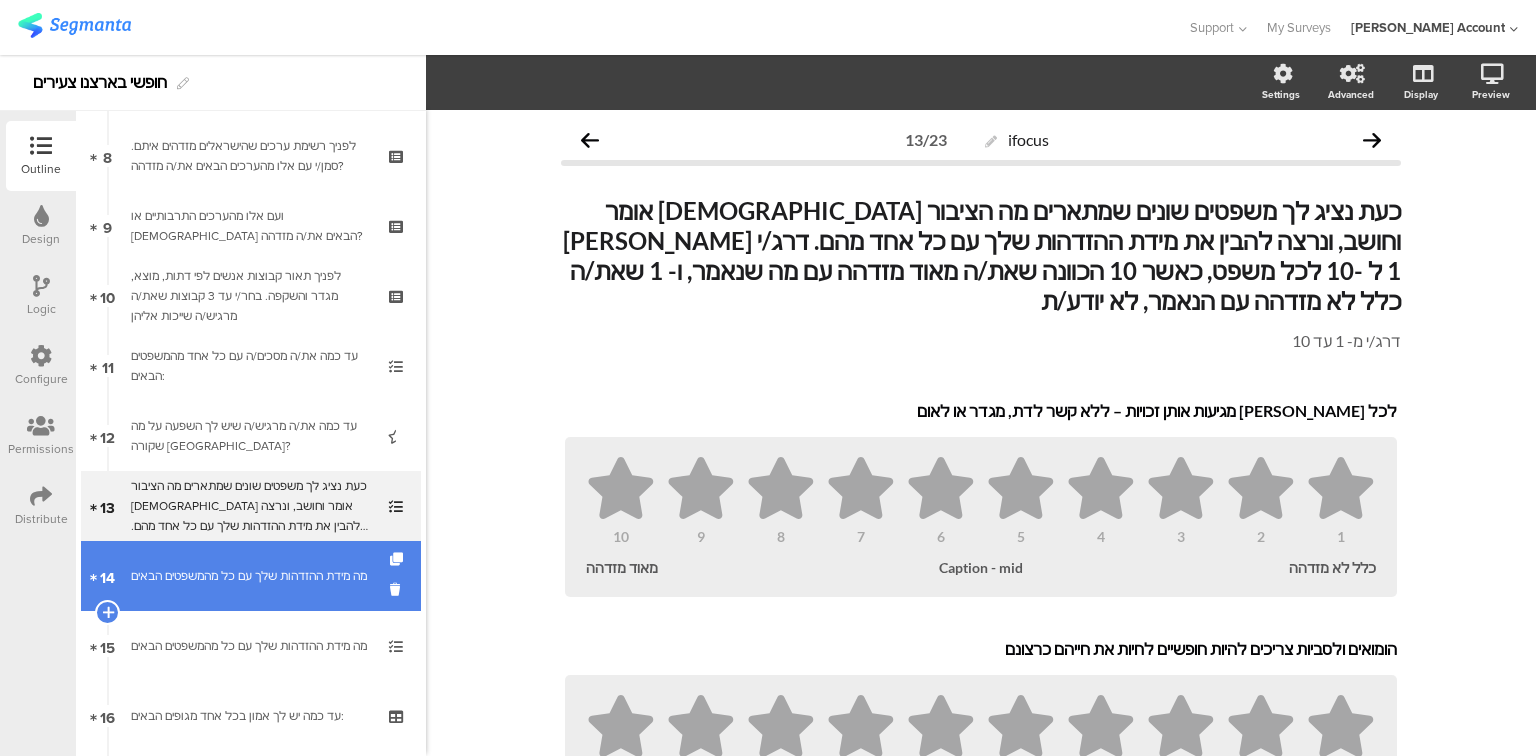 click on "14
מה מידת ההזדהות שלך עם כל מהמשפטים הבאים" at bounding box center (251, 576) 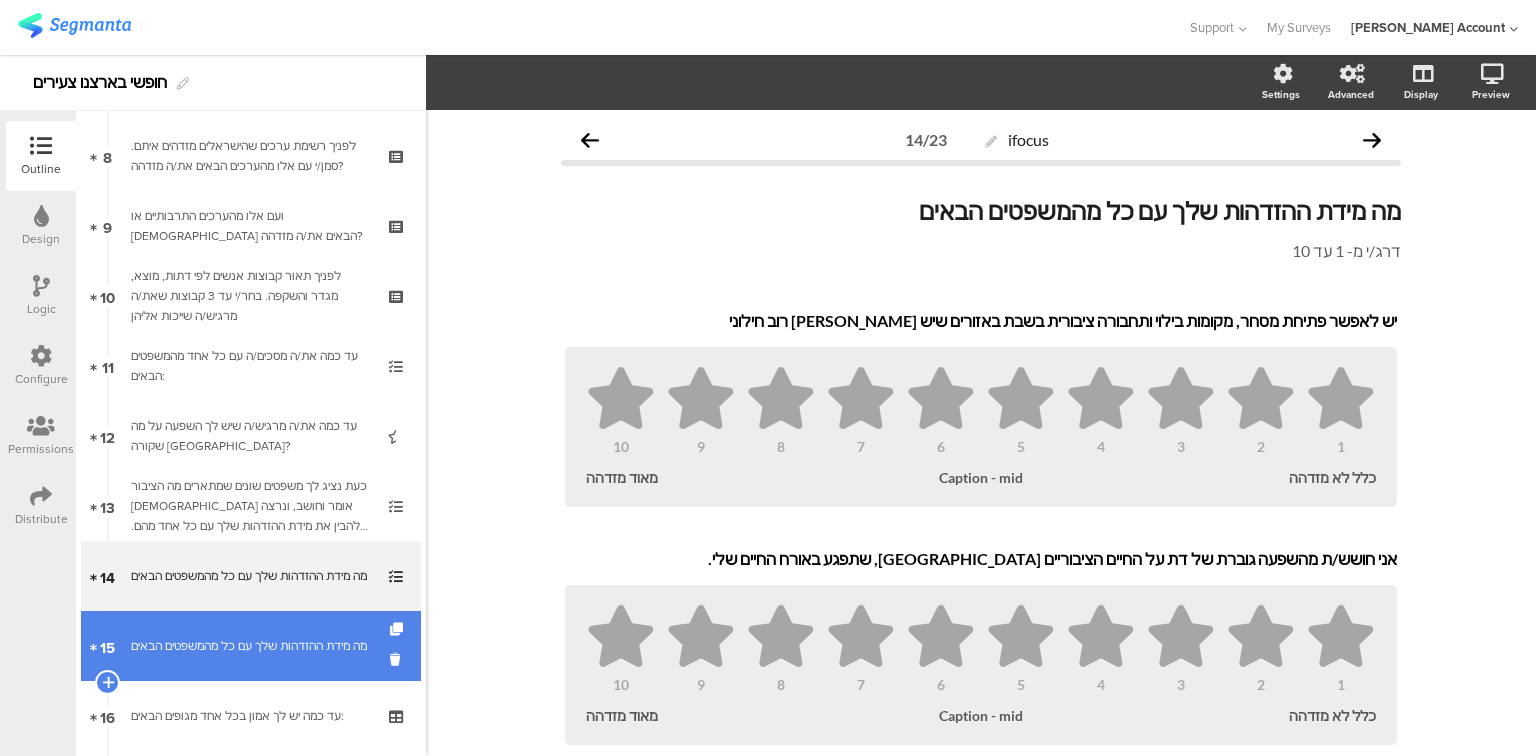 click on "מה מידת ההזדהות שלך עם כל מהמשפטים הבאים" at bounding box center (250, 646) 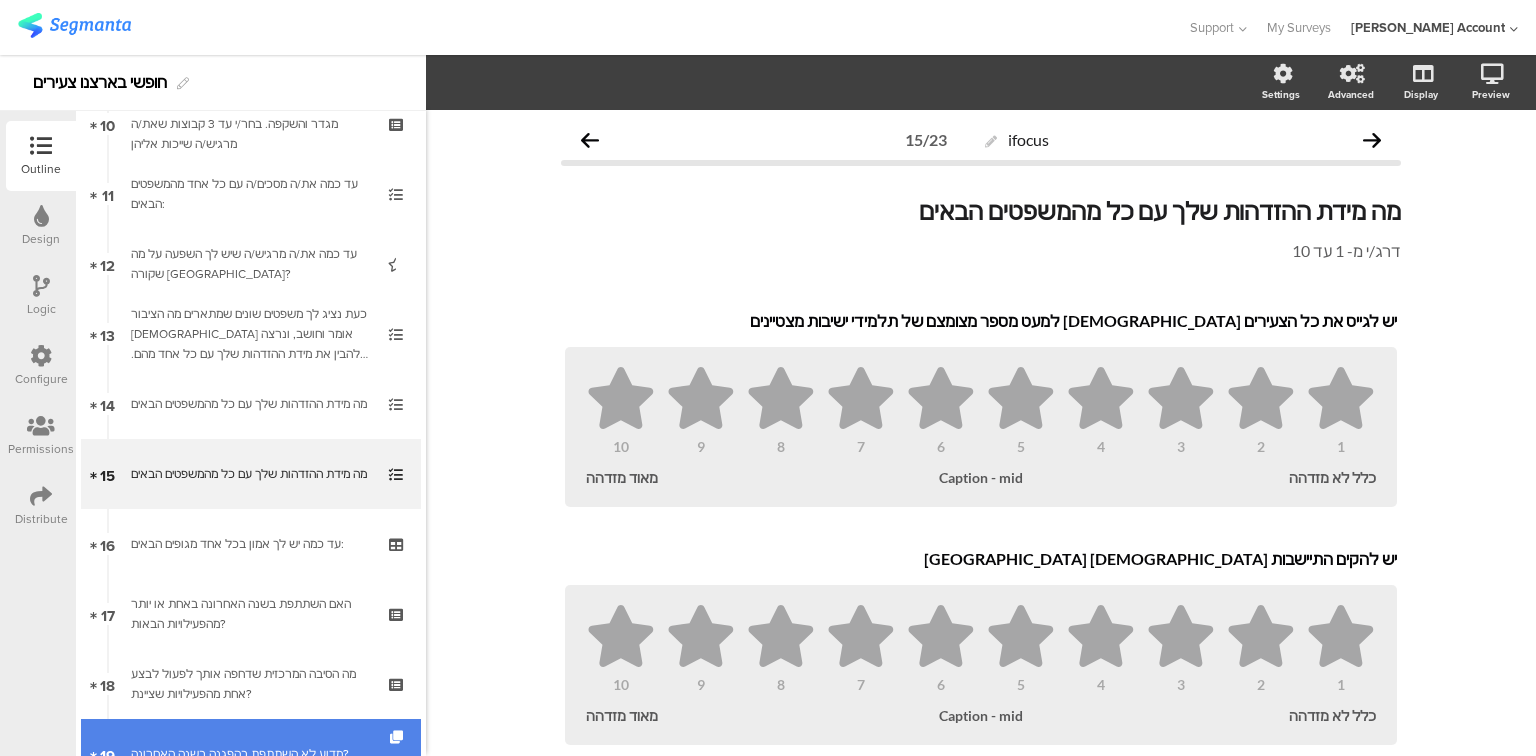 scroll, scrollTop: 880, scrollLeft: 0, axis: vertical 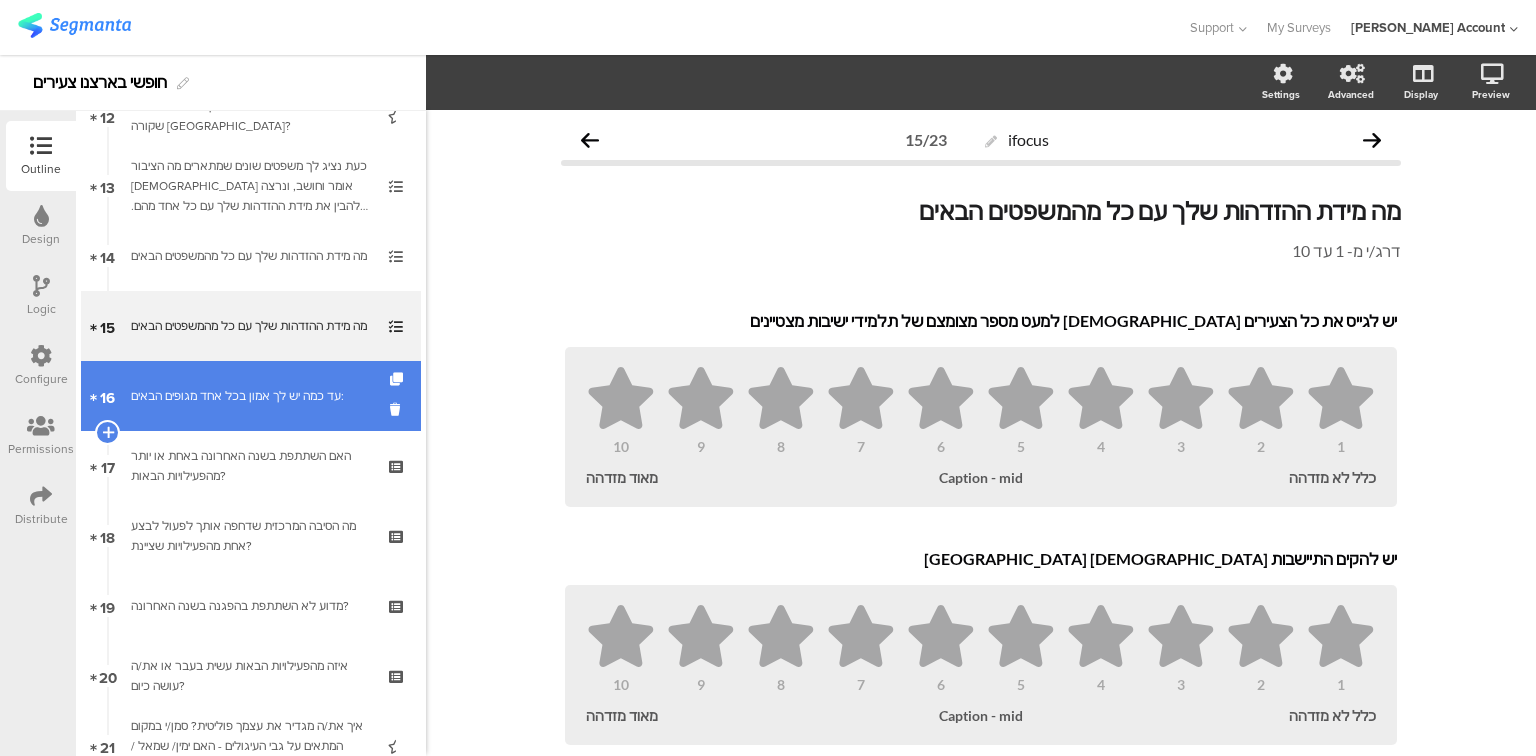 click on "עד כמה יש לך אמון בכל אחד מגופים הבאים:" at bounding box center (250, 396) 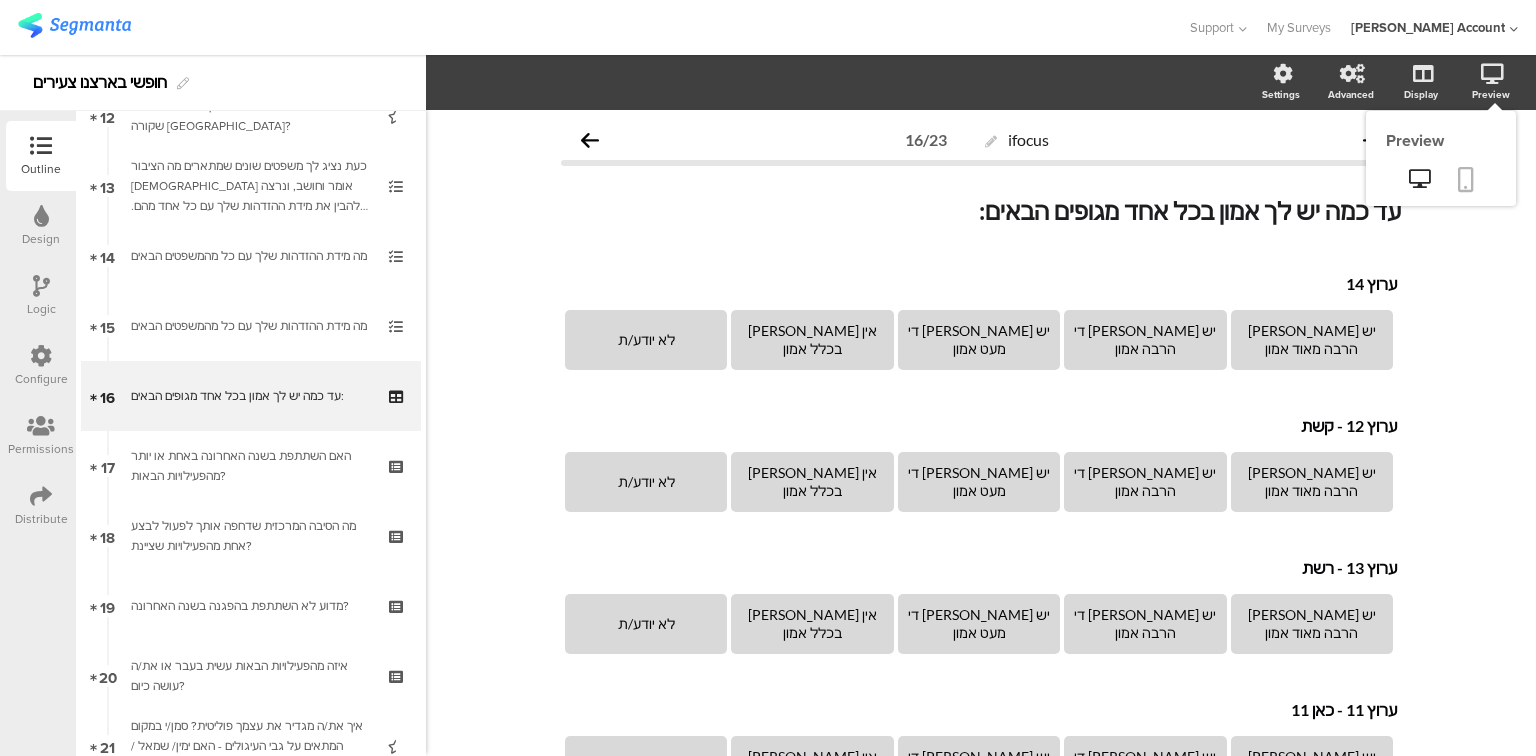 click 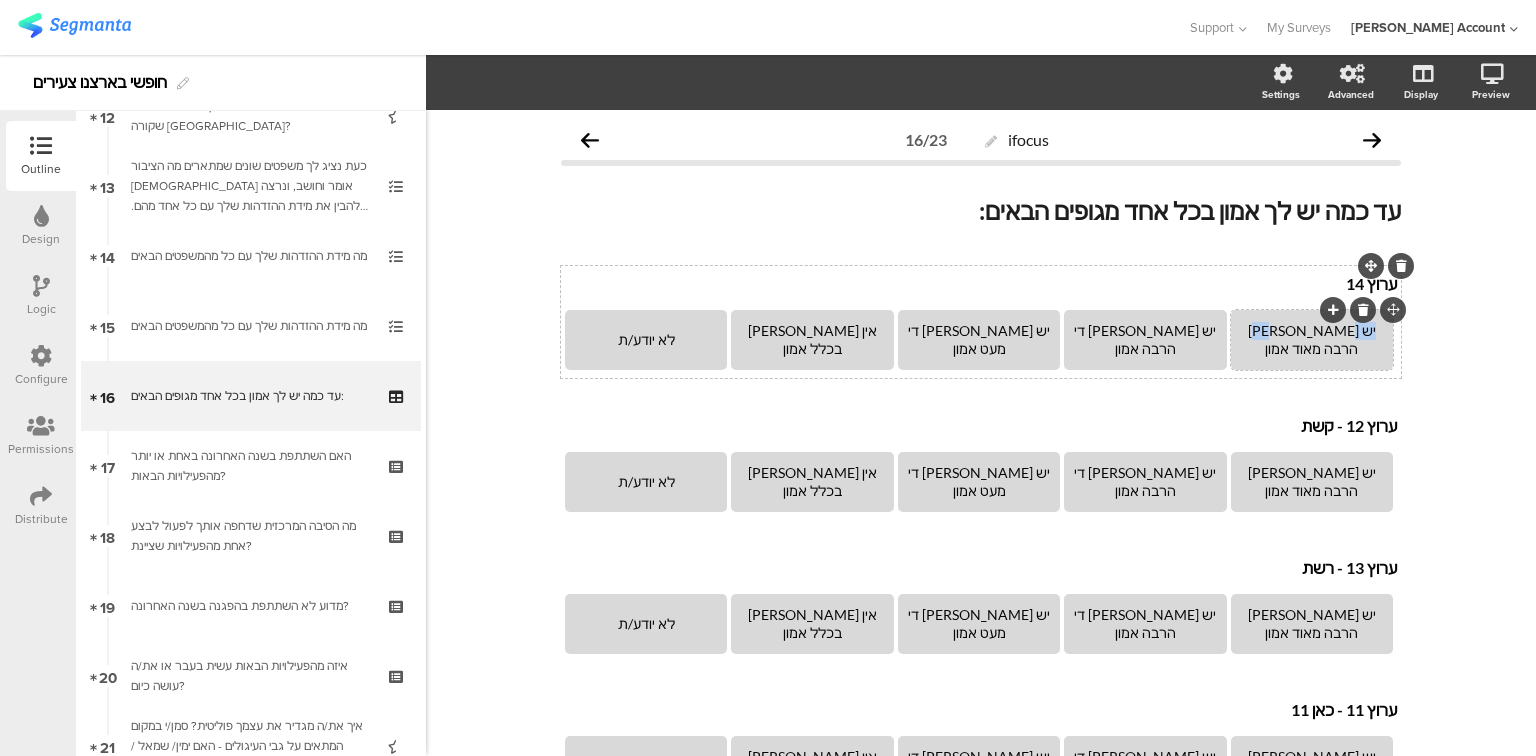 drag, startPoint x: 1330, startPoint y: 337, endPoint x: 1378, endPoint y: 333, distance: 48.166378 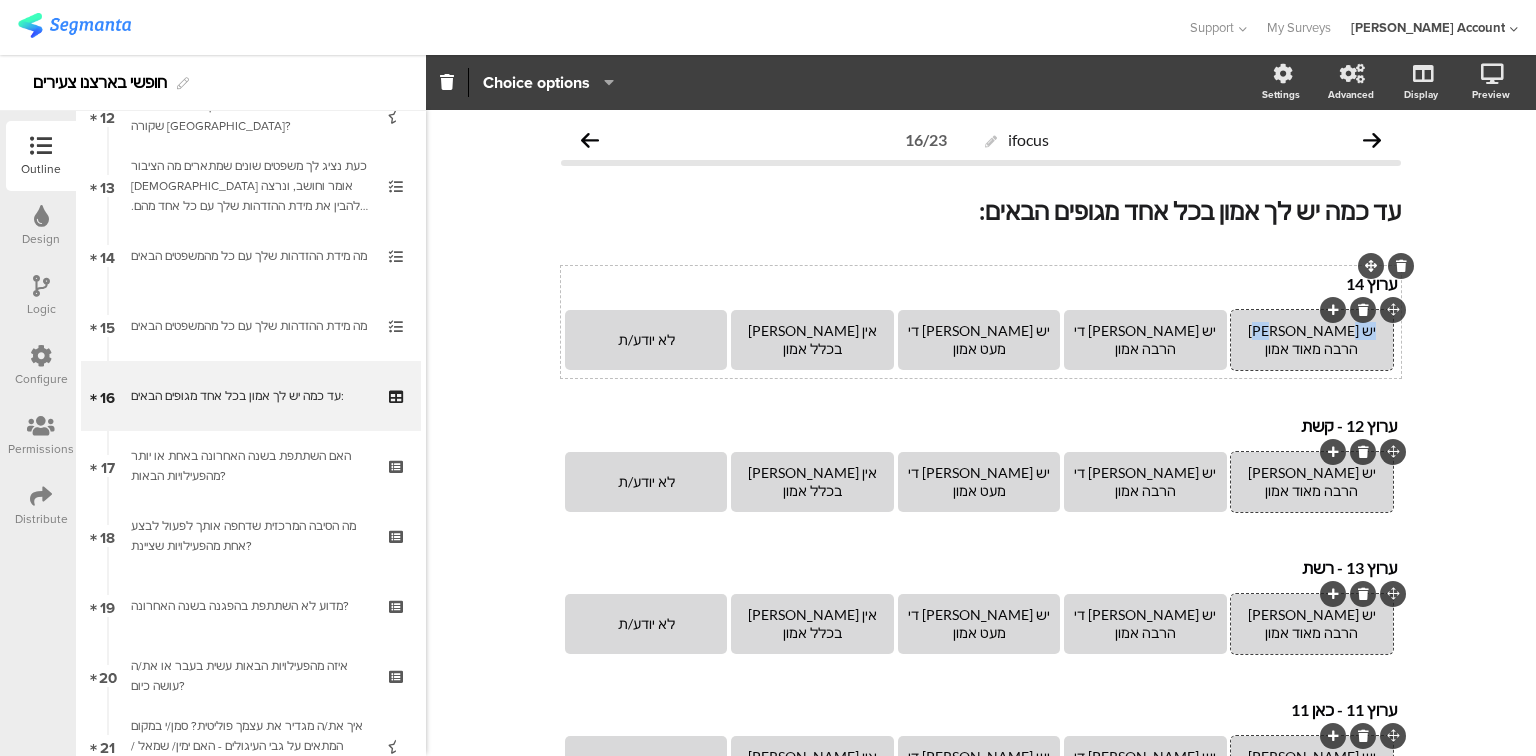type 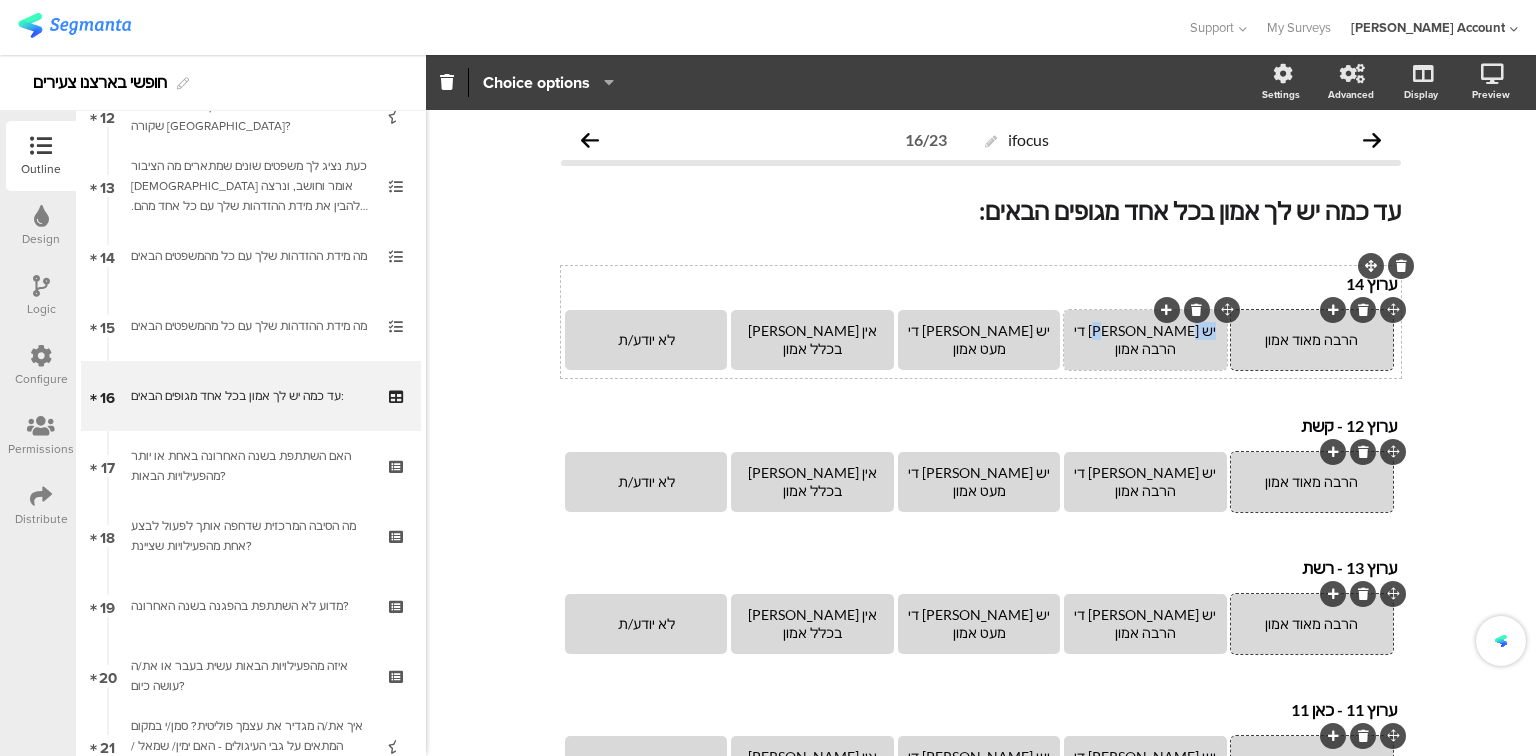 drag, startPoint x: 1158, startPoint y: 341, endPoint x: 1212, endPoint y: 341, distance: 54 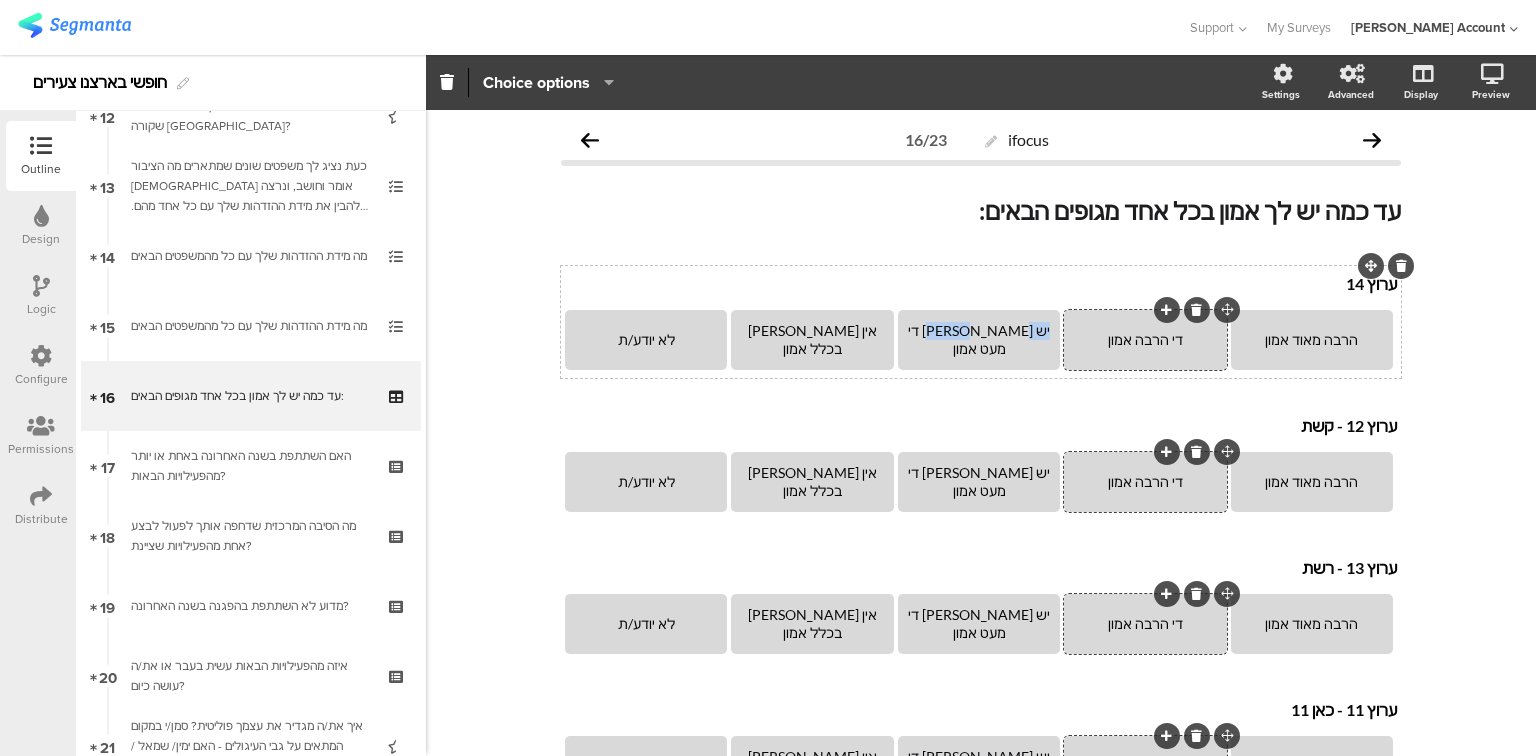 drag, startPoint x: 975, startPoint y: 341, endPoint x: 1060, endPoint y: 350, distance: 85.47514 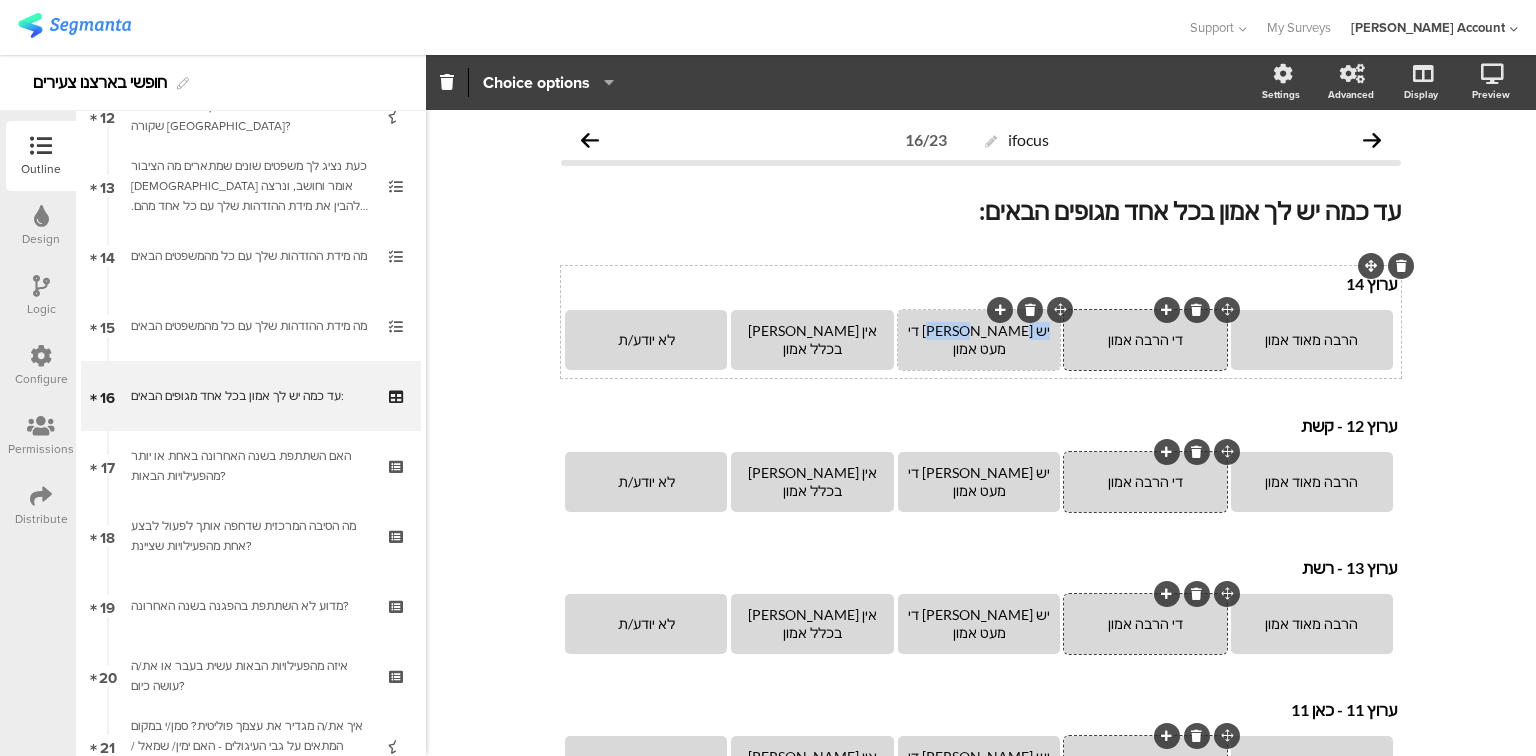 type 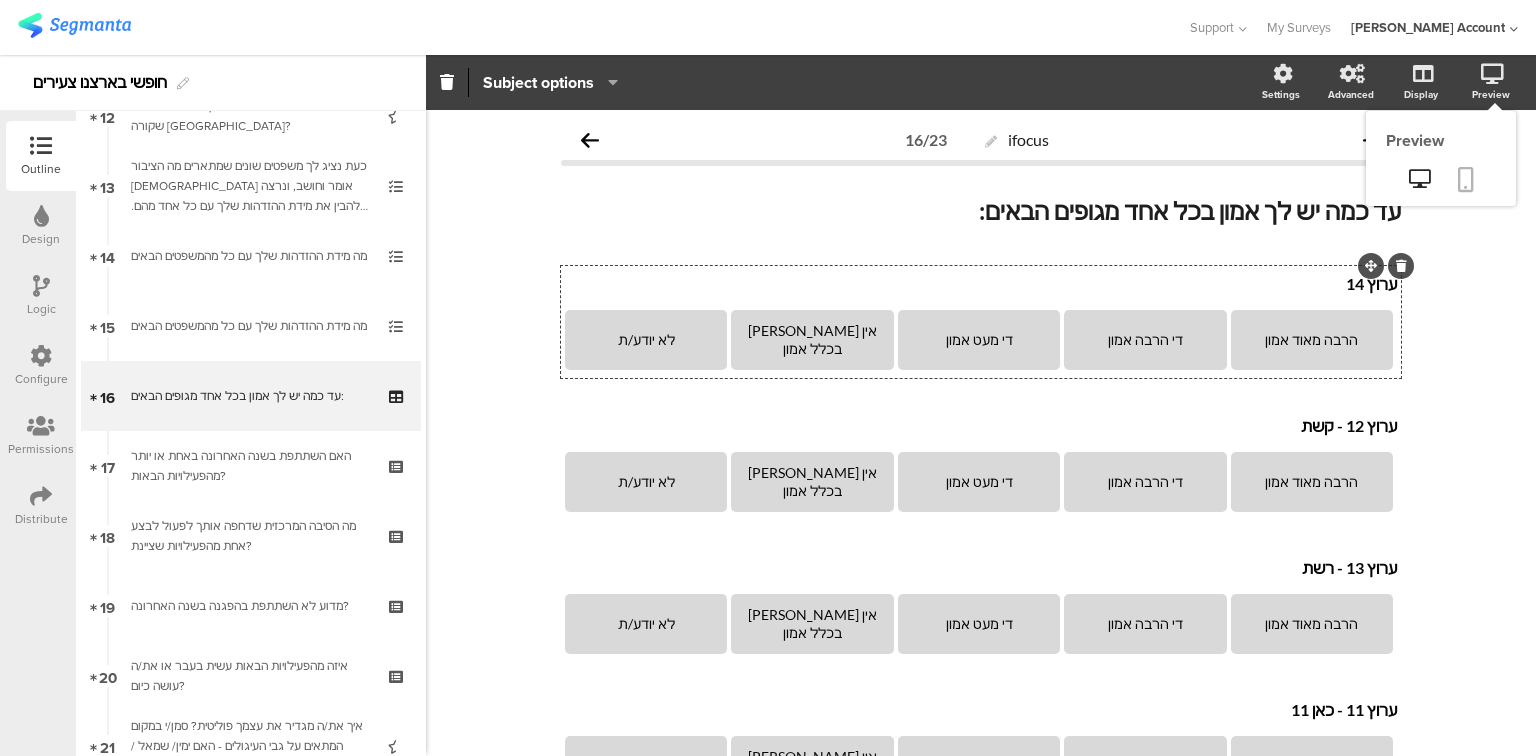 click 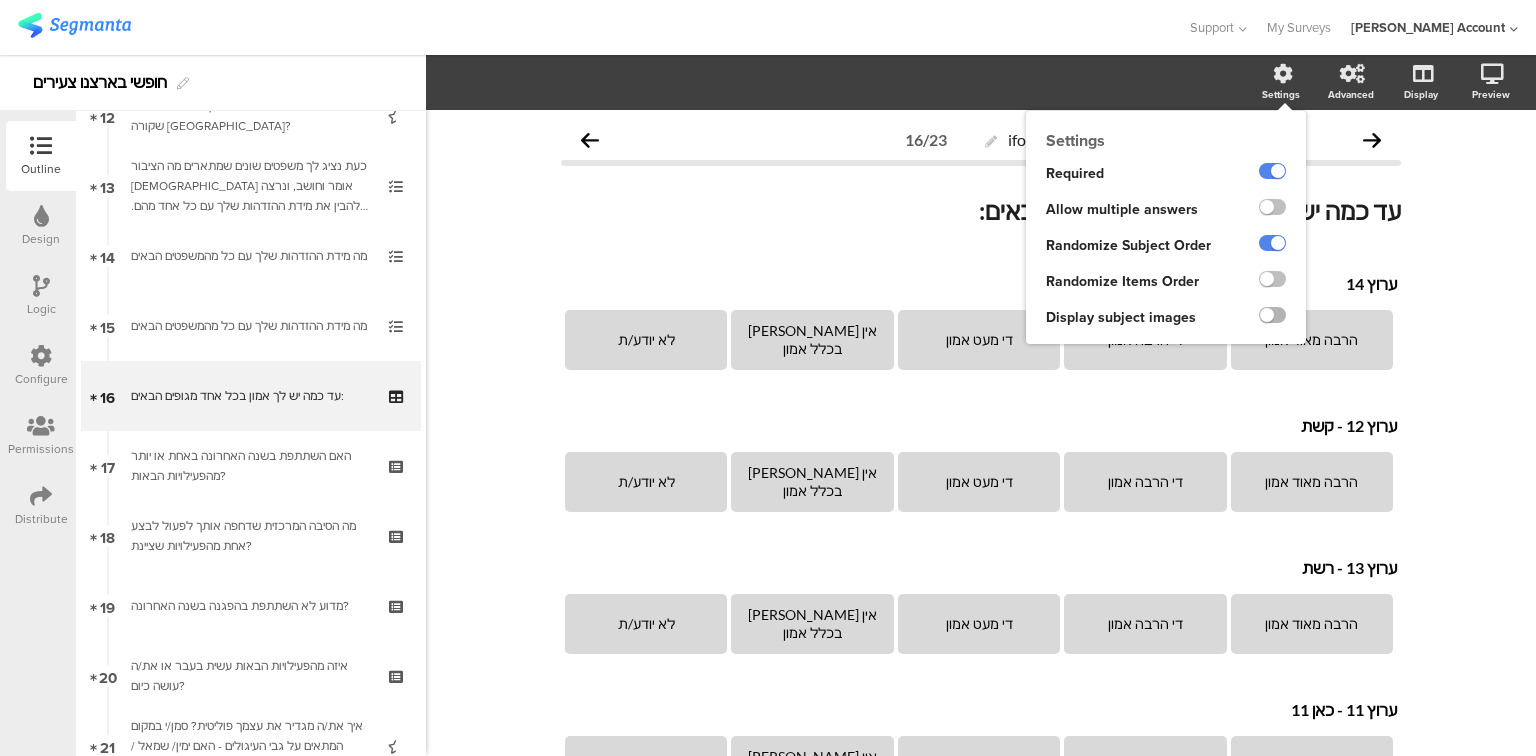 click 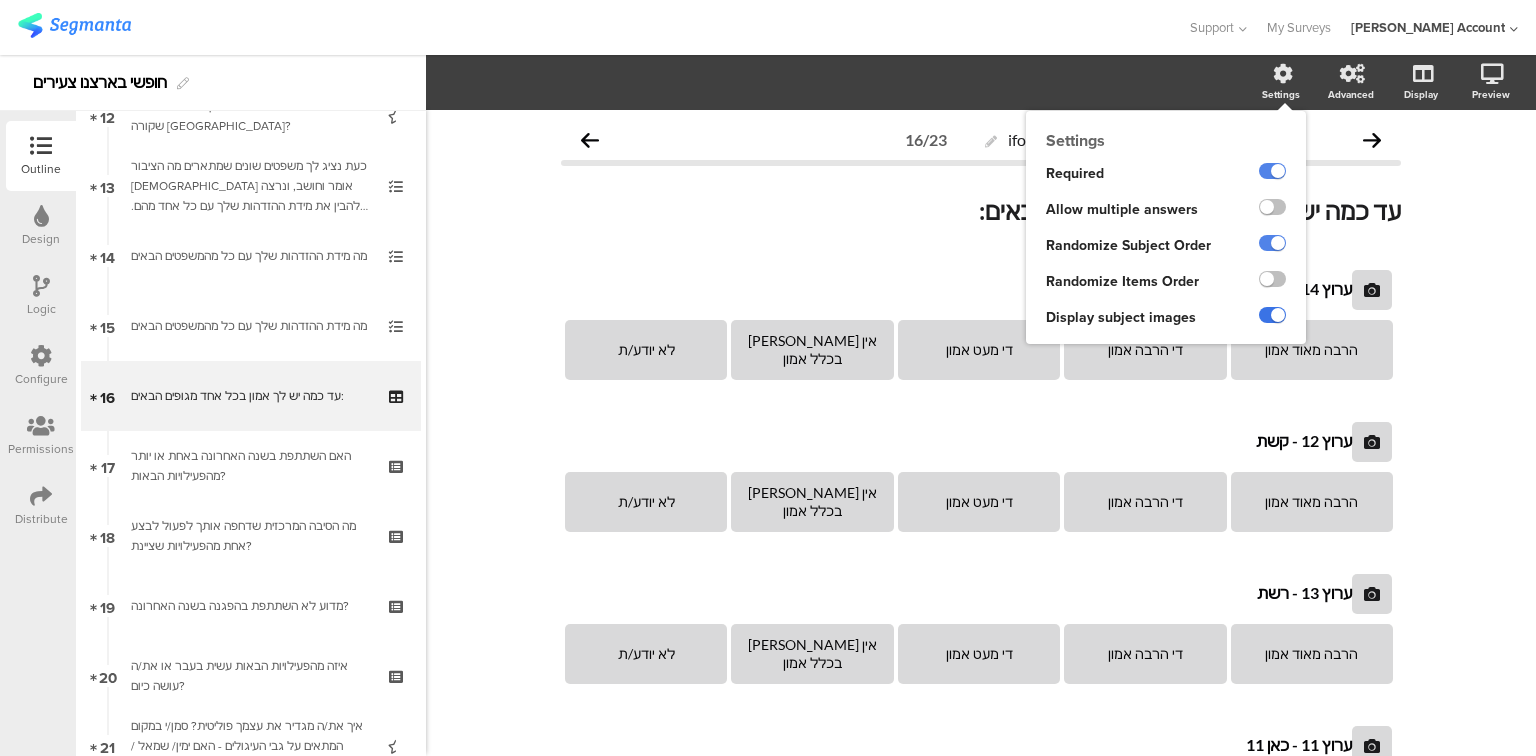 click 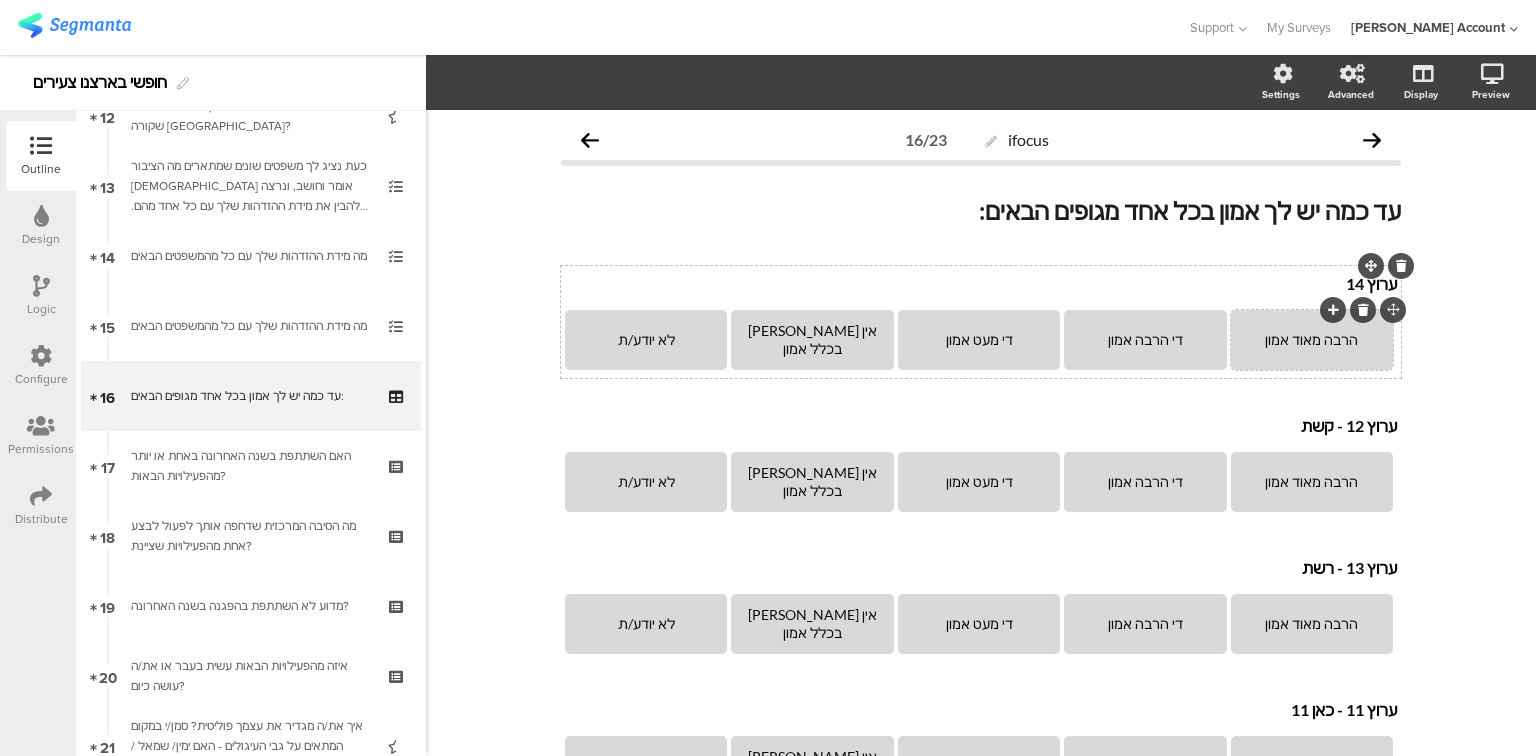 click on "הרבה מאוד אמון" 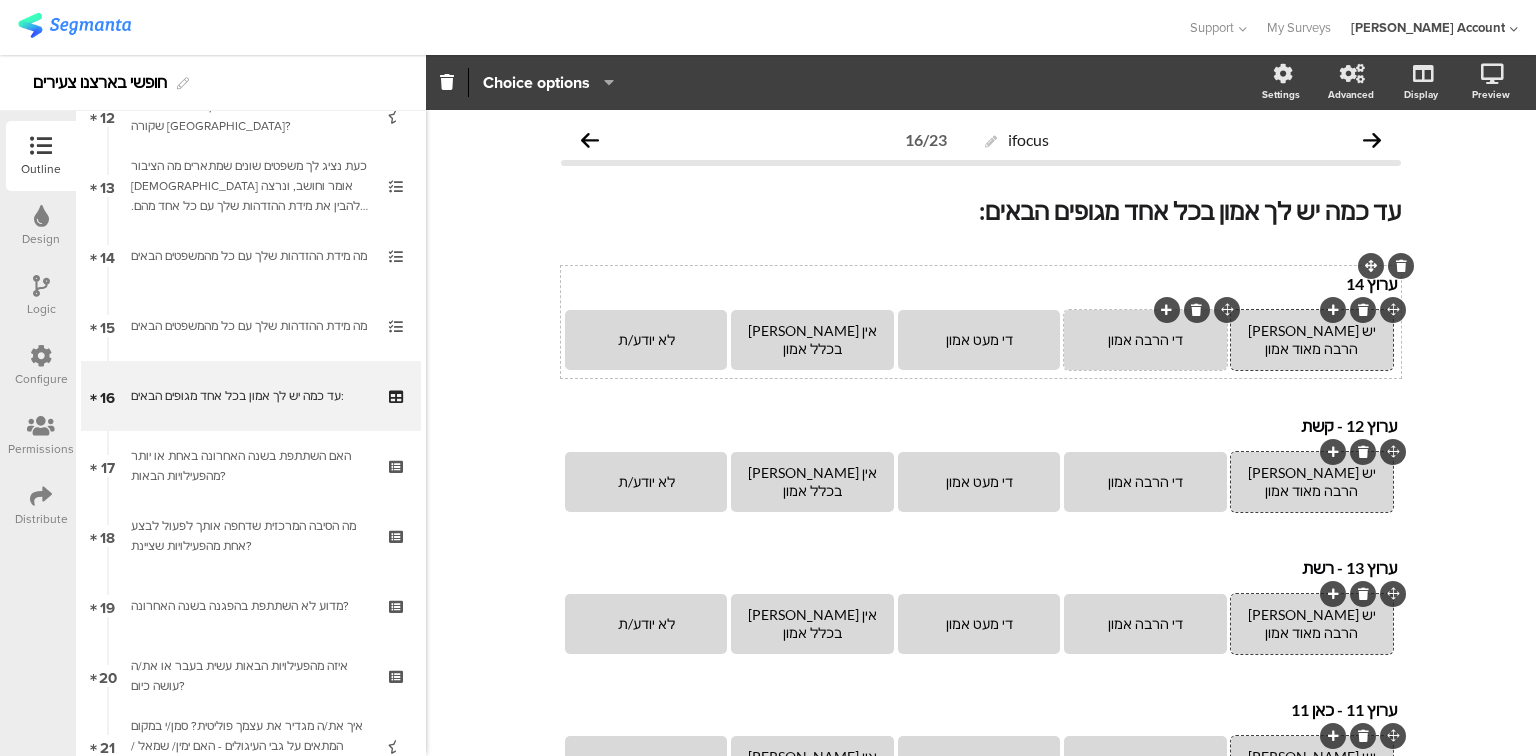 click on "די הרבה אמון" 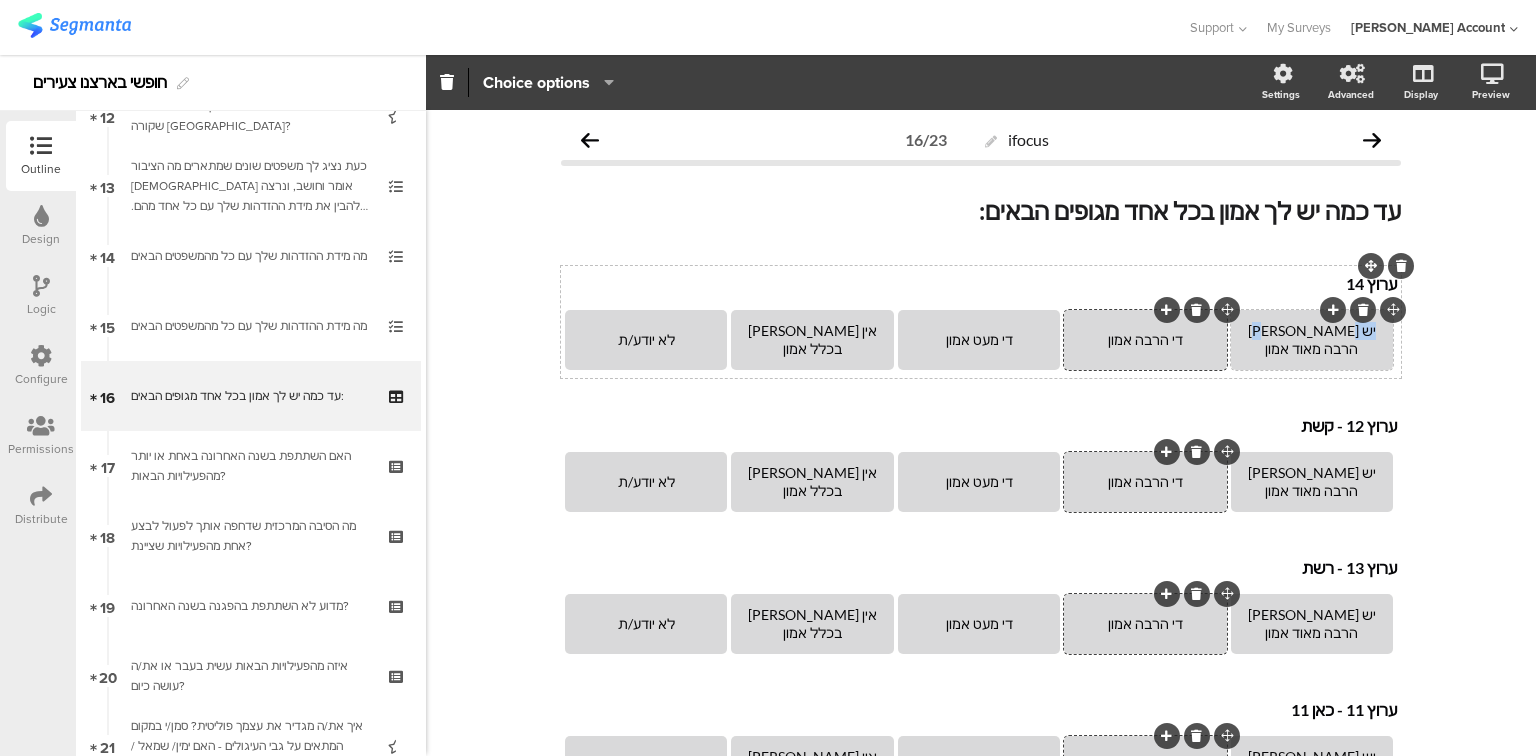 drag, startPoint x: 1332, startPoint y: 343, endPoint x: 1368, endPoint y: 347, distance: 36.221542 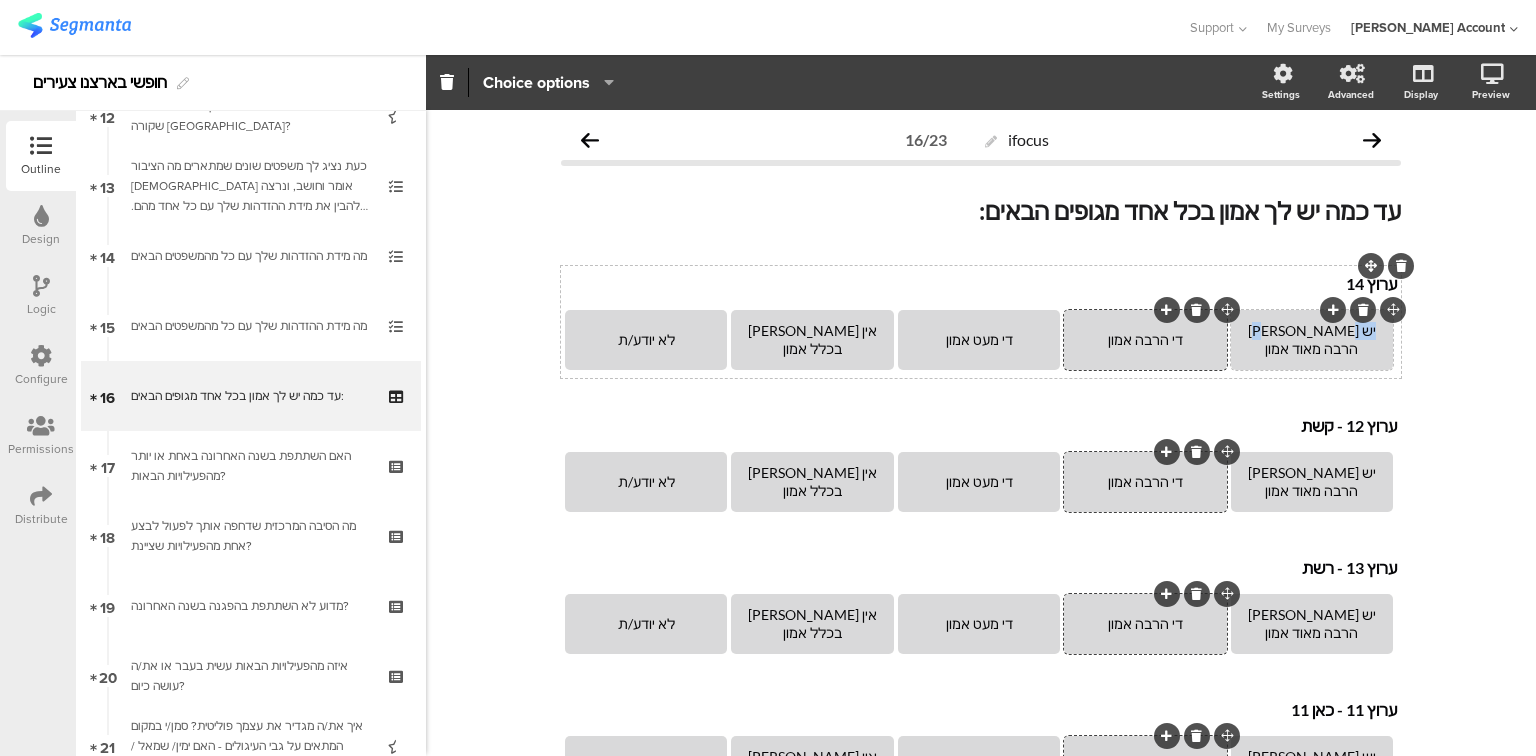 click on "יש [PERSON_NAME] הרבה מאוד אמון" 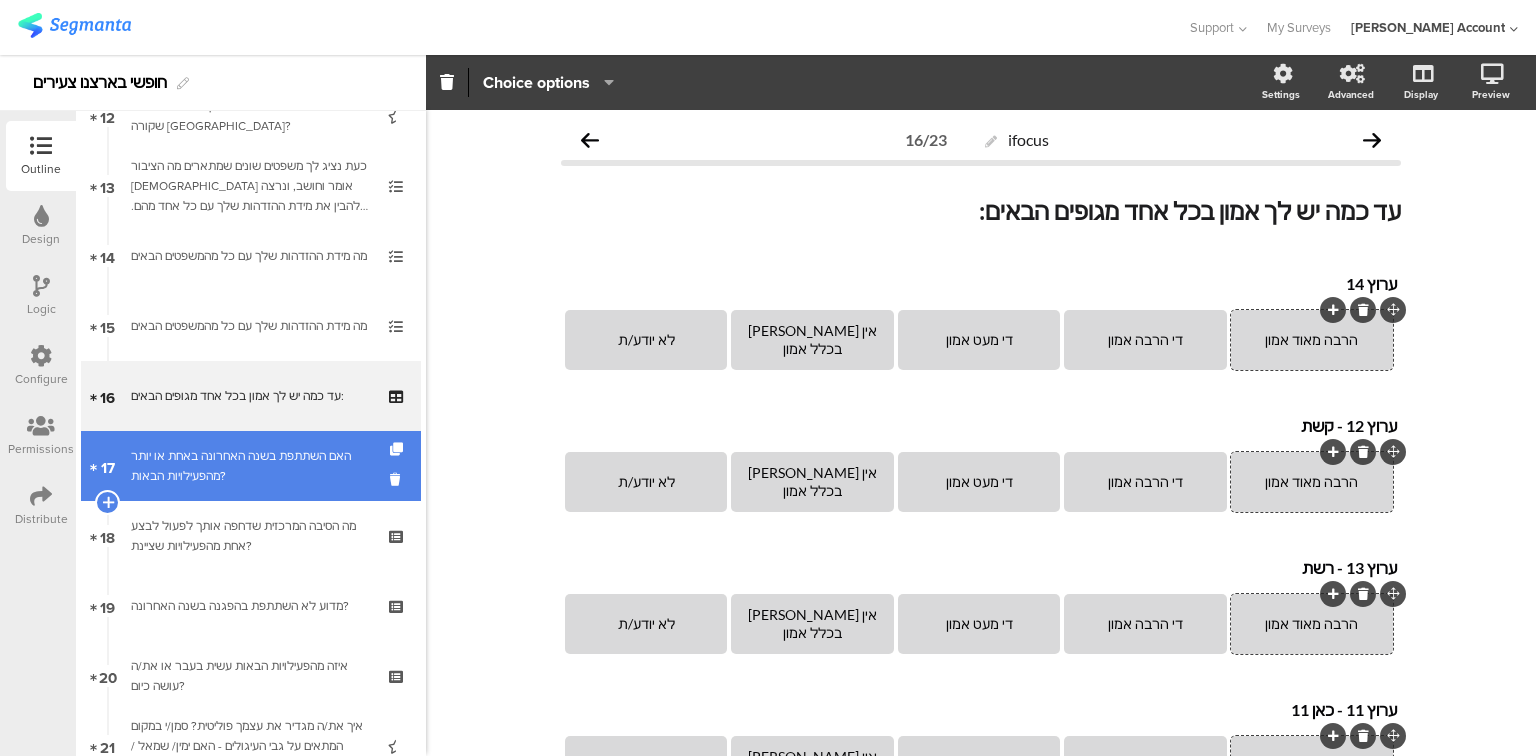 click on "האם השתתפת בשנה האחרונה באחת או יותר מהפעילויות הבאות?" at bounding box center (250, 466) 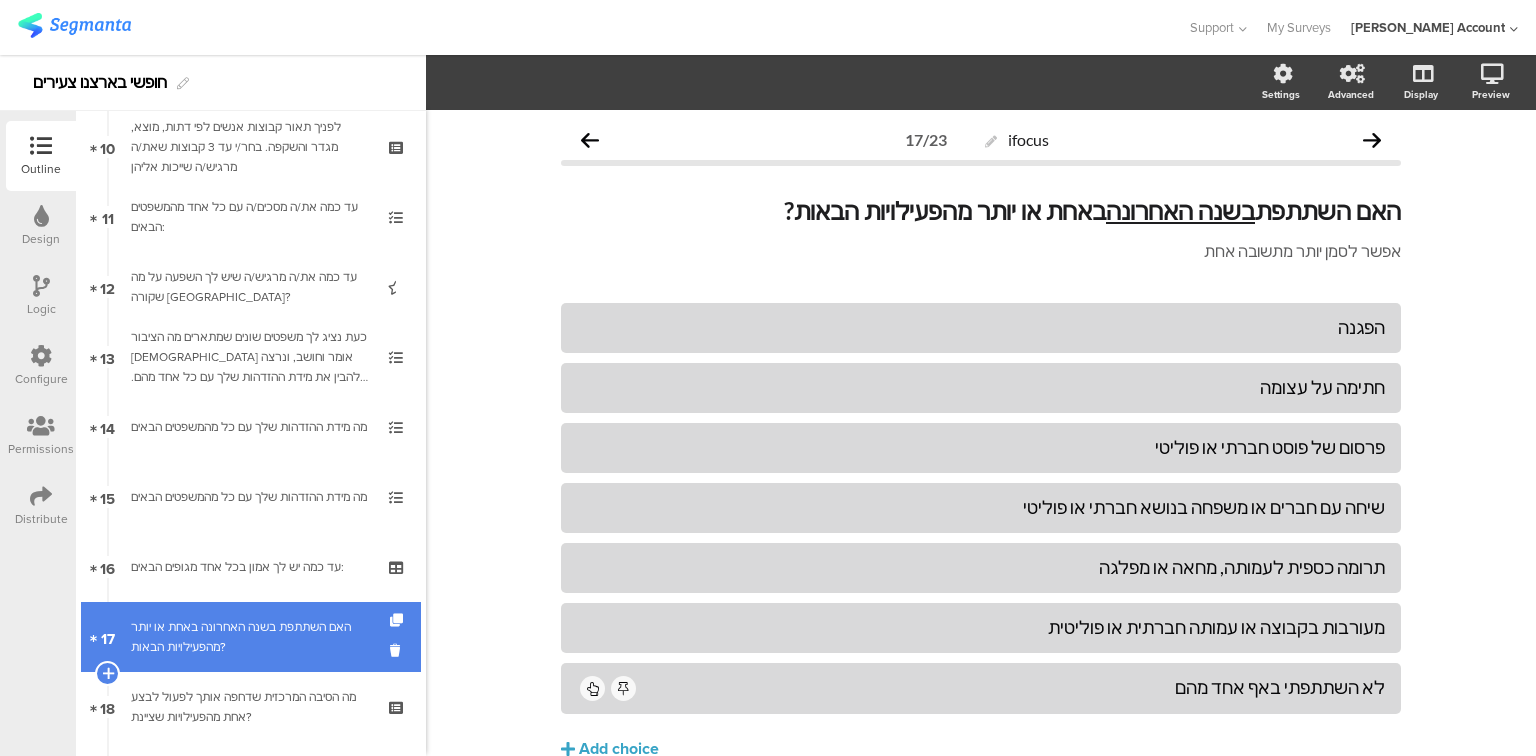 scroll, scrollTop: 640, scrollLeft: 0, axis: vertical 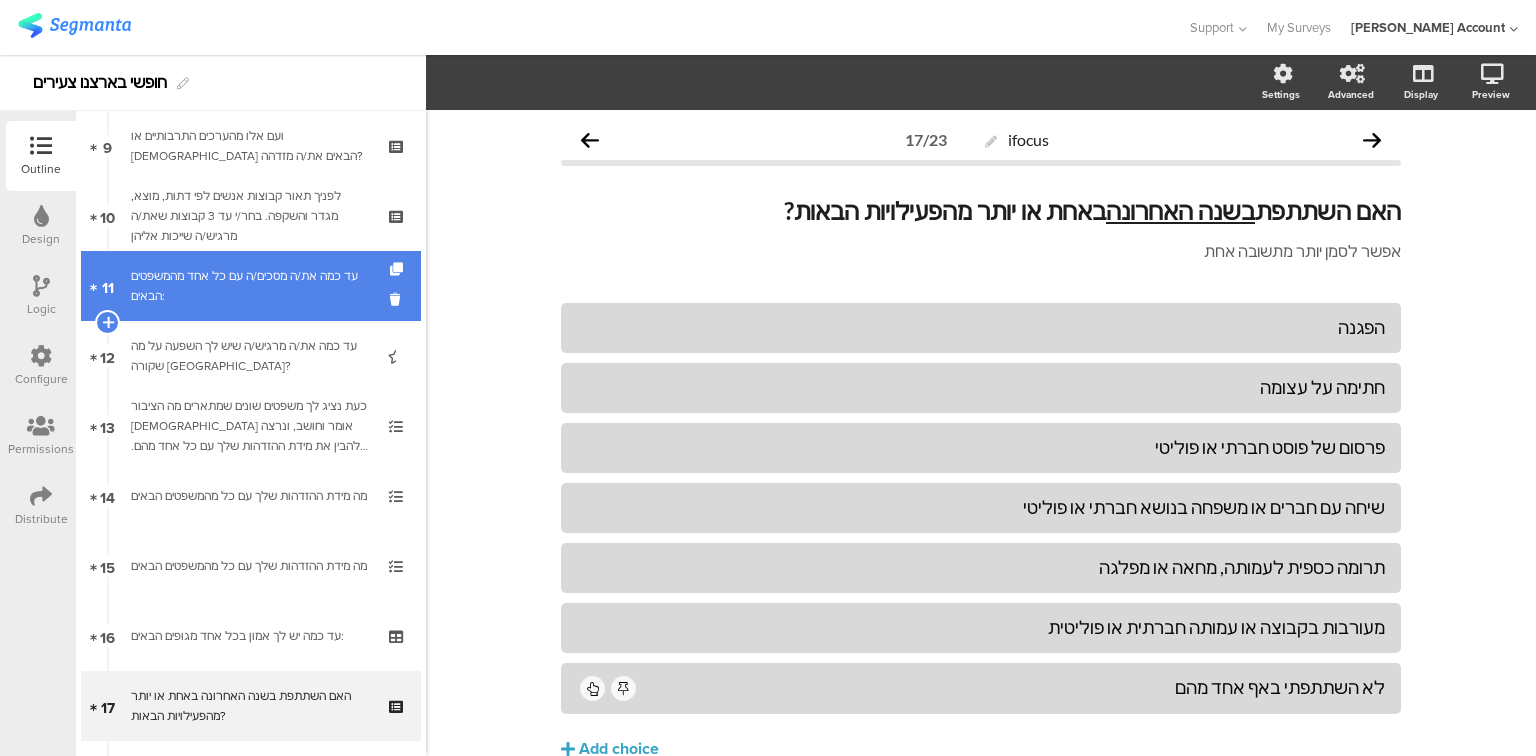 click on "עד כמה את/ה מסכים/ה עם כל אחד מהמשפטים הבאים:" at bounding box center (250, 286) 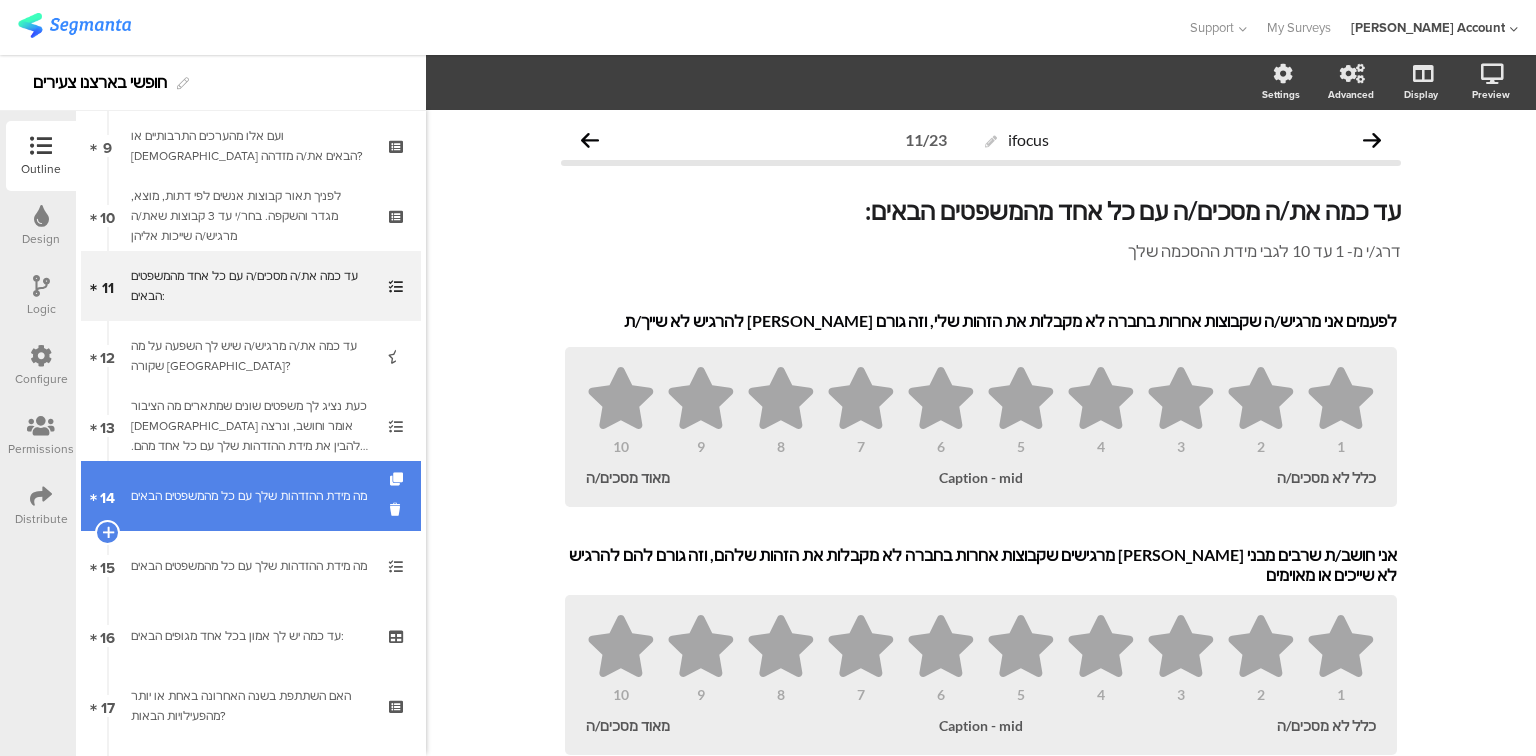 click on "מה מידת ההזדהות שלך עם כל מהמשפטים הבאים" at bounding box center [250, 496] 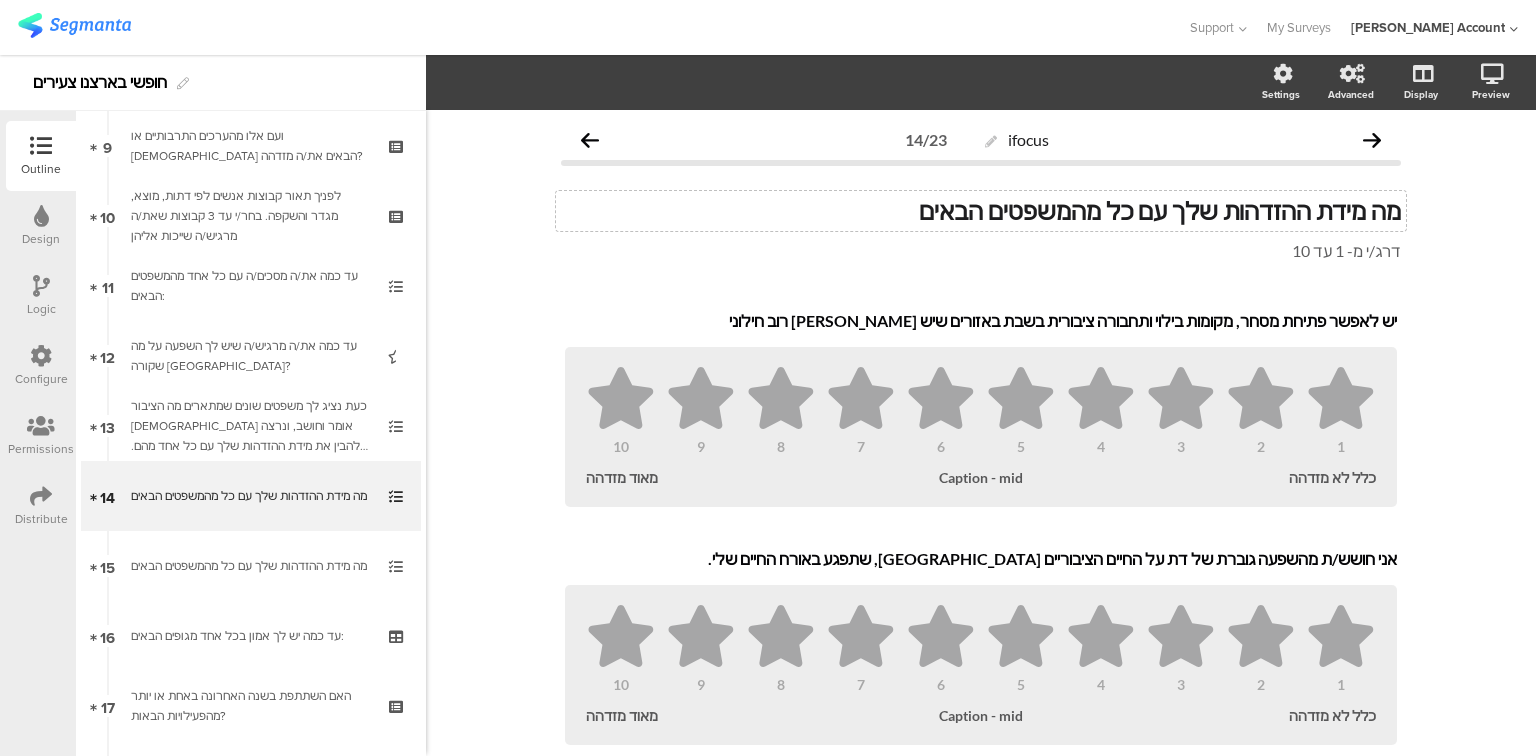 click on "מה מידת ההזדהות שלך עם כל מהמשפטים הבאים
מה מידת ההזדהות שלך עם כל מהמשפטים הבאים" 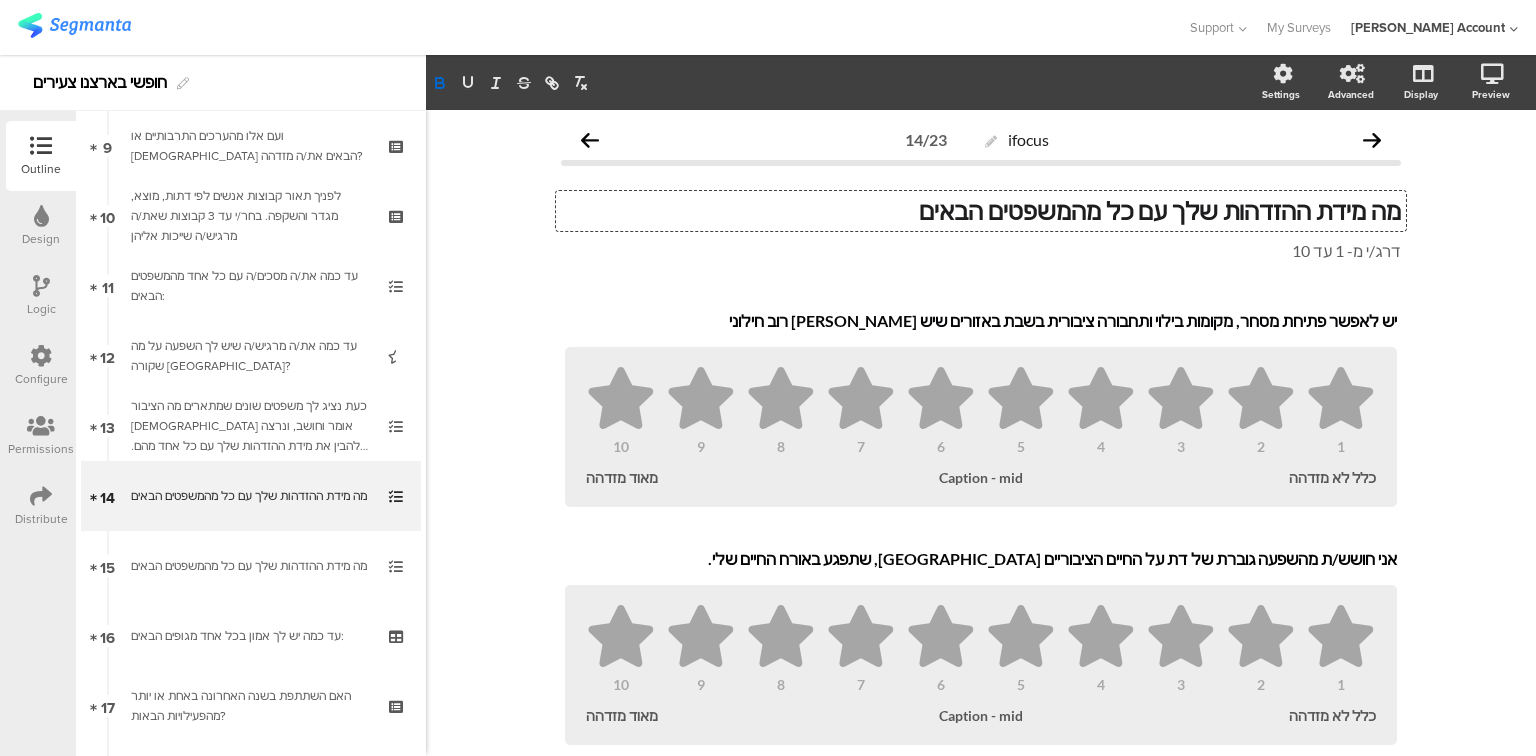 type 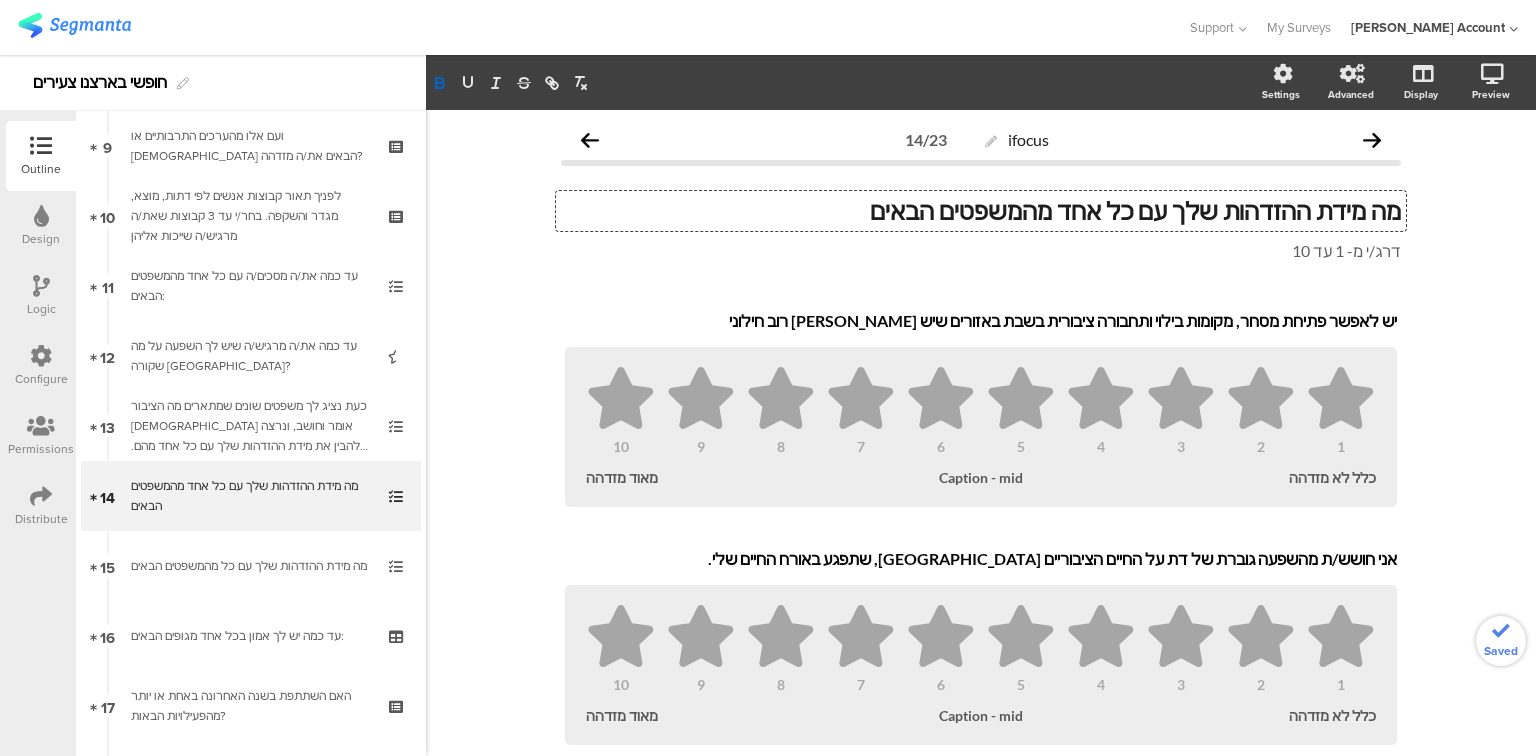 click on "מה מידת ההזדהות שלך עם כל אחד מהמשפטים הבאים" 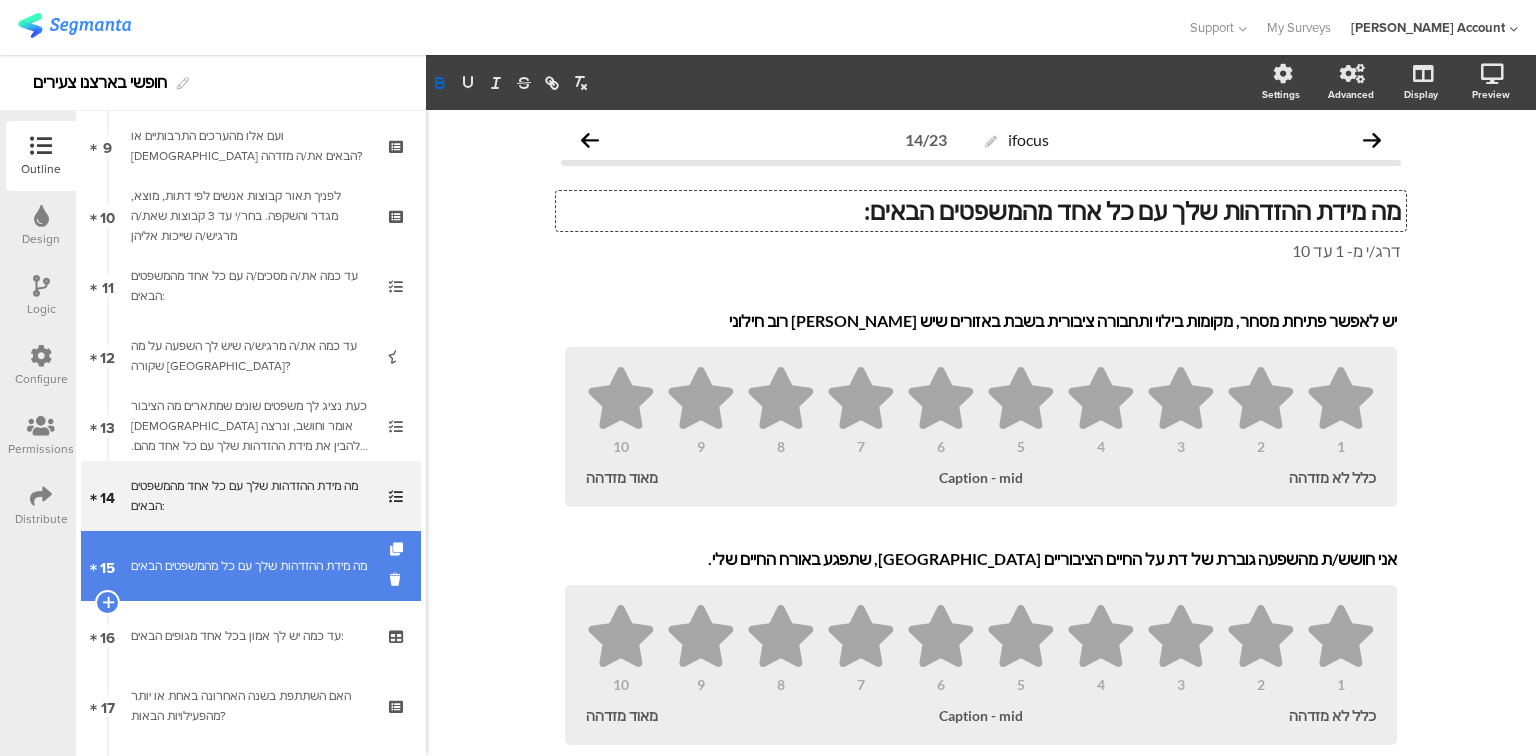 click on "מה מידת ההזדהות שלך עם כל מהמשפטים הבאים" at bounding box center (250, 566) 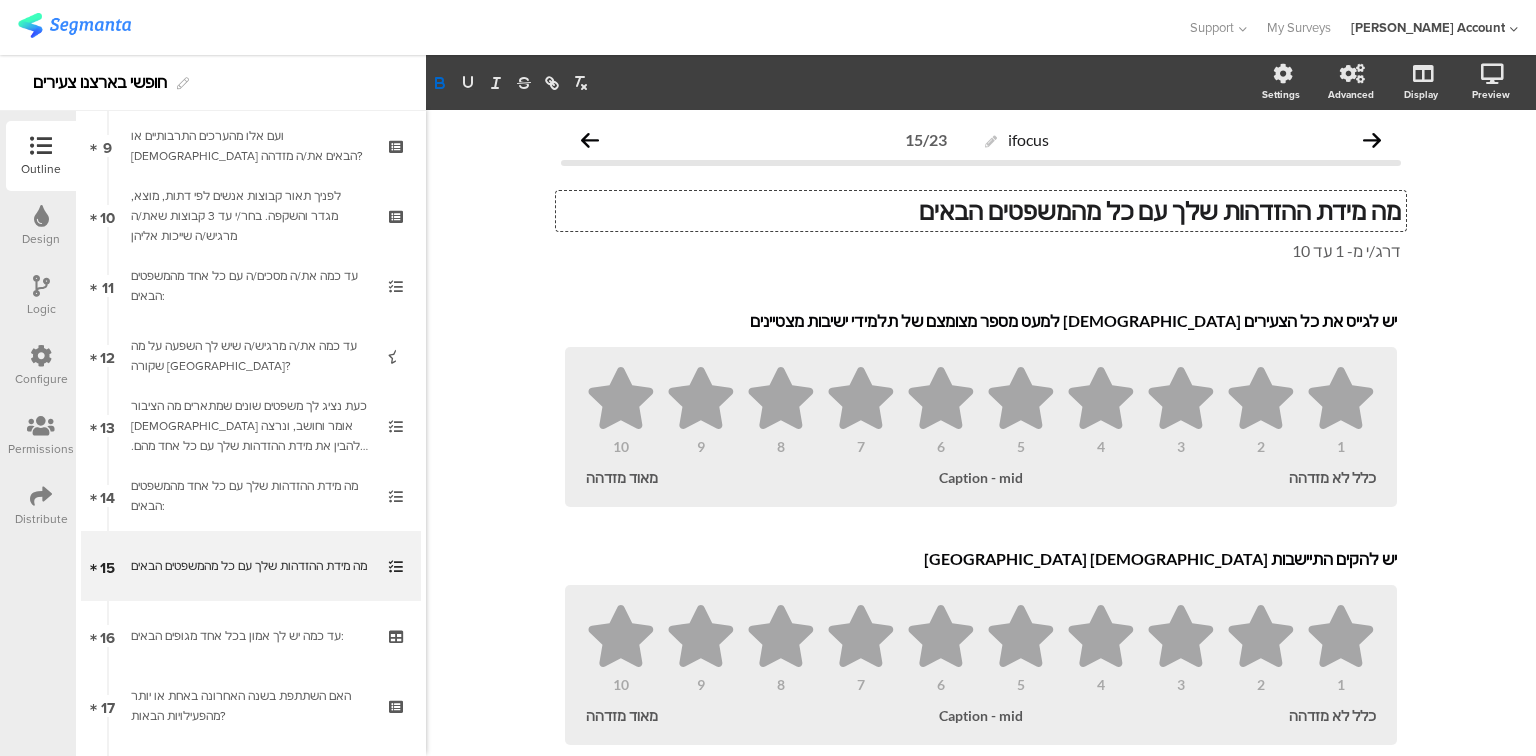 click on "מה מידת ההזדהות שלך עם כל מהמשפטים הבאים
מה מידת ההזדהות שלך עם כל מהמשפטים הבאים
מה מידת ההזדהות שלך עם כל מהמשפטים הבאים" 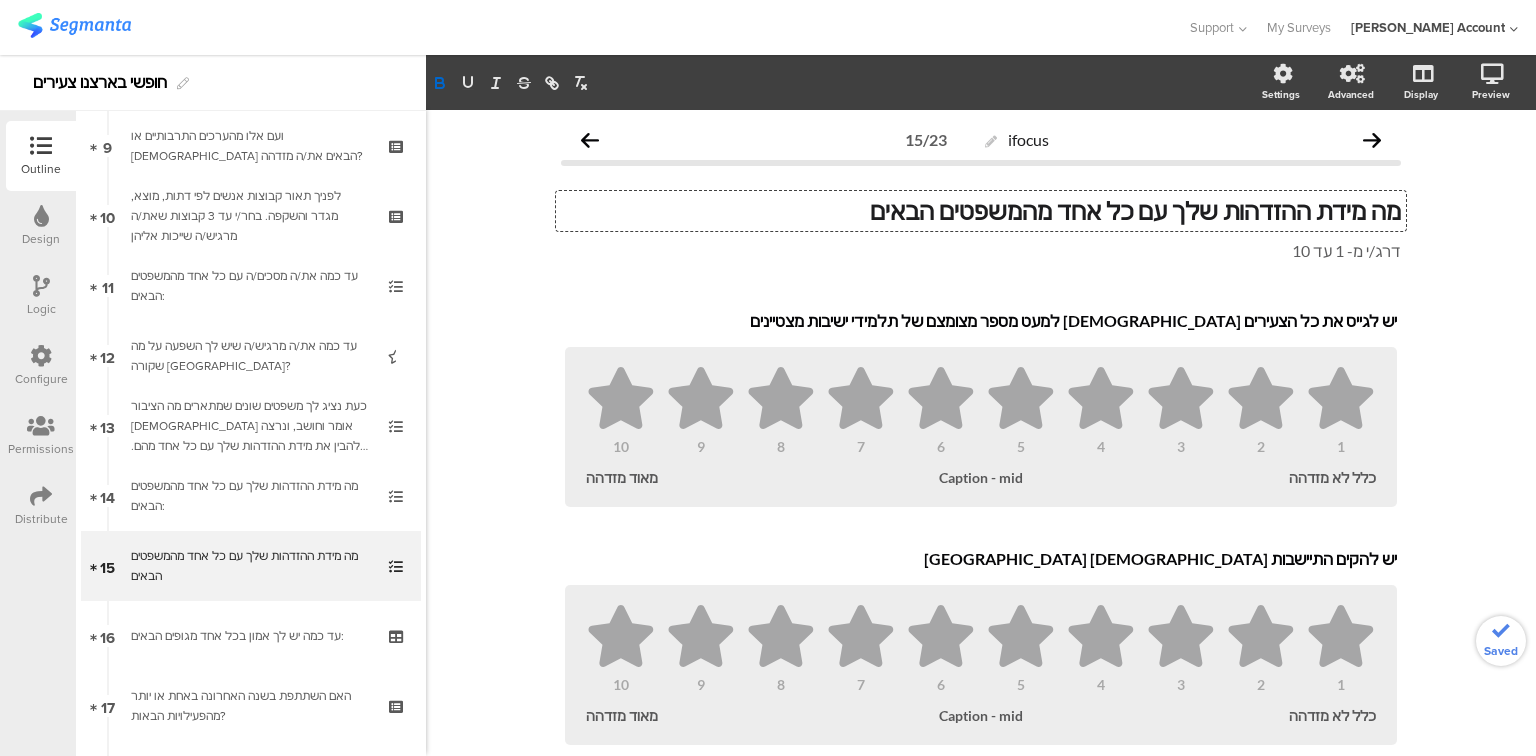 click on "מה מידת ההזדהות שלך עם כל אחד מהמשפטים הבאים" 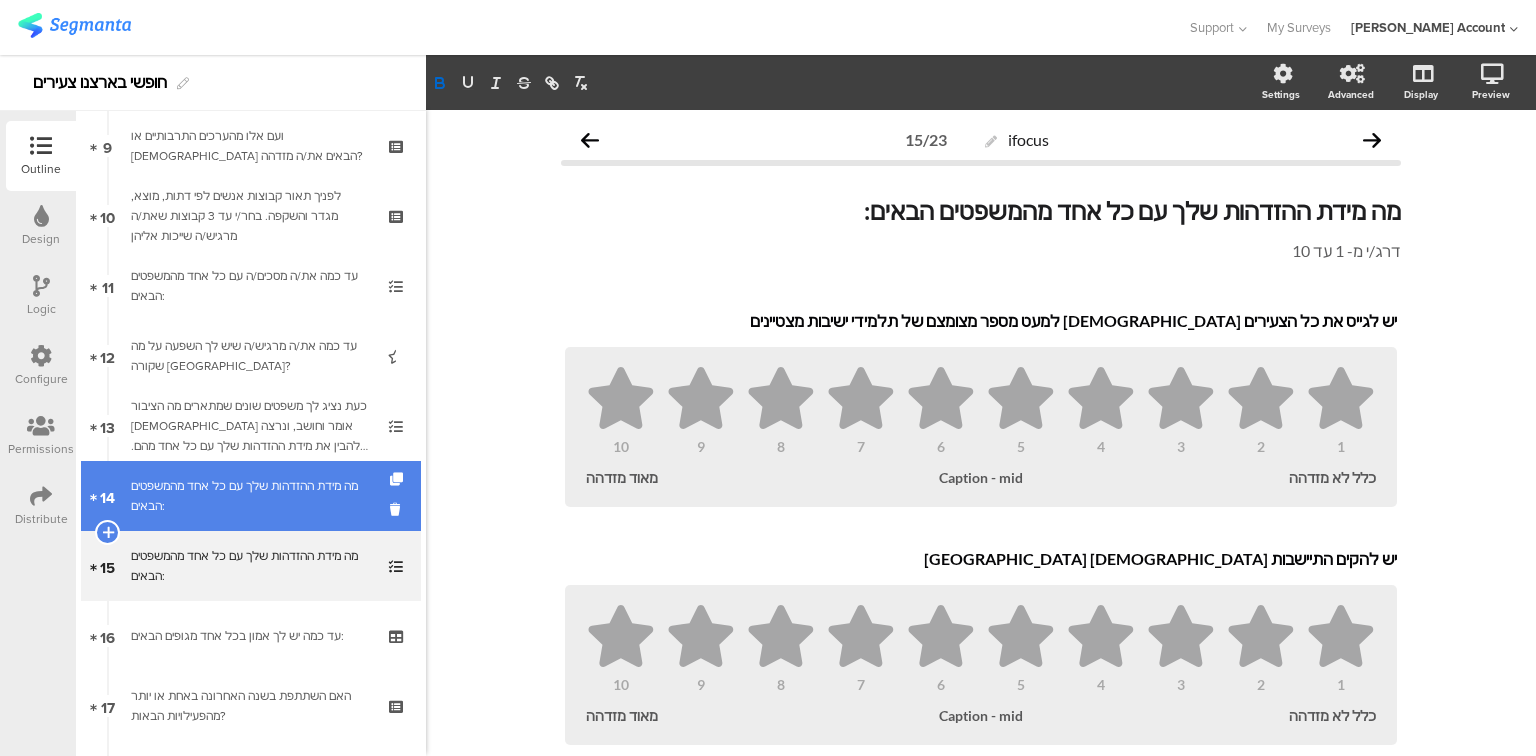 click on "מה מידת ההזדהות שלך עם כל אחד מהמשפטים הבאים:" at bounding box center (250, 496) 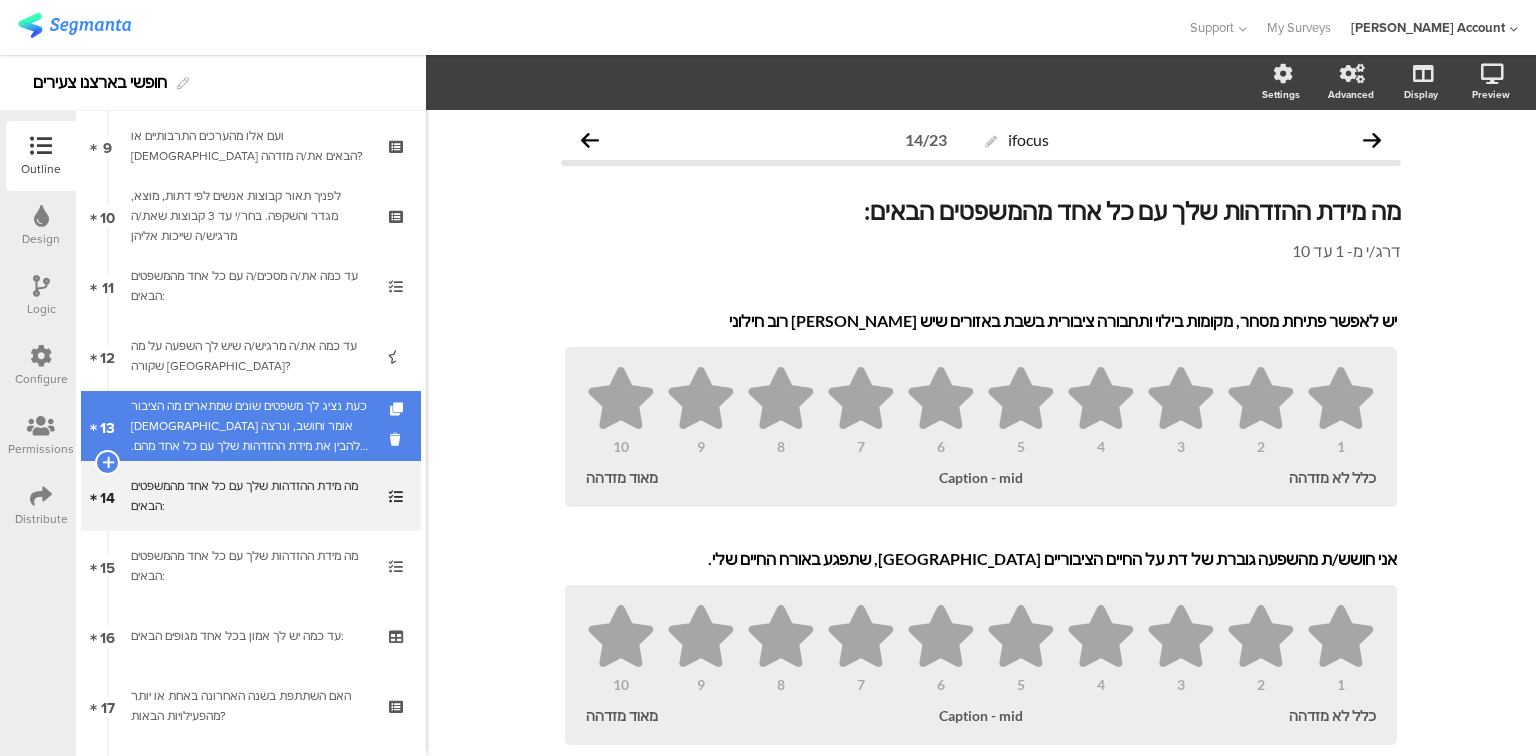 click on "כעת נציג לך משפטים שונים שמתארים מה הציבור [DEMOGRAPHIC_DATA] אומר וחושב, ונרצה להבין את מידת ההזדהות שלך עם כל אחד מהם. דרג/י [PERSON_NAME] 1 ל -10 לכל משפט, כאשר 10 הכוונה שאת/ה מאוד מזדהה עם מה שנאמר, ו- 1 שאת/ה כלל לא מזדהה עם הנאמר, לא יודע/ת" at bounding box center [250, 426] 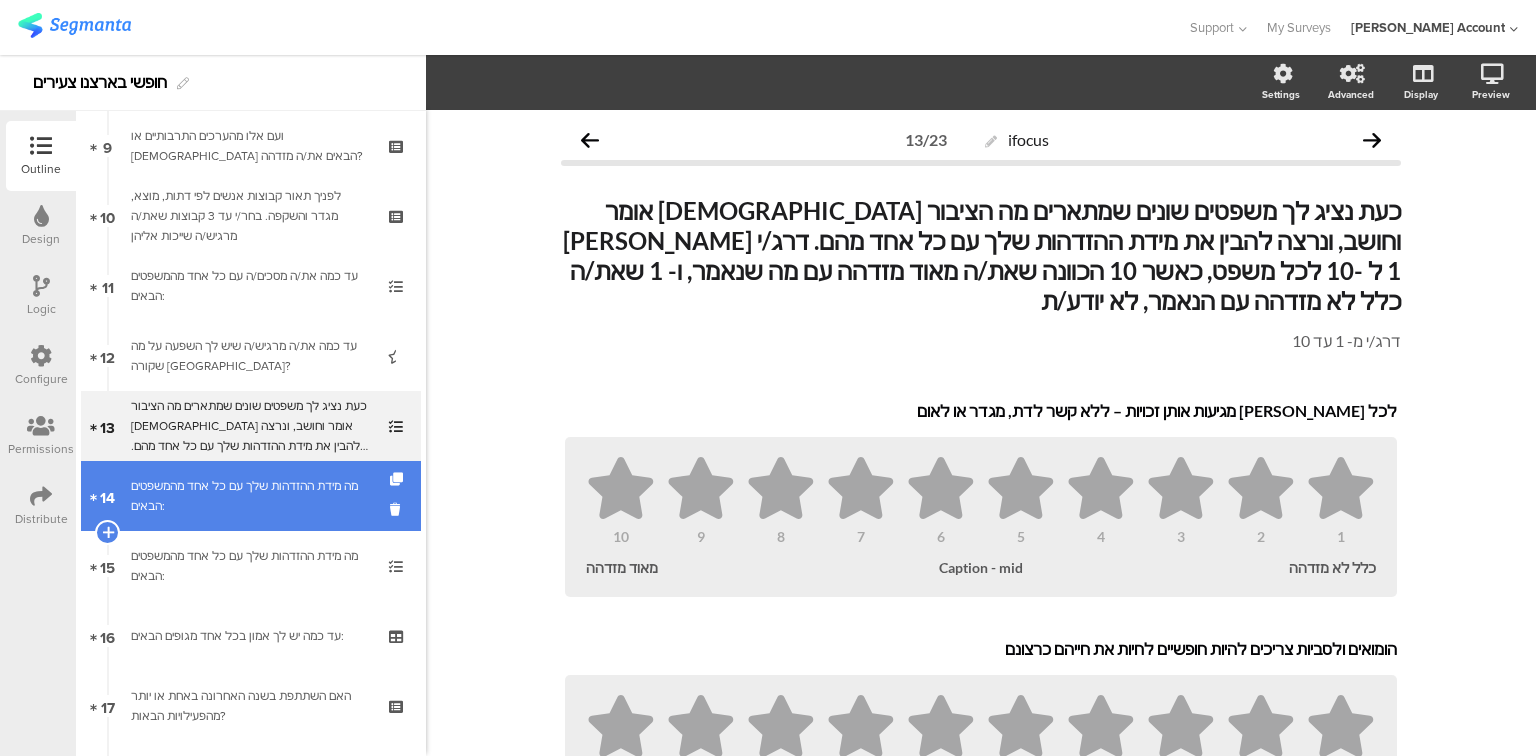 click on "מה מידת ההזדהות שלך עם כל אחד מהמשפטים הבאים:" at bounding box center [250, 496] 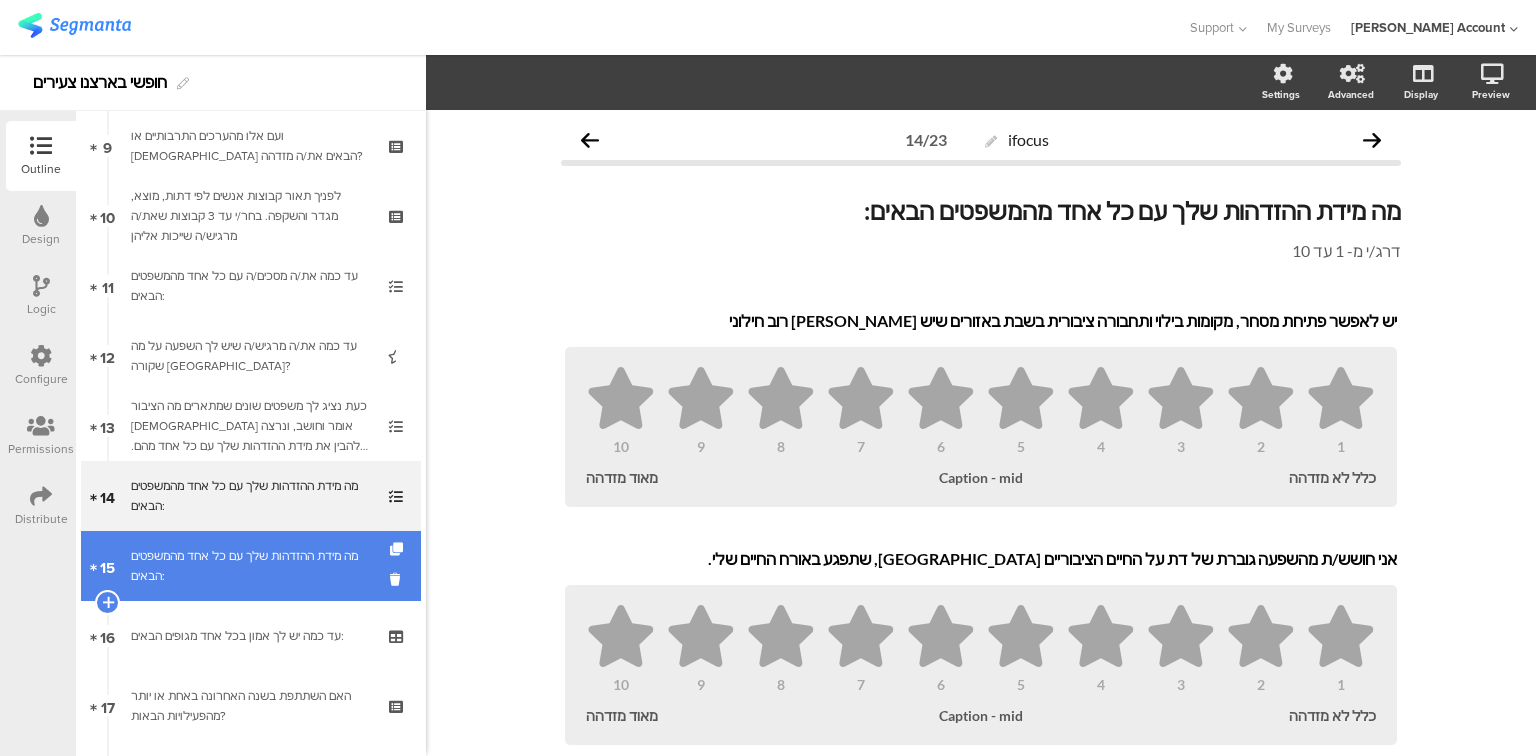 click on "מה מידת ההזדהות שלך עם כל אחד מהמשפטים הבאים:" at bounding box center [250, 566] 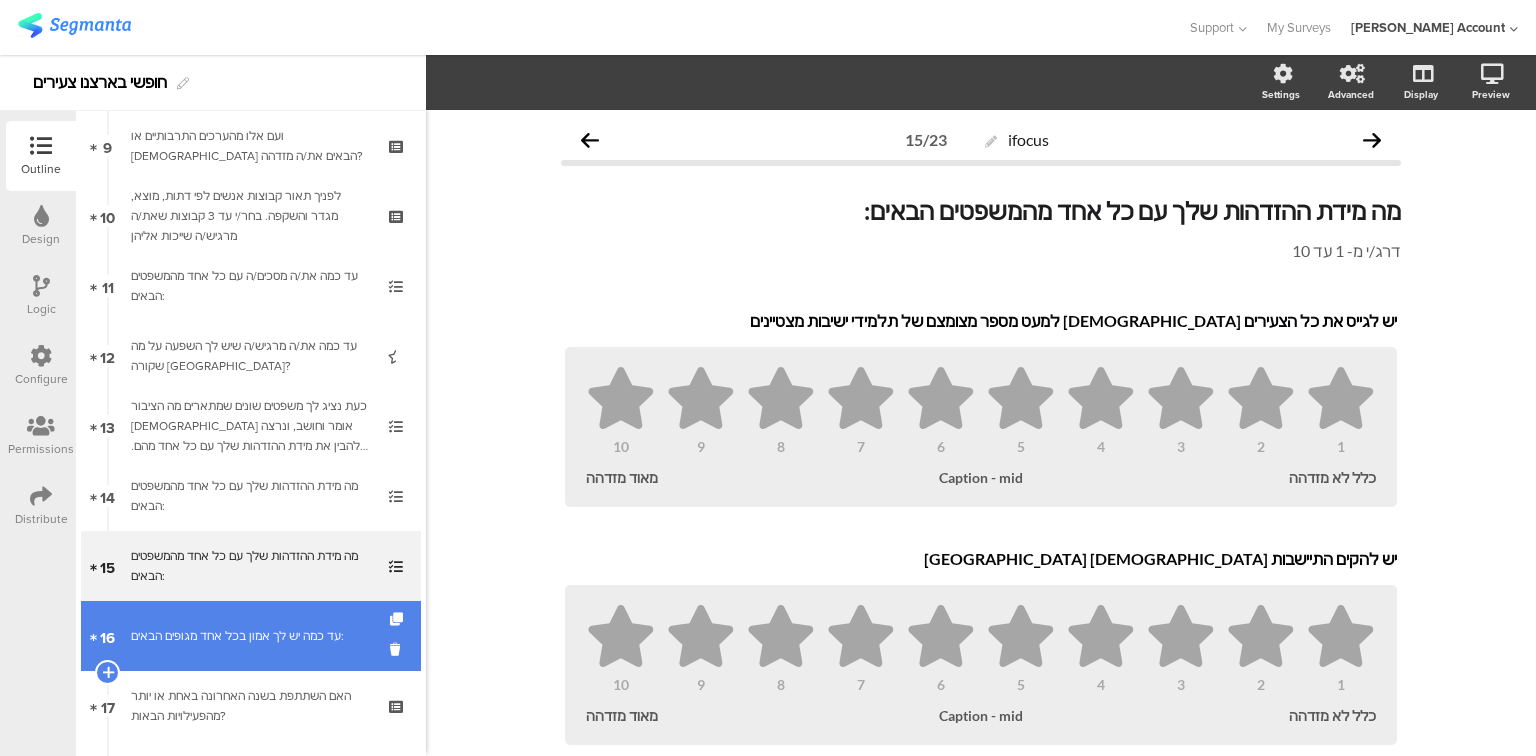 click on "עד כמה יש לך אמון בכל אחד מגופים הבאים:" at bounding box center [250, 636] 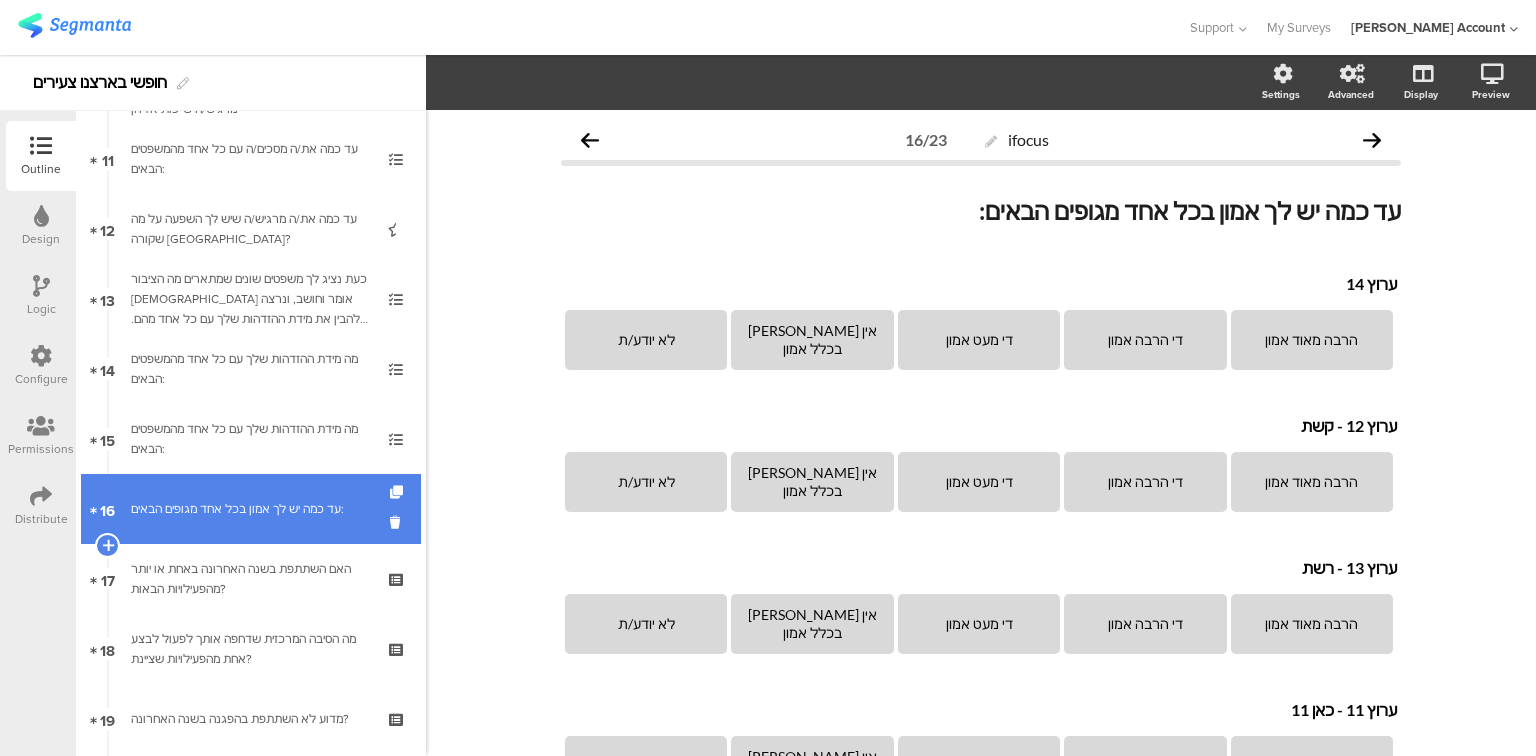 scroll, scrollTop: 880, scrollLeft: 0, axis: vertical 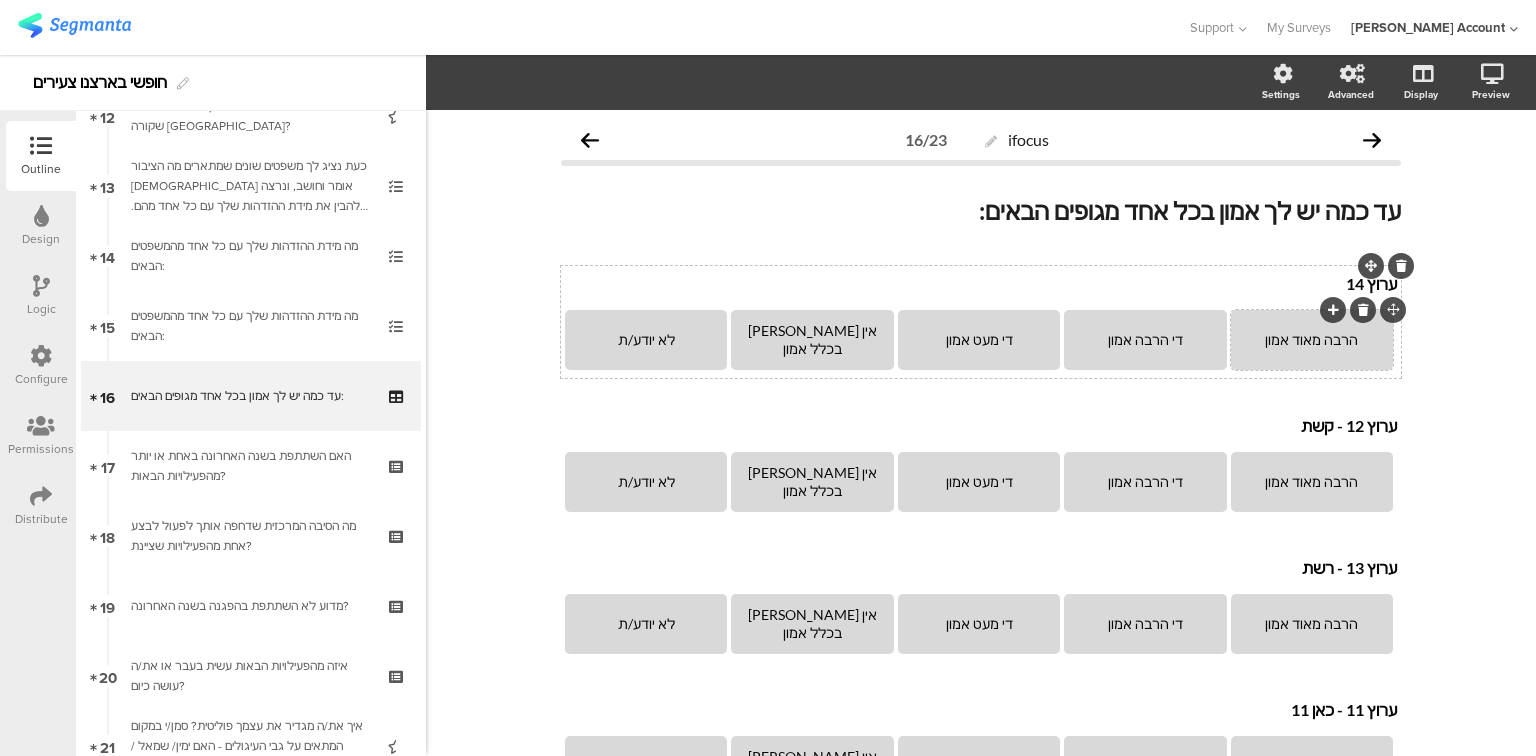 click on "הרבה מאוד אמון" 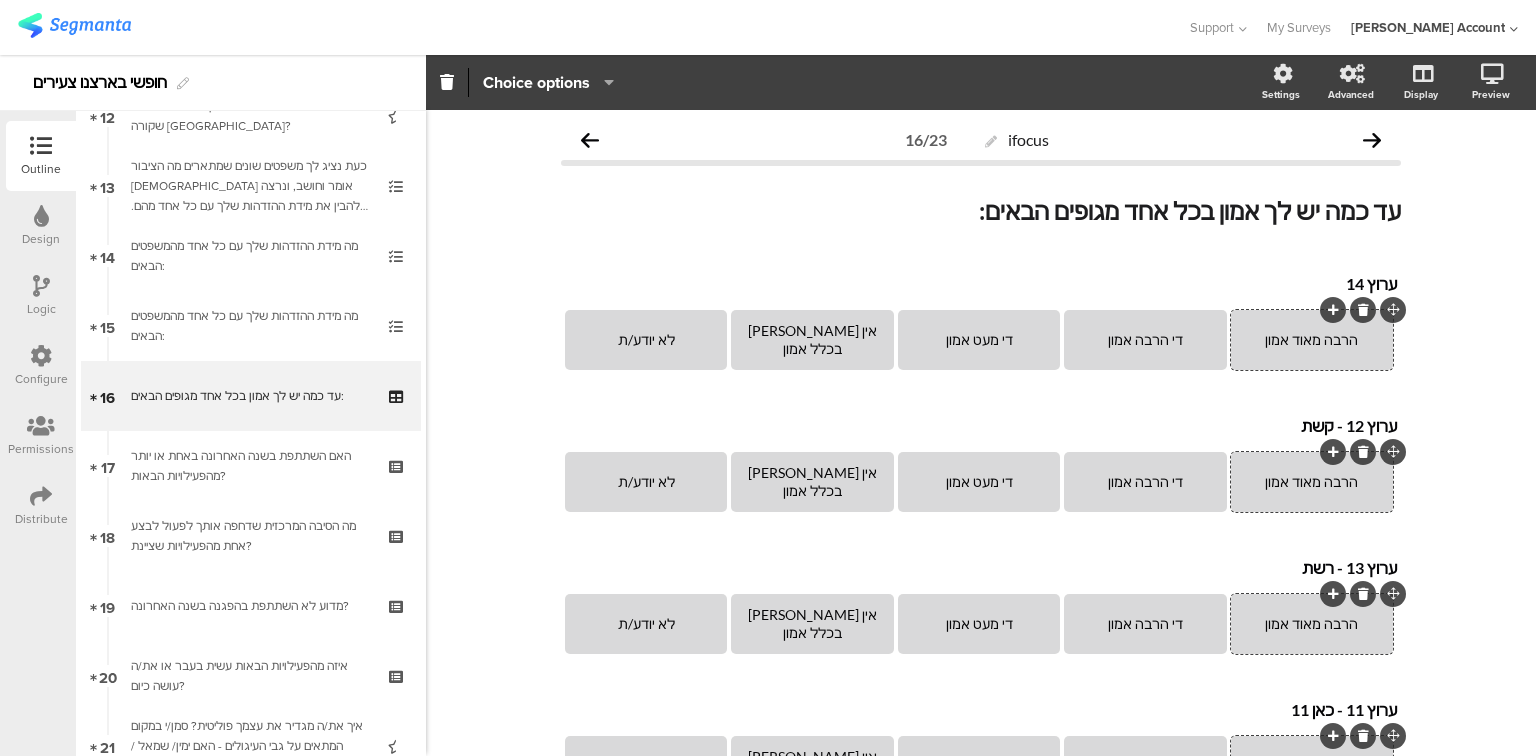 type 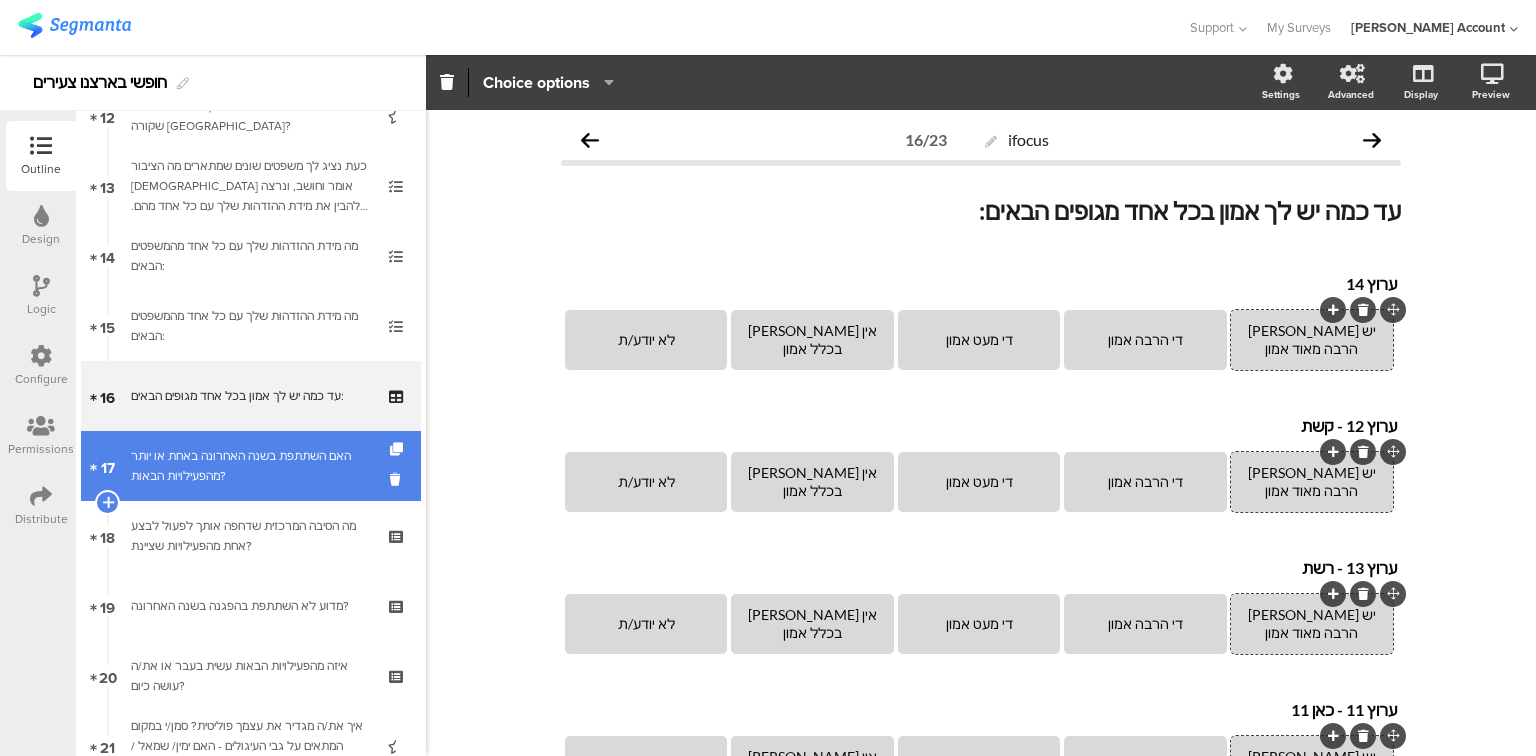 click on "האם השתתפת בשנה האחרונה באחת או יותר מהפעילויות הבאות?" at bounding box center (250, 466) 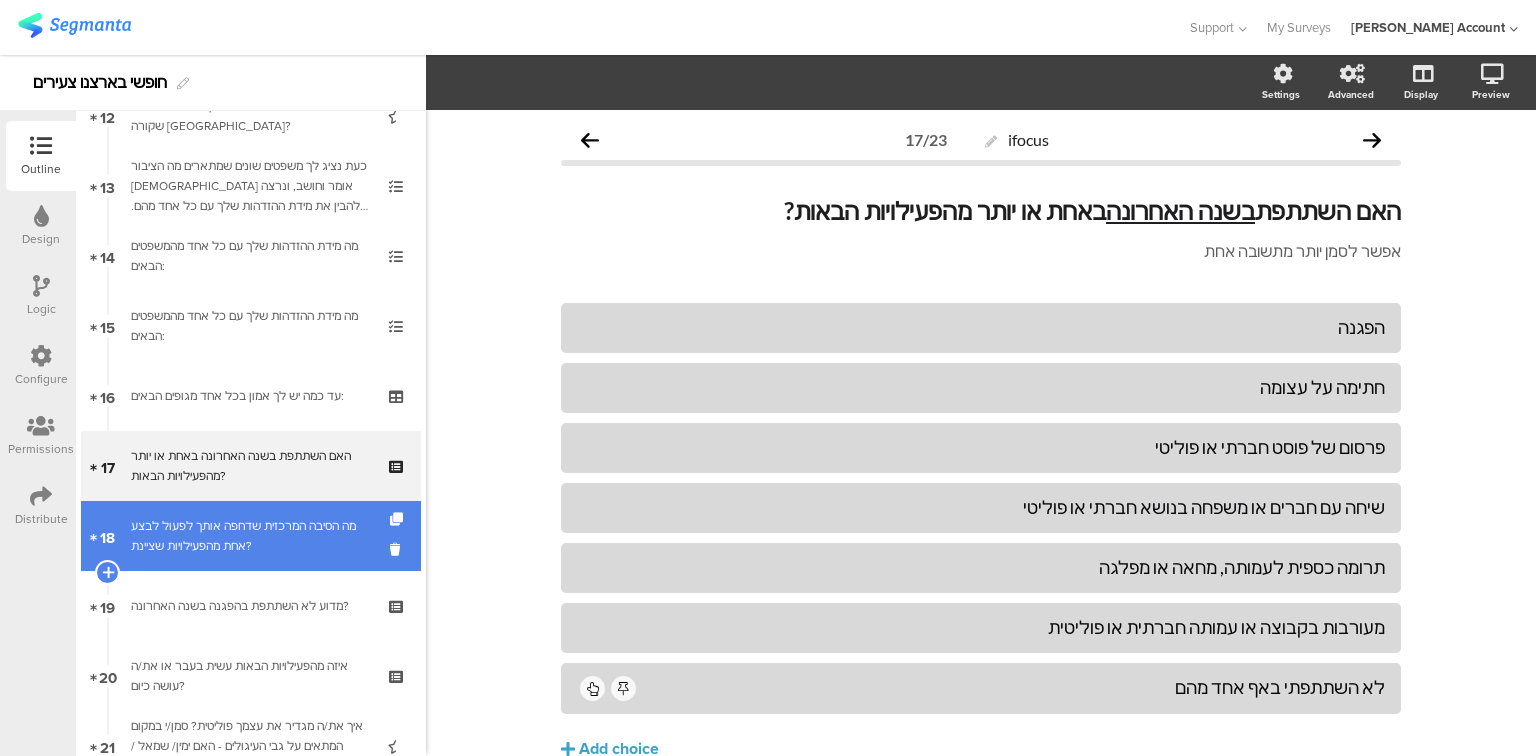 click on "מה הסיבה המרכזית שדחפה אותך לפעול לבצע אחת מהפעילויות שציינת?" at bounding box center [250, 536] 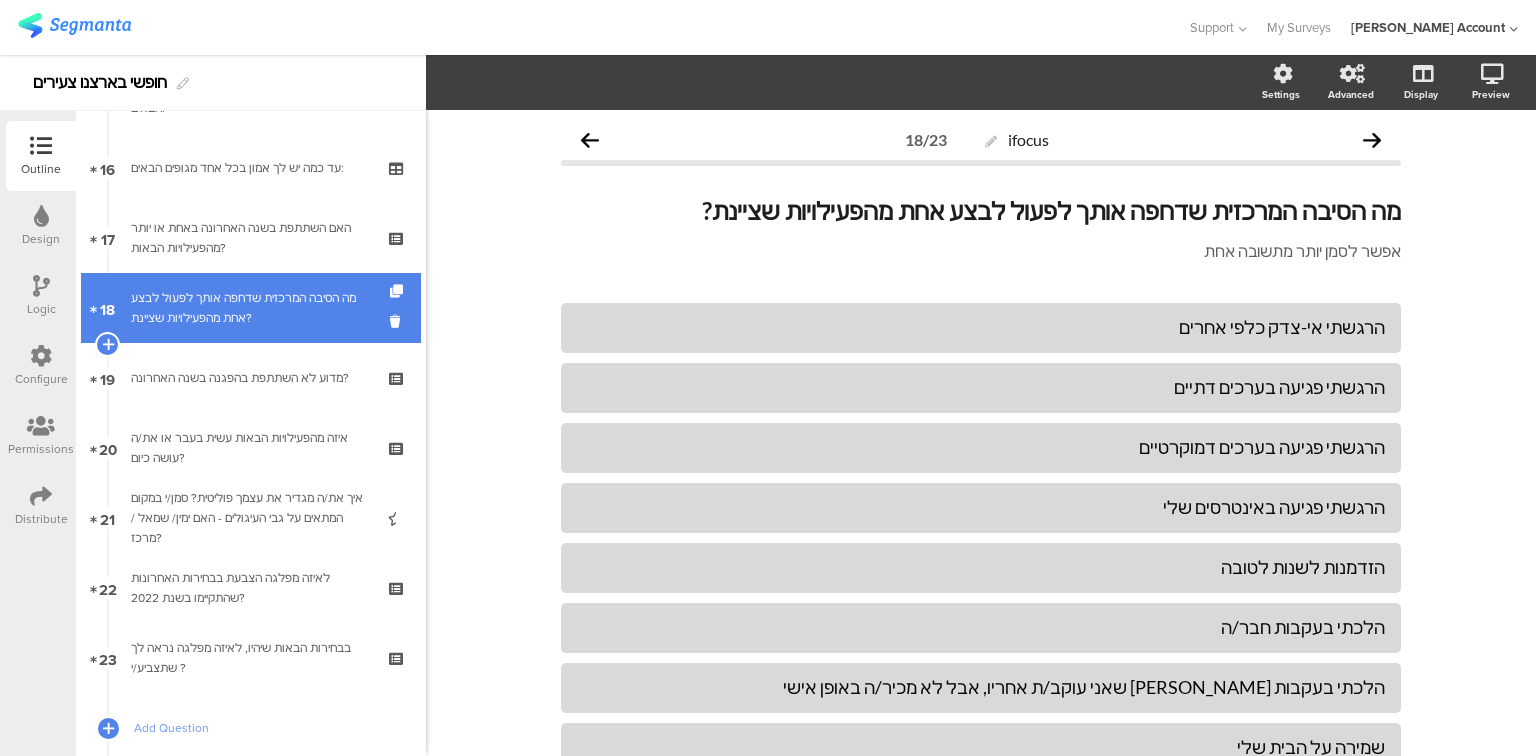 scroll, scrollTop: 1200, scrollLeft: 0, axis: vertical 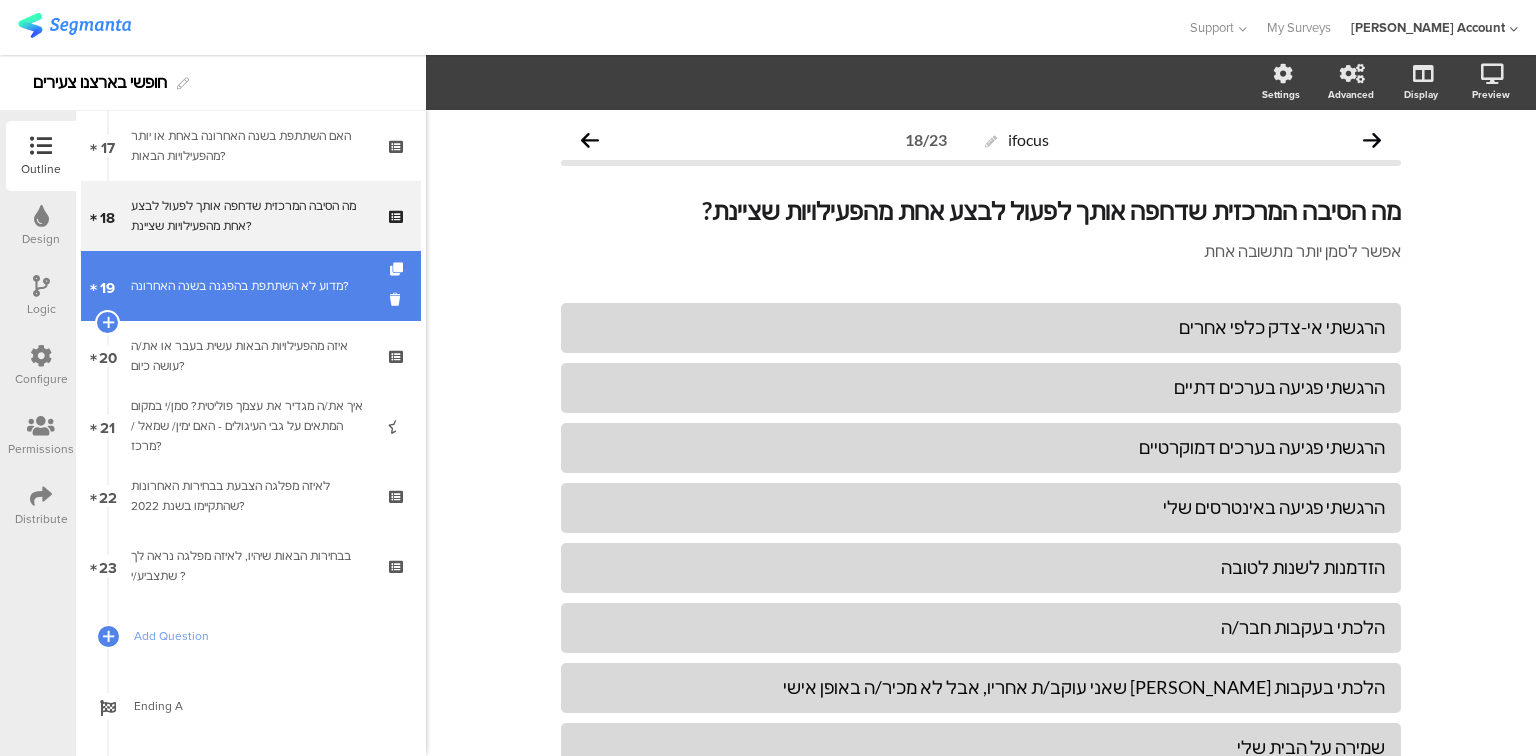 click on "19
מדוע לא השתתפת בהפגנה בשנה האחרונה?" at bounding box center [251, 286] 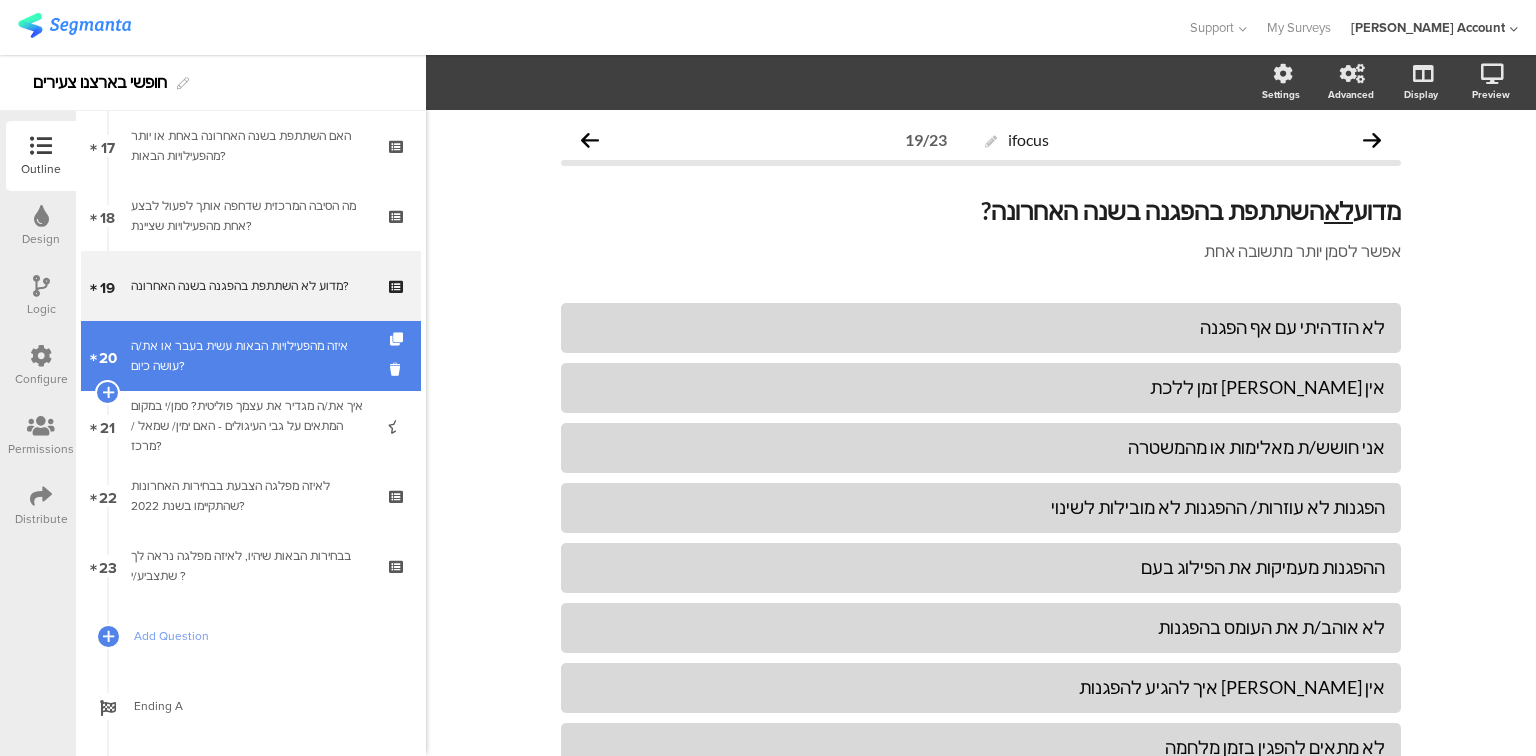 click on "איזה מהפעילויות הבאות עשית בעבר או את/ה עושה כיום?" at bounding box center (250, 356) 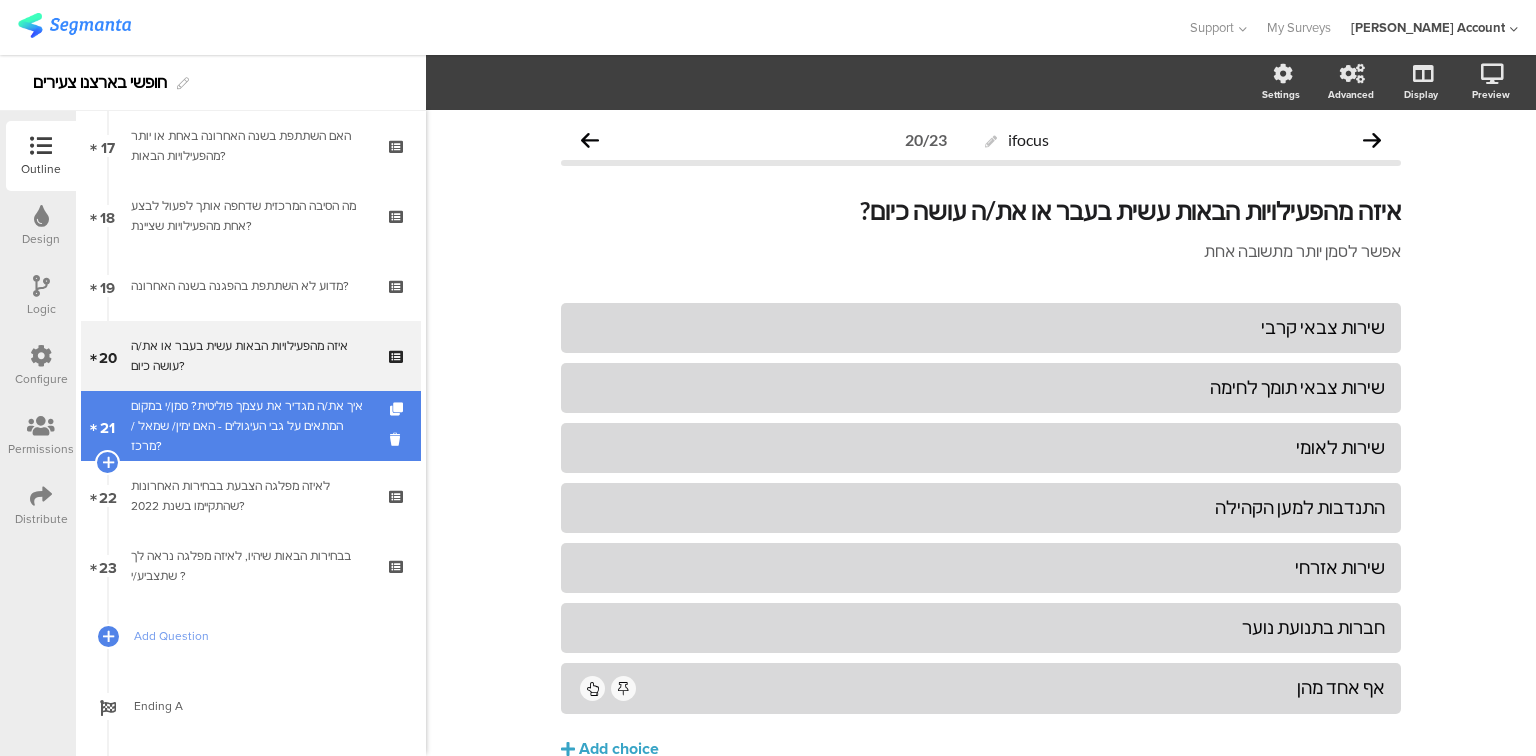 click on "איך את/ה מגדיר את עצמך פוליטית? סמן/י במקום המתאים על גבי העיגולים - האם ימין/ שמאל / מרכז?" at bounding box center [250, 426] 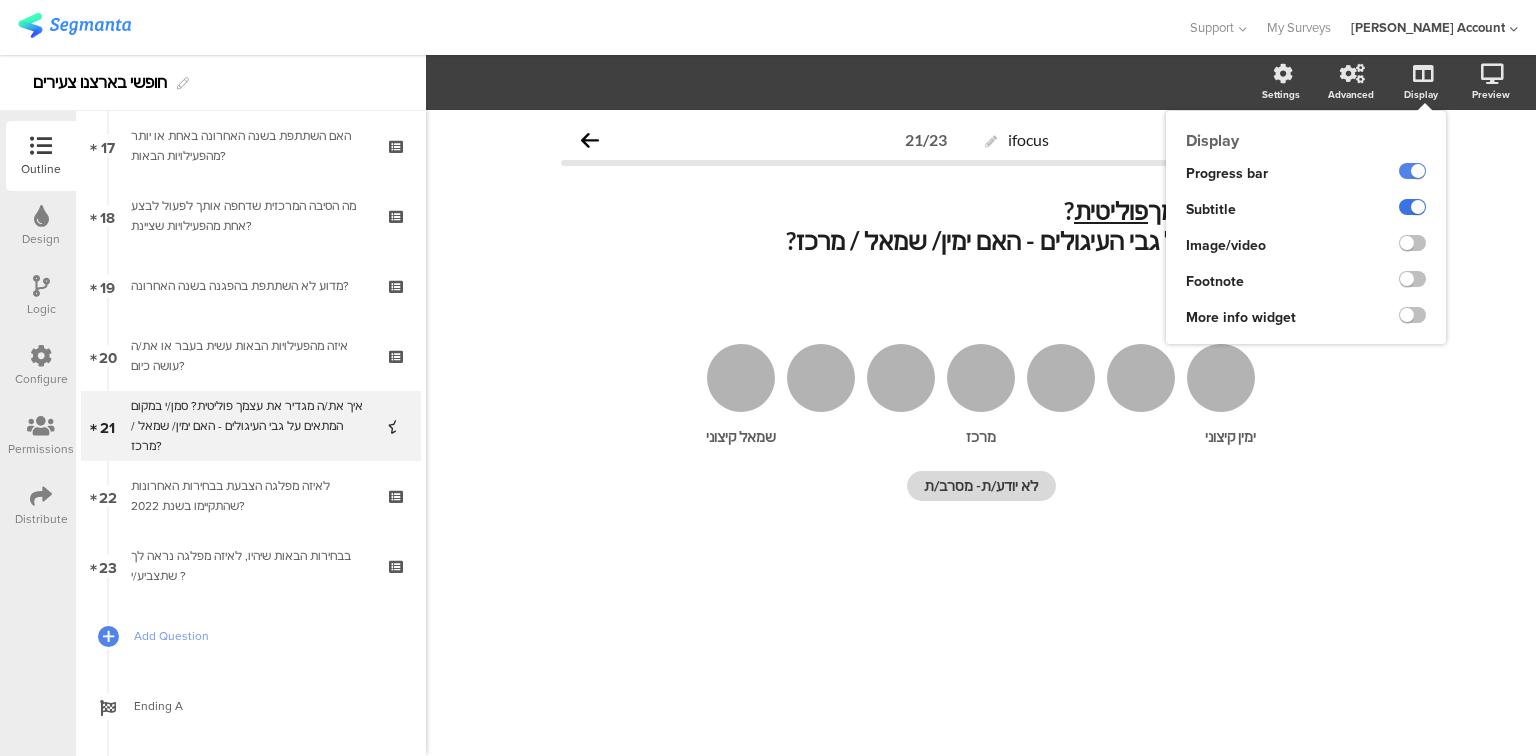 click 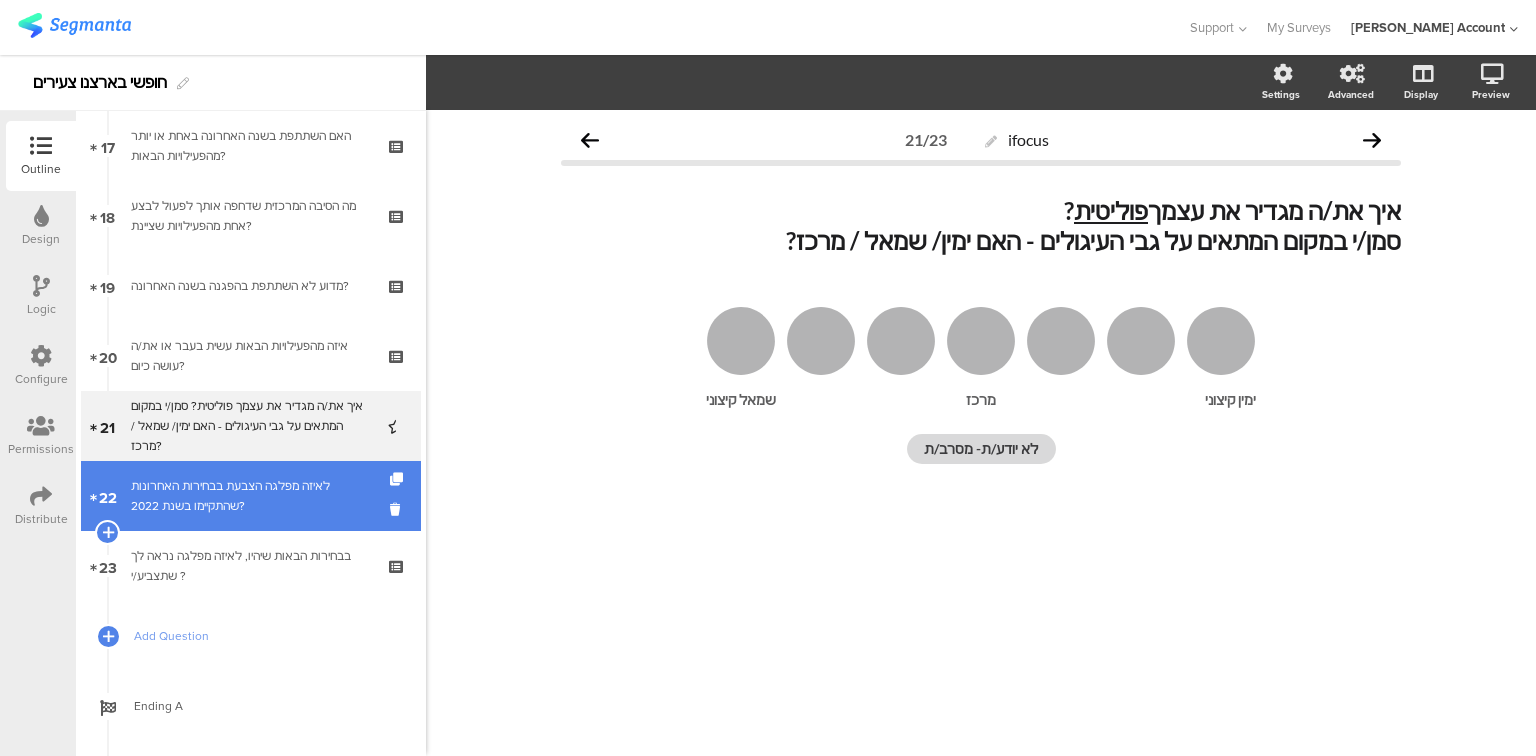 click on "לאיזה מפלגה הצבעת בבחירות האחרונות שהתקיימו בשנת 2022?" at bounding box center [250, 496] 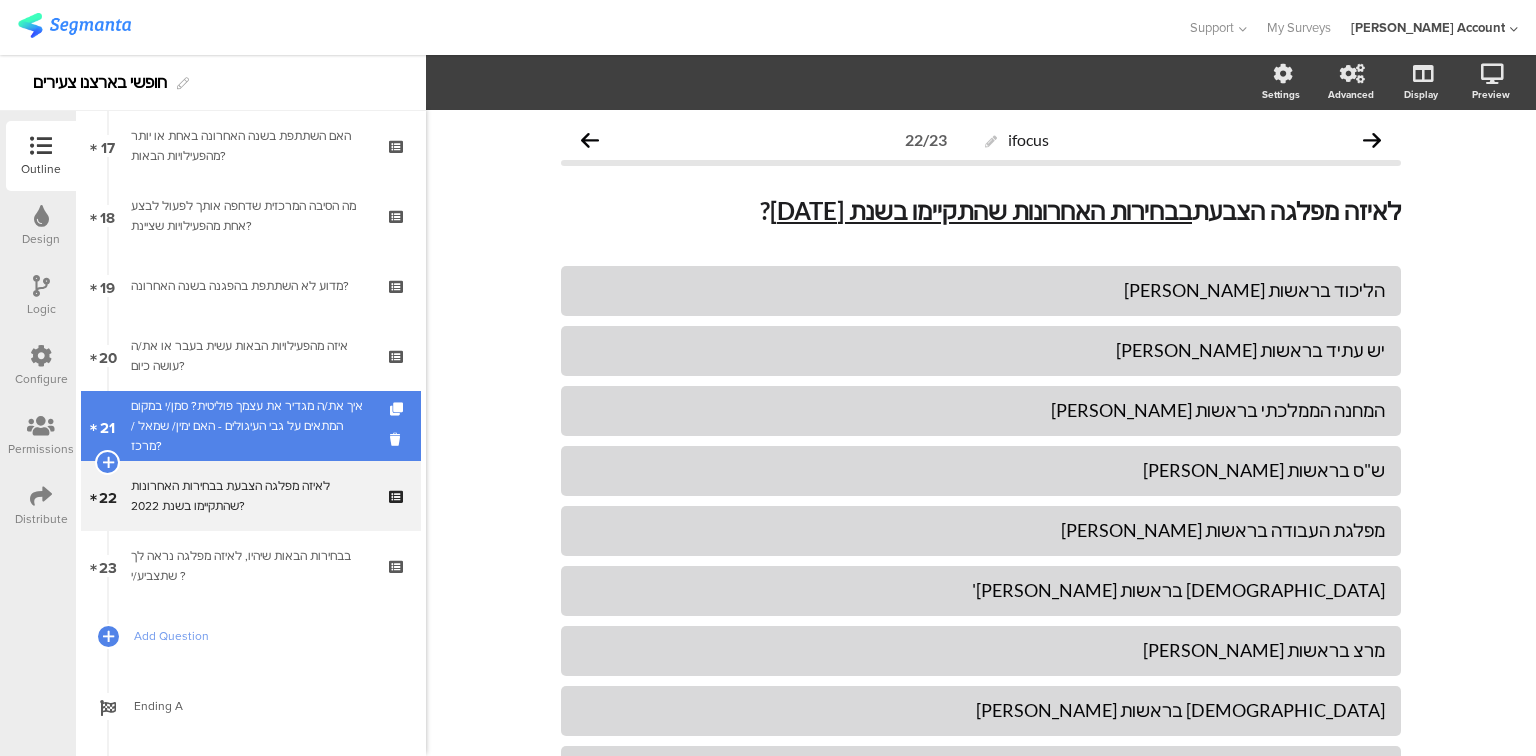 click on "איך את/ה מגדיר את עצמך פוליטית? סמן/י במקום המתאים על גבי העיגולים - האם ימין/ שמאל / מרכז?" at bounding box center (250, 426) 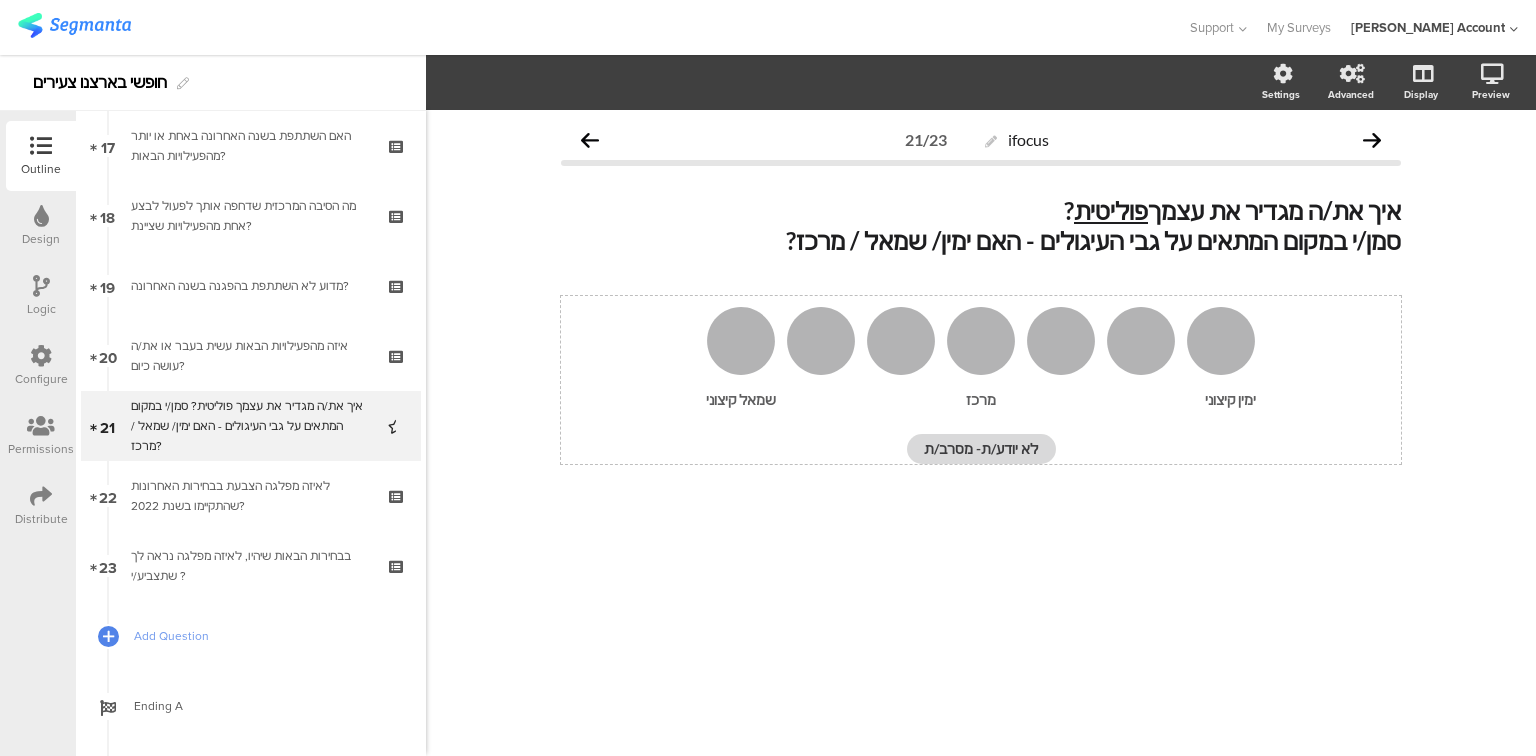 click on "ימין קיצוני" 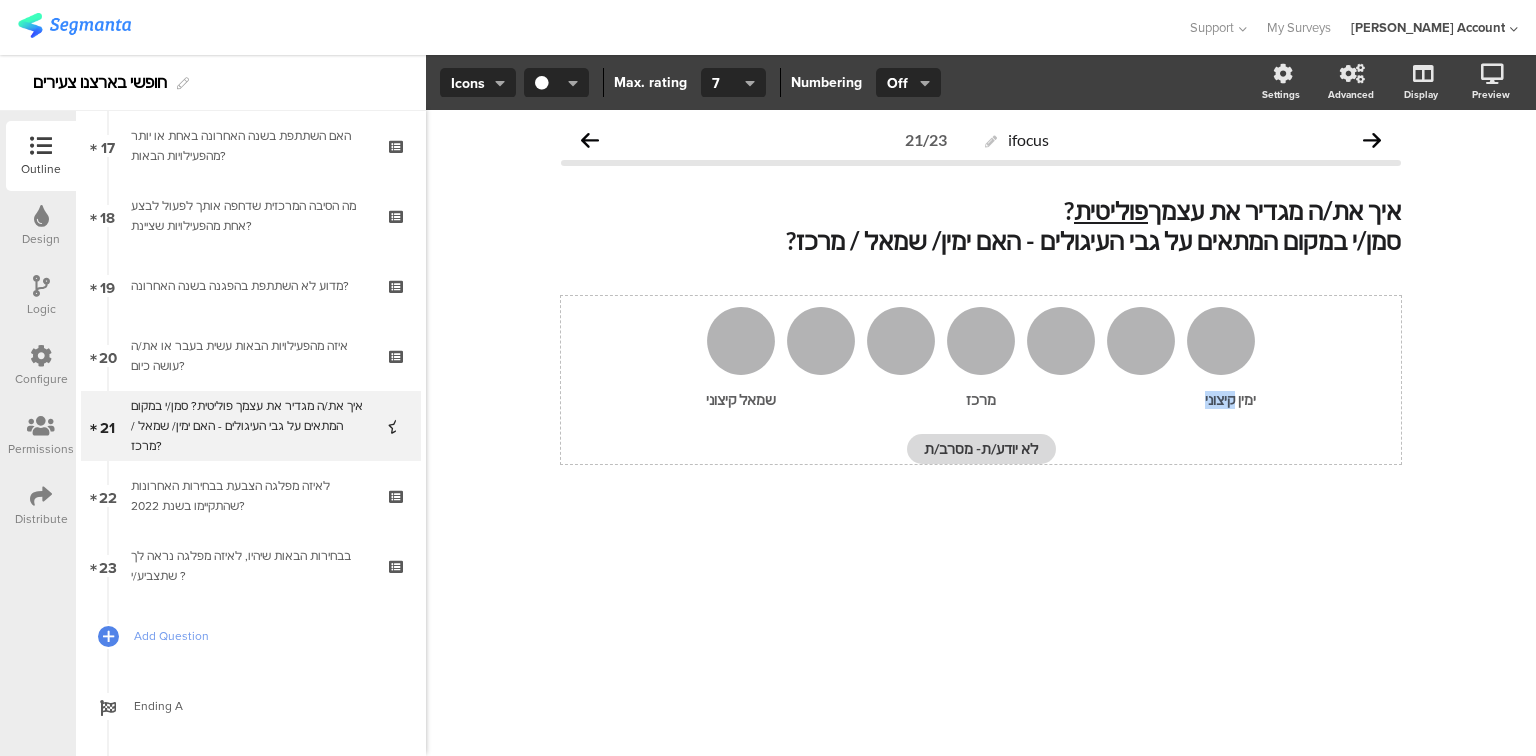 click on "ימין קיצוני" 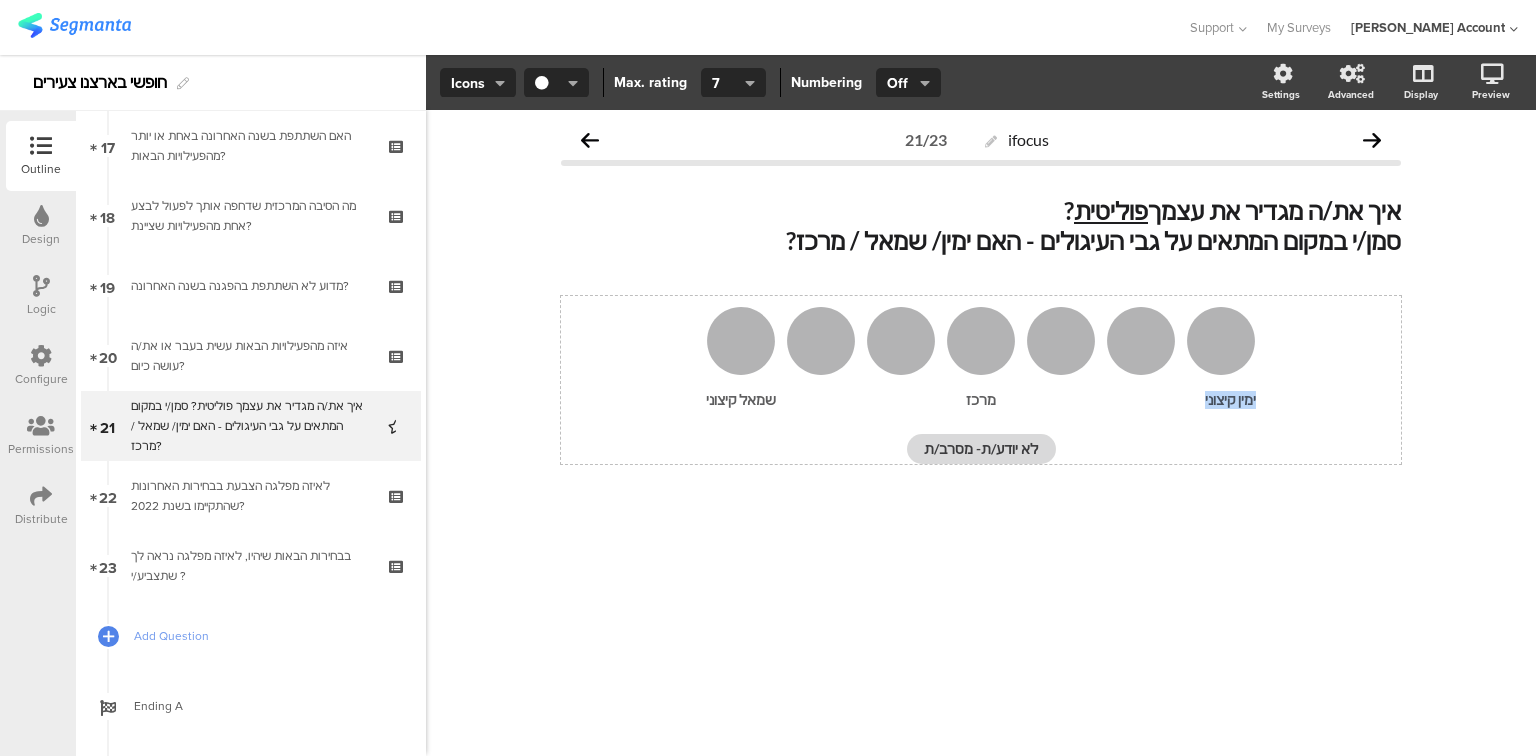 click on "ימין קיצוני" 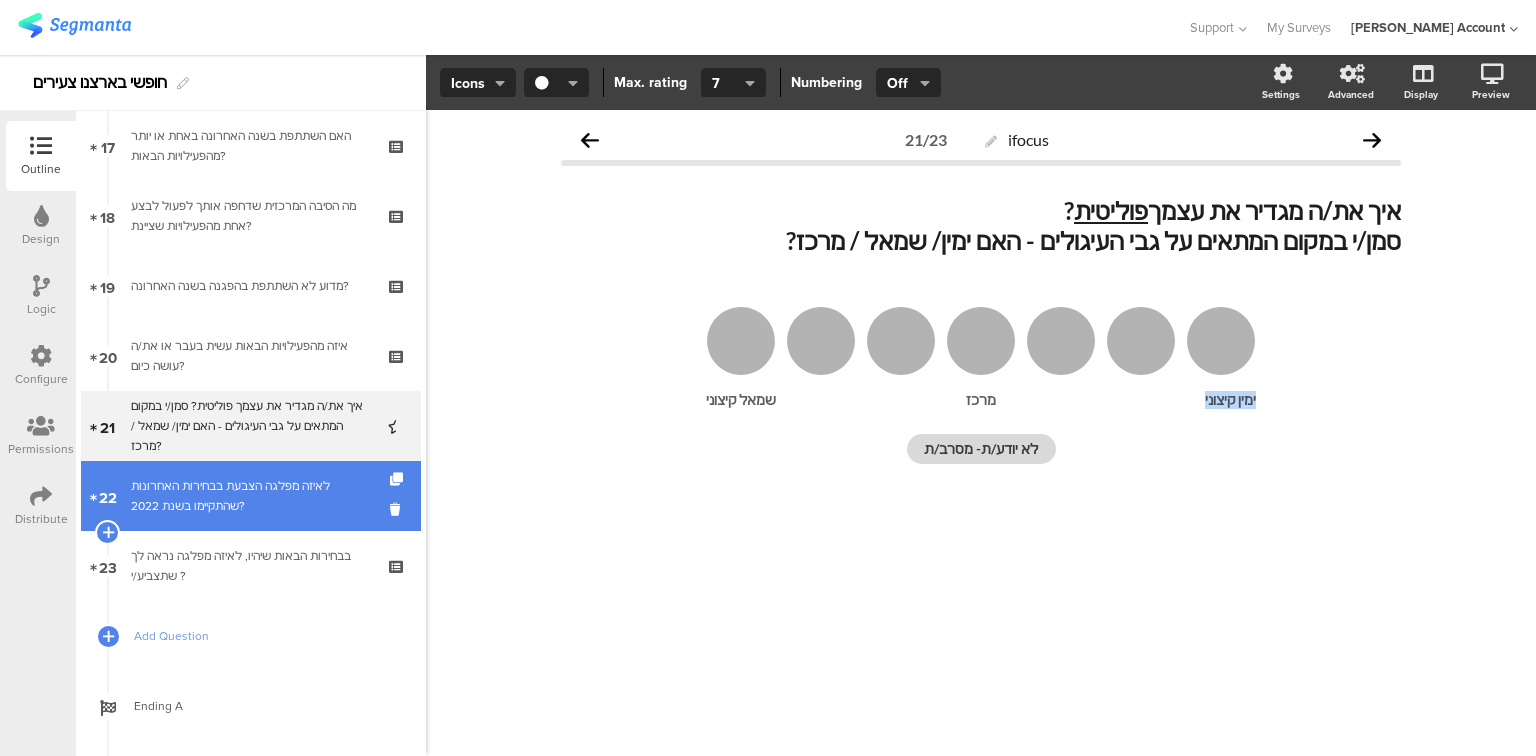 click on "לאיזה מפלגה הצבעת בבחירות האחרונות שהתקיימו בשנת 2022?" at bounding box center [250, 496] 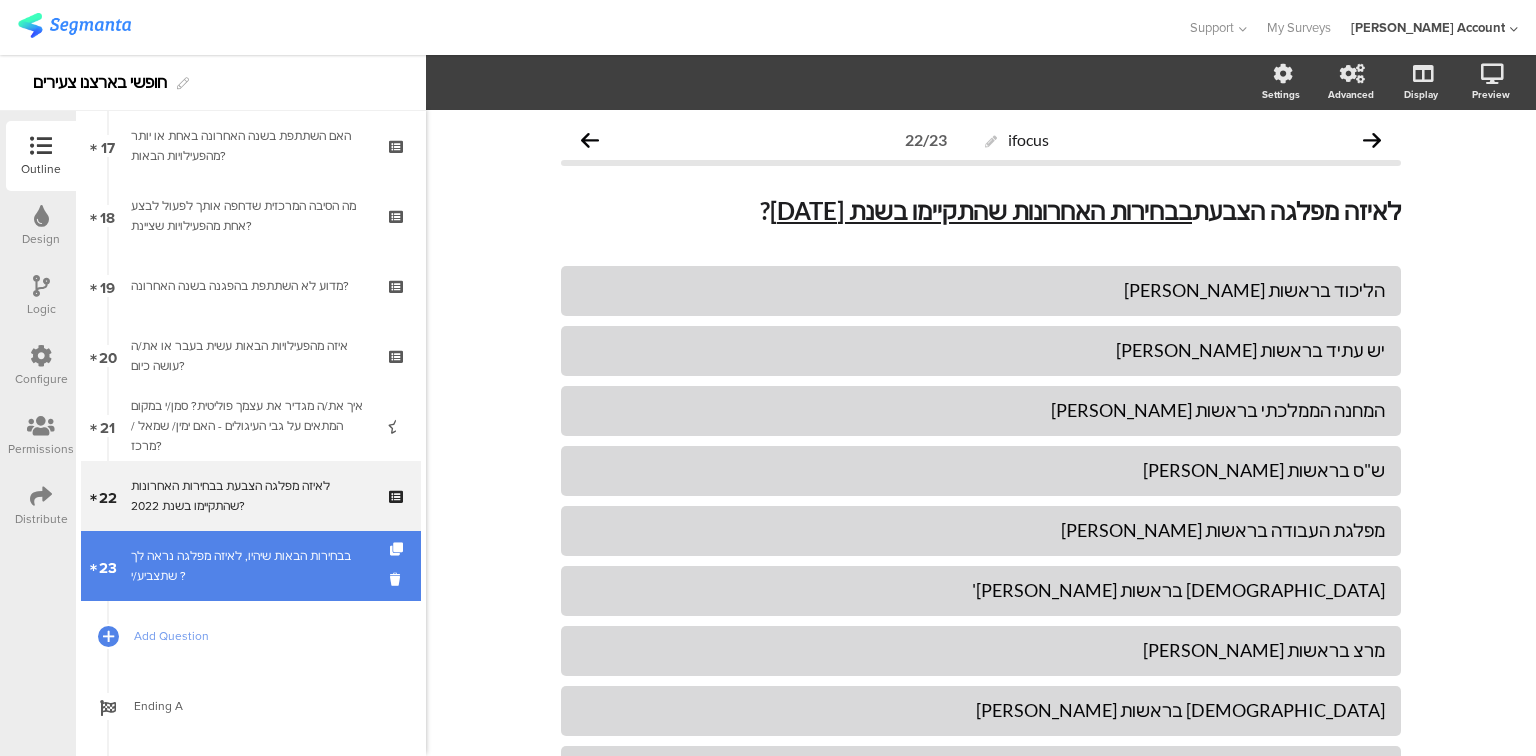 click on "בבחירות הבאות שיהיו, לאיזה מפלגה נראה לך שתצביע/י ?" at bounding box center [250, 566] 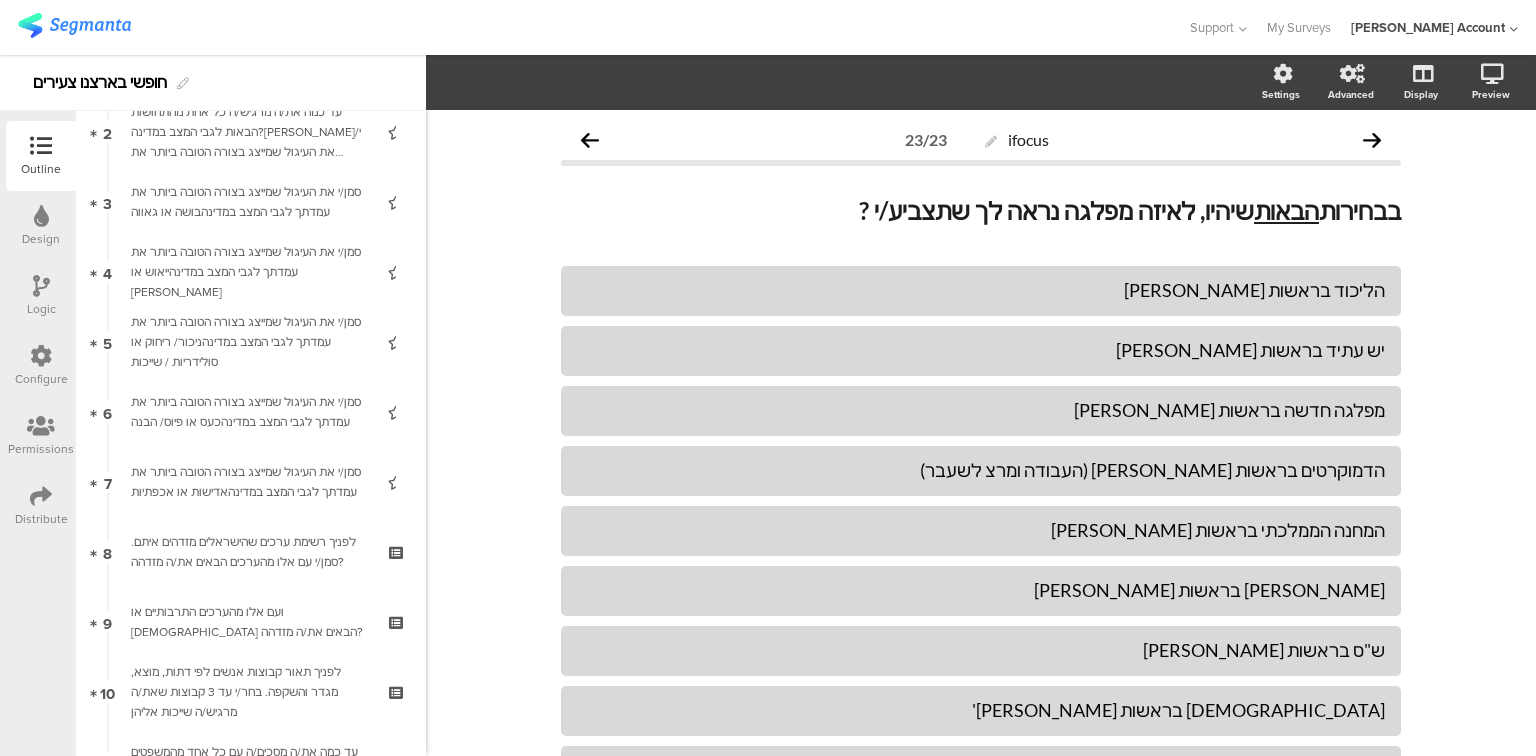 scroll, scrollTop: 0, scrollLeft: 0, axis: both 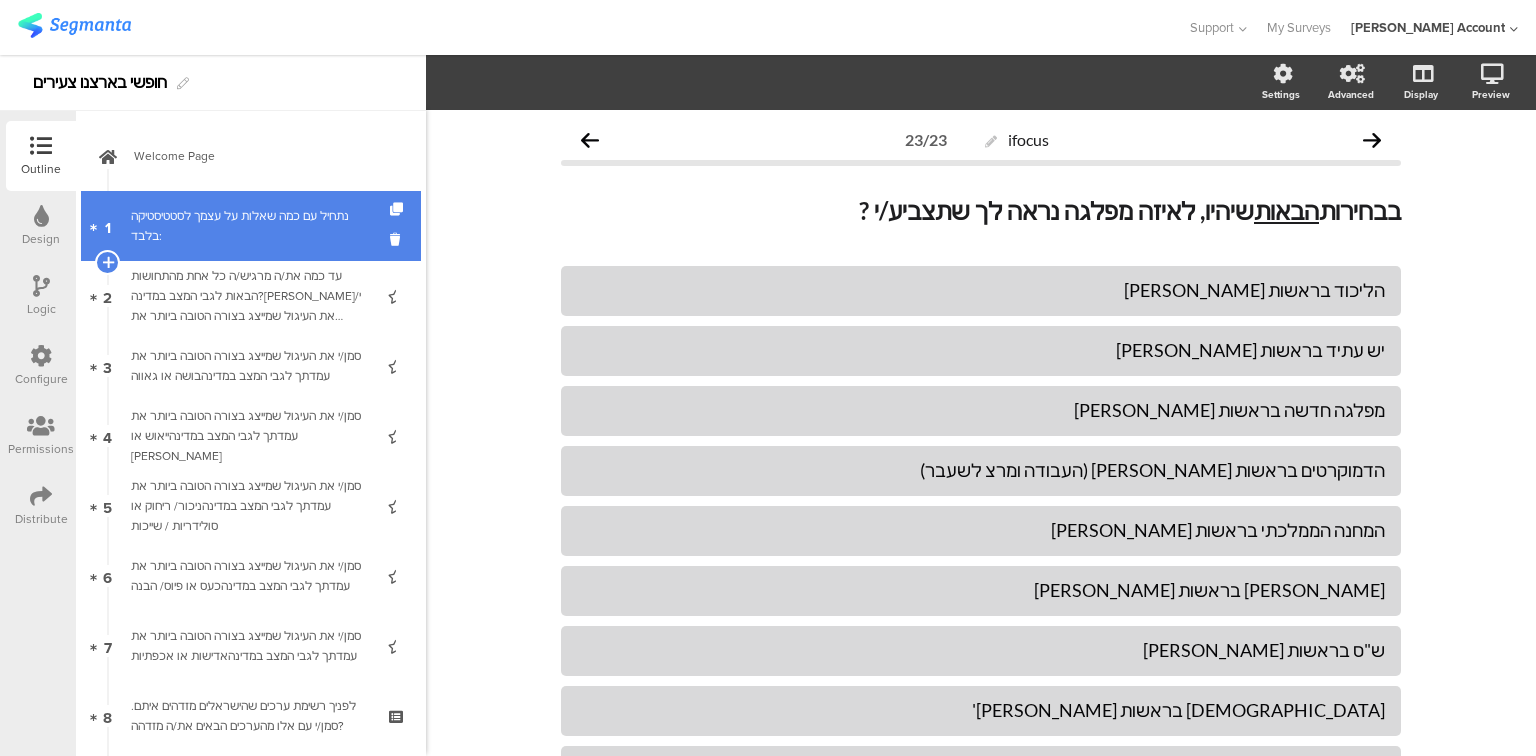 click on "נתחיל עם כמה שאלות על עצמך לסטטיסטיקה בלבד:" at bounding box center (250, 226) 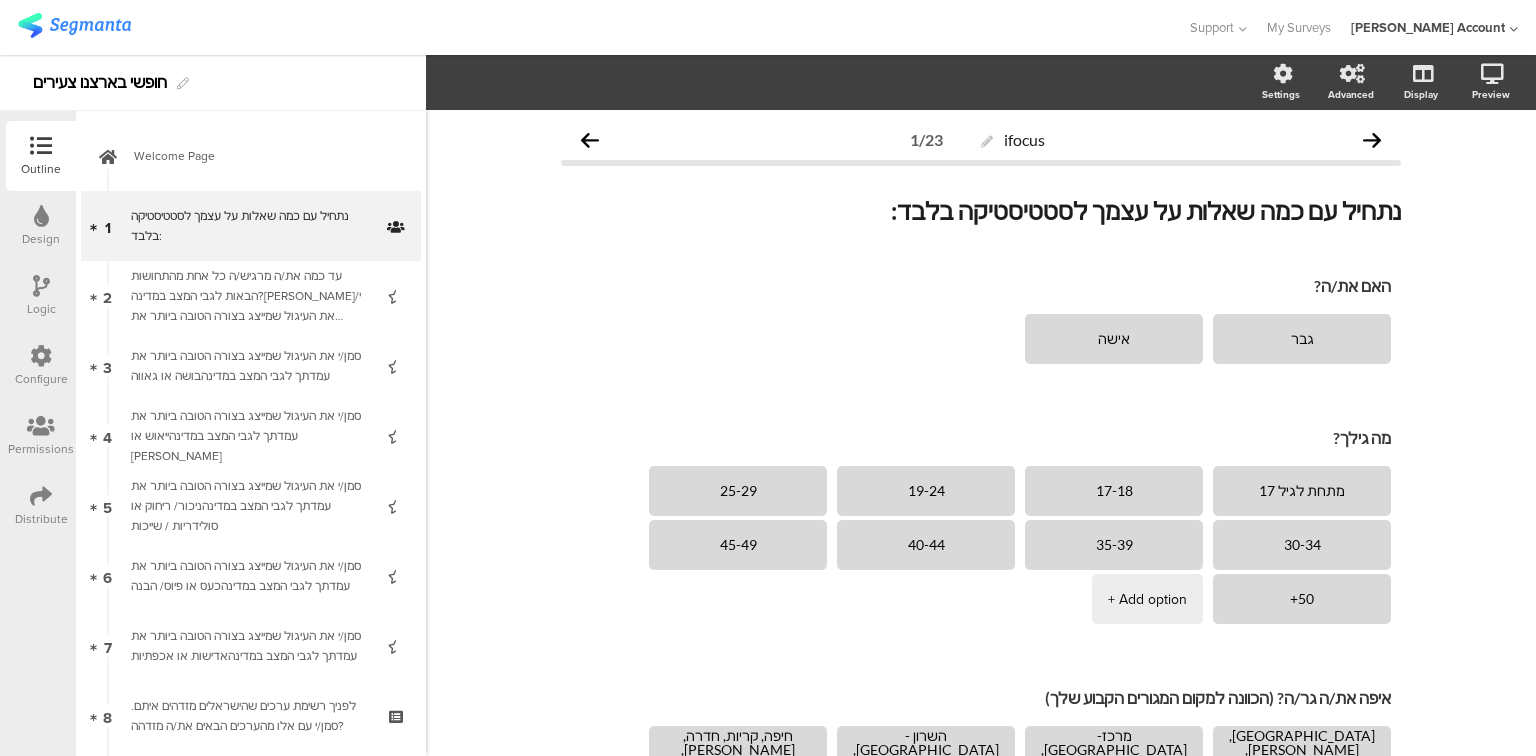 click at bounding box center [41, 286] 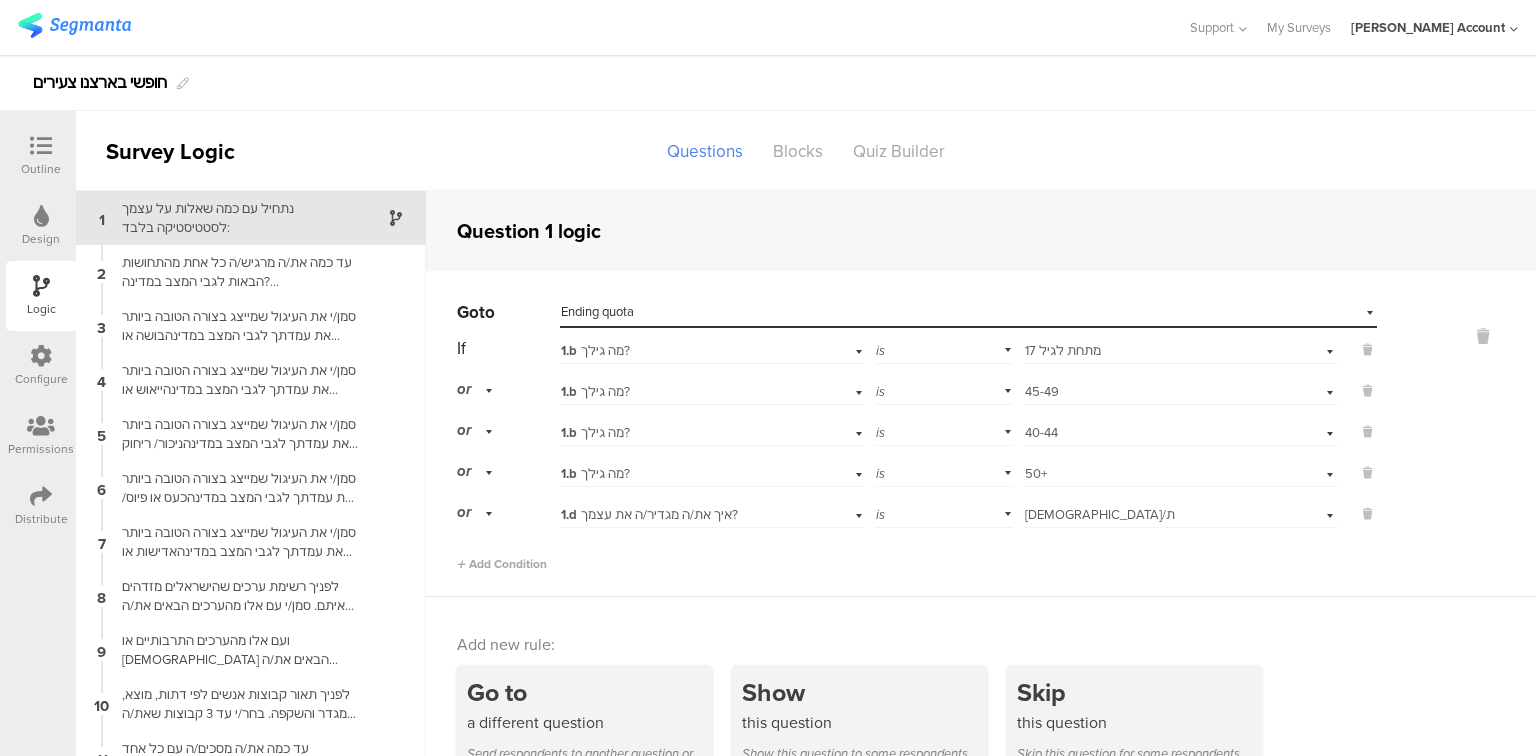 click at bounding box center [41, 146] 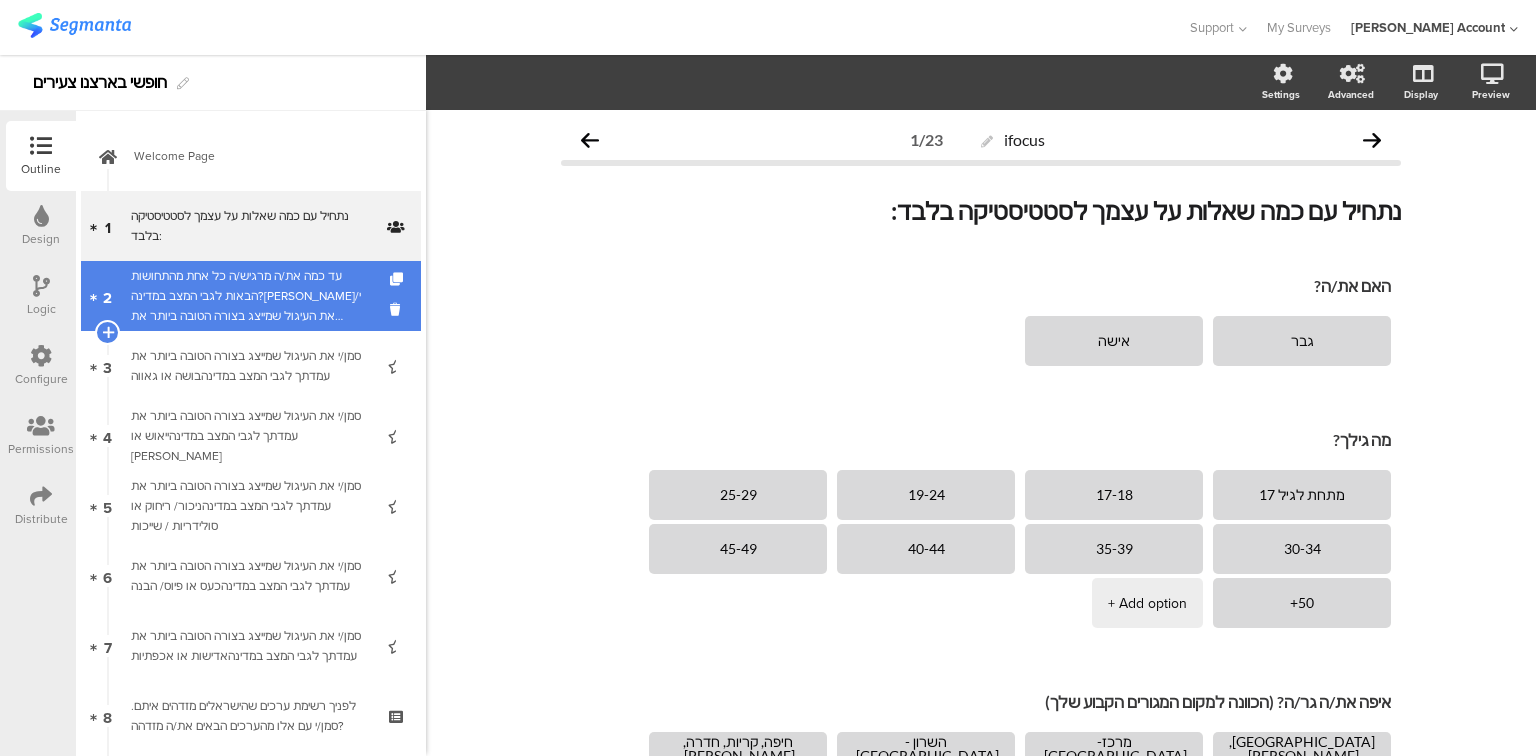click on "עד כמה את/ה מרגיש/ה כל אחת מהתחושות הבאות לגבי המצב במדינה?[PERSON_NAME]/י את העיגול שמייצג בצורה הטובה ביותר את עמדתך על העיגולים - פחד או ביטחון" at bounding box center [250, 296] 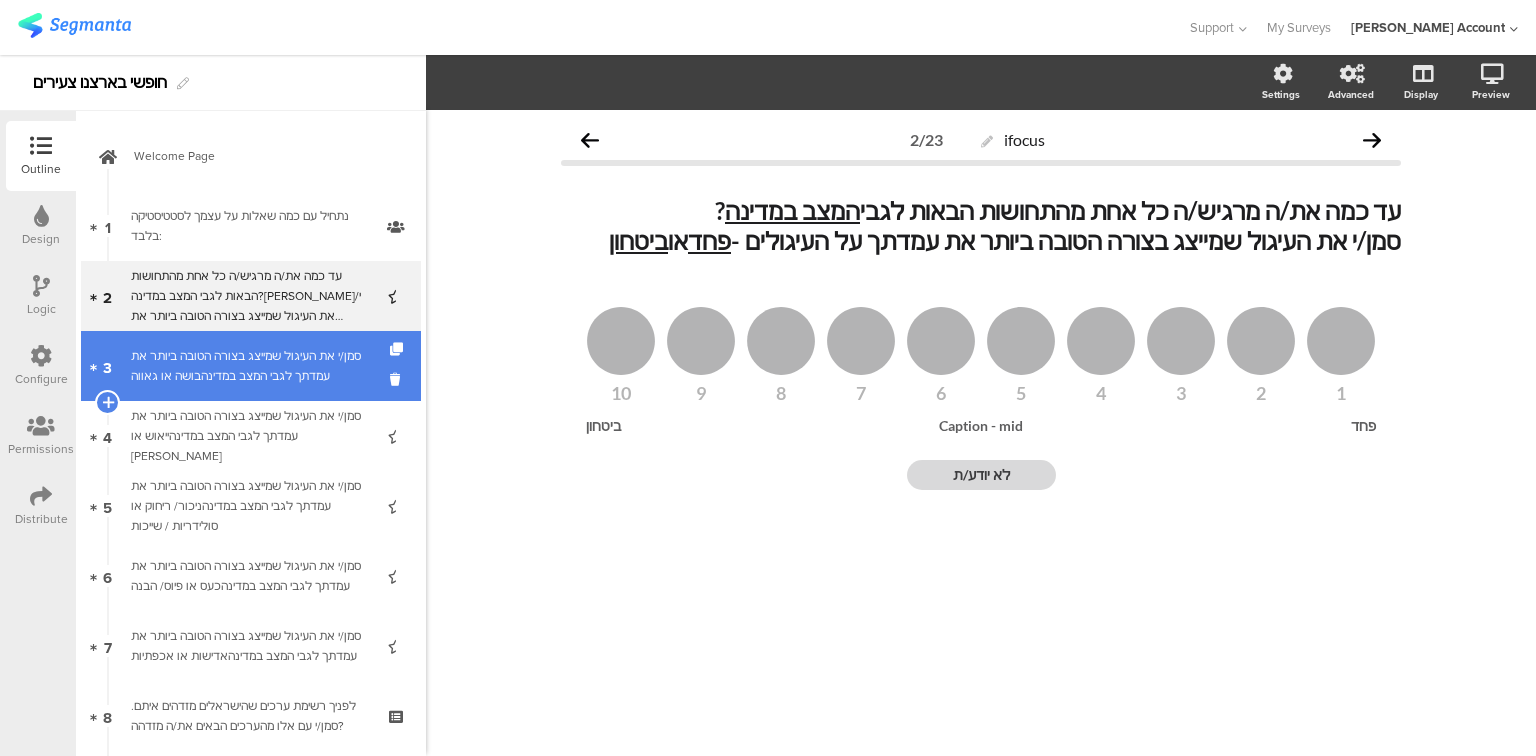 click on "סמן/י את העיגול שמייצג בצורה הטובה ביותר את עמדתך לגבי המצב במדינהבושה או גאווה" at bounding box center (250, 366) 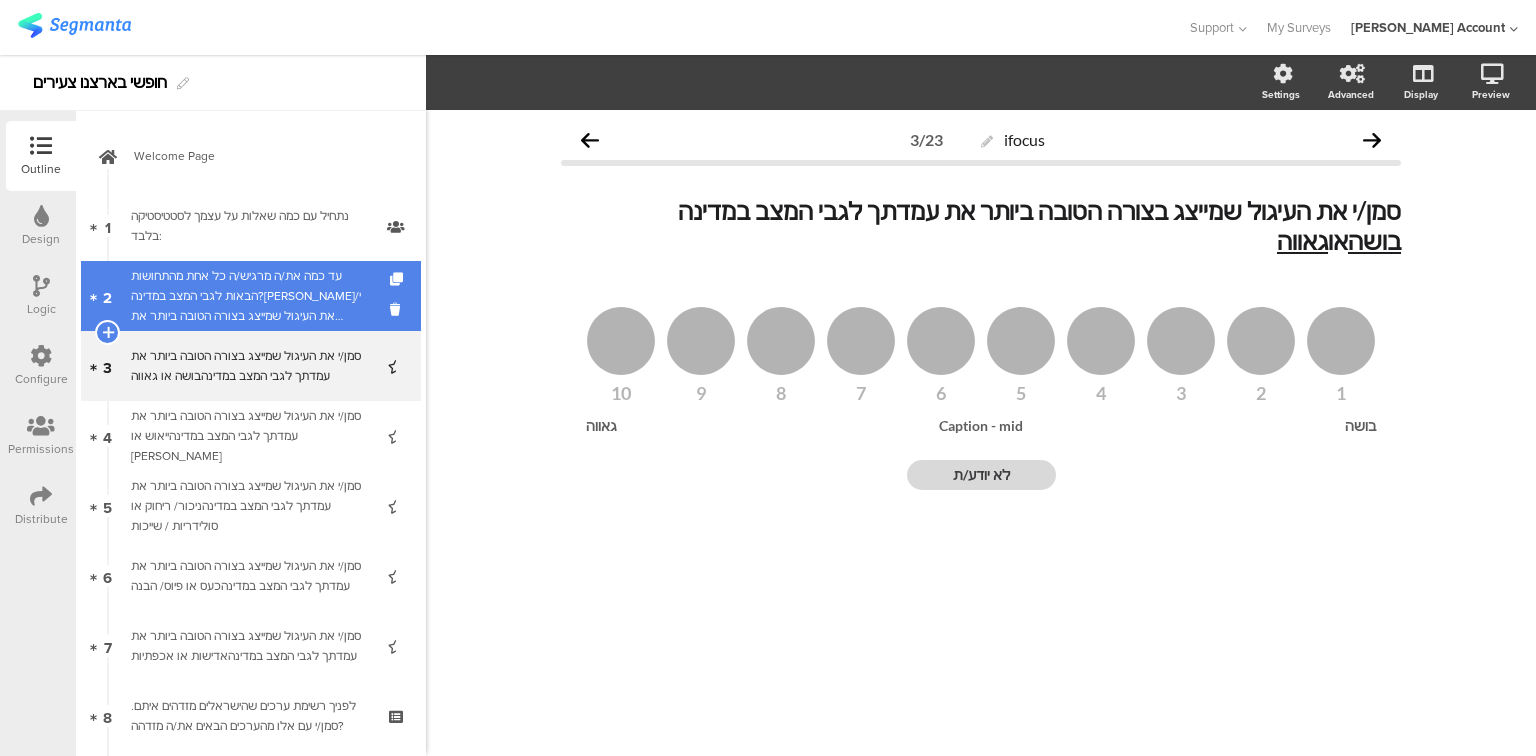 click on "עד כמה את/ה מרגיש/ה כל אחת מהתחושות הבאות לגבי המצב במדינה?[PERSON_NAME]/י את העיגול שמייצג בצורה הטובה ביותר את עמדתך על העיגולים - פחד או ביטחון" at bounding box center [250, 296] 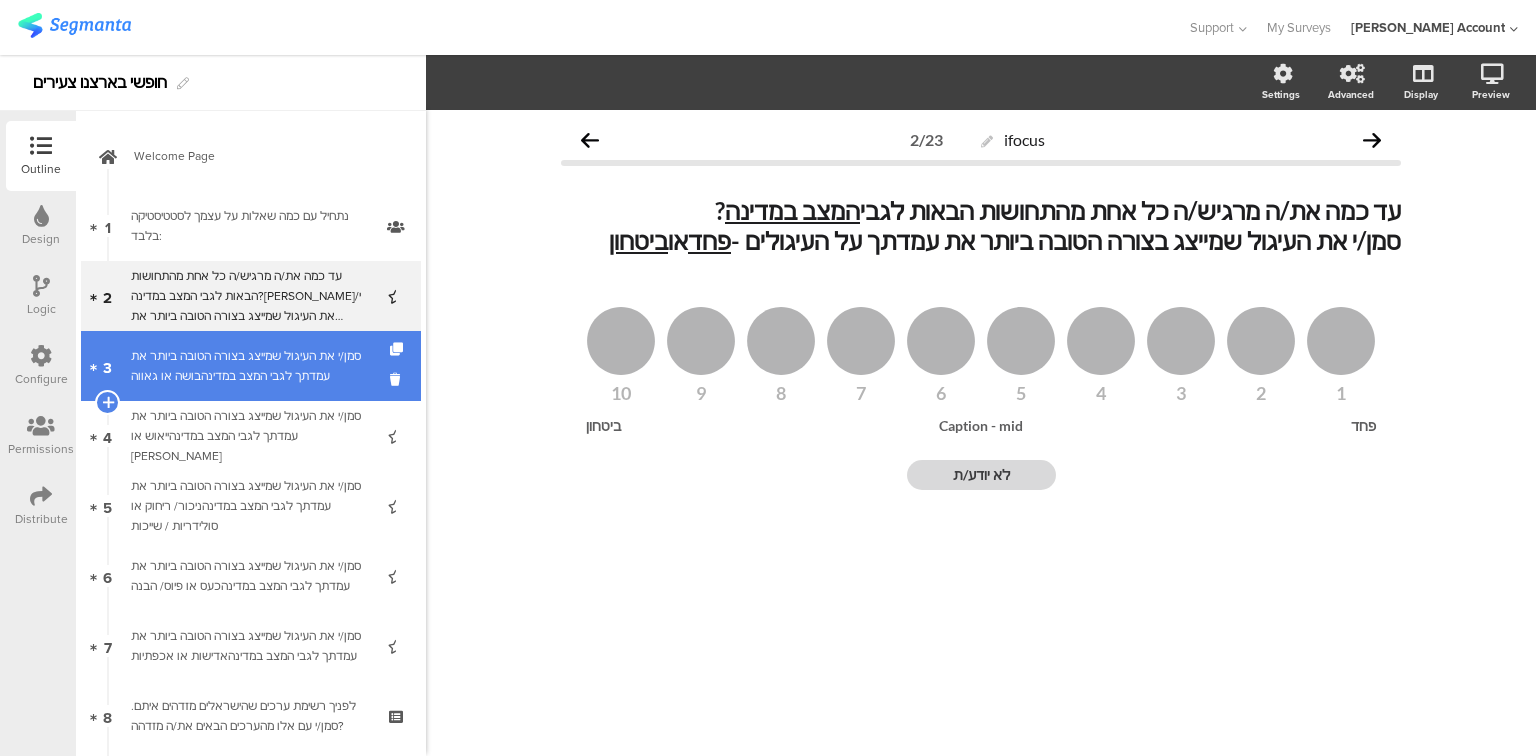 click on "סמן/י את העיגול שמייצג בצורה הטובה ביותר את עמדתך לגבי המצב במדינהבושה או גאווה" at bounding box center (250, 366) 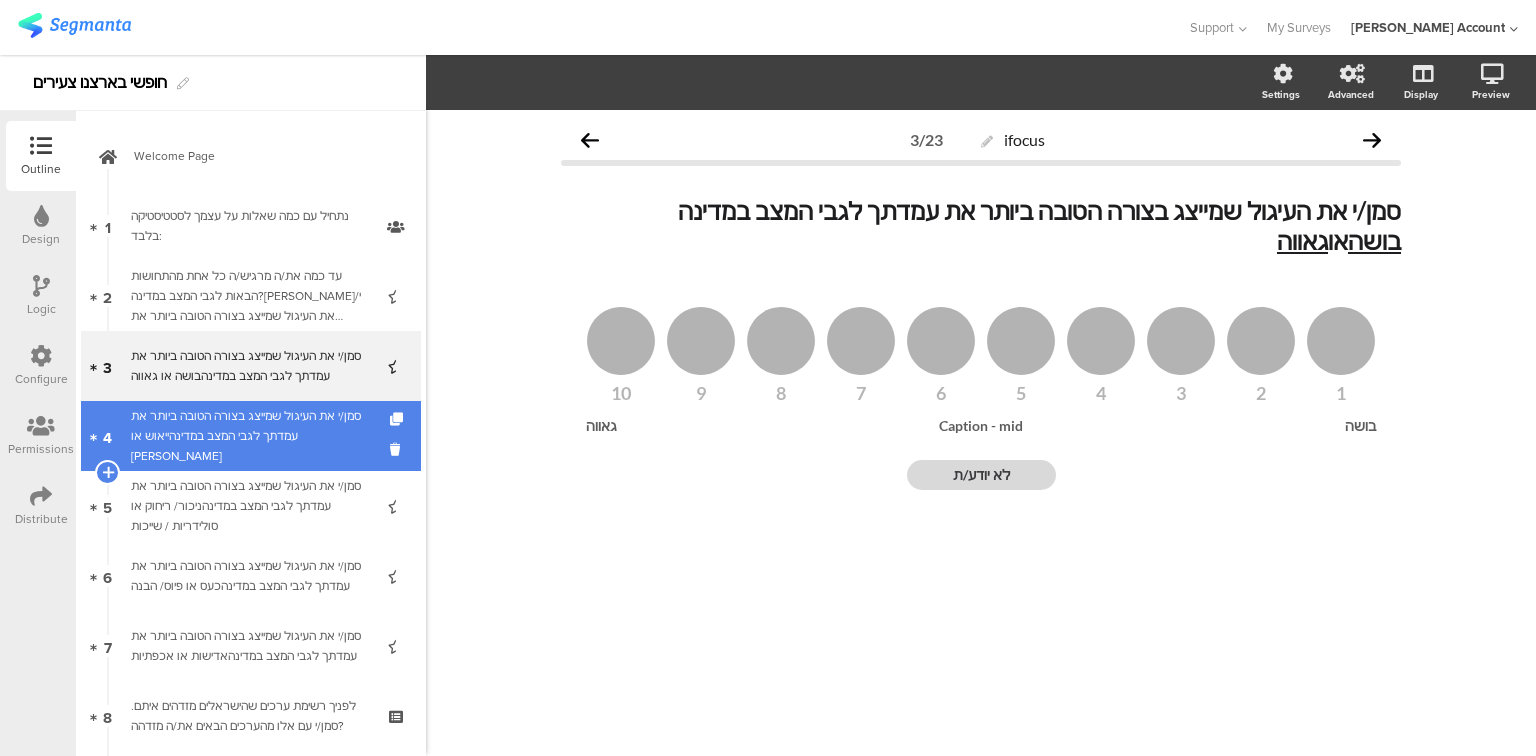 click on "4
[PERSON_NAME]/י את העיגול שמייצג בצורה הטובה ביותר את עמדתך לגבי המצב במדינה﻿ייאוש או [PERSON_NAME]" at bounding box center (251, 436) 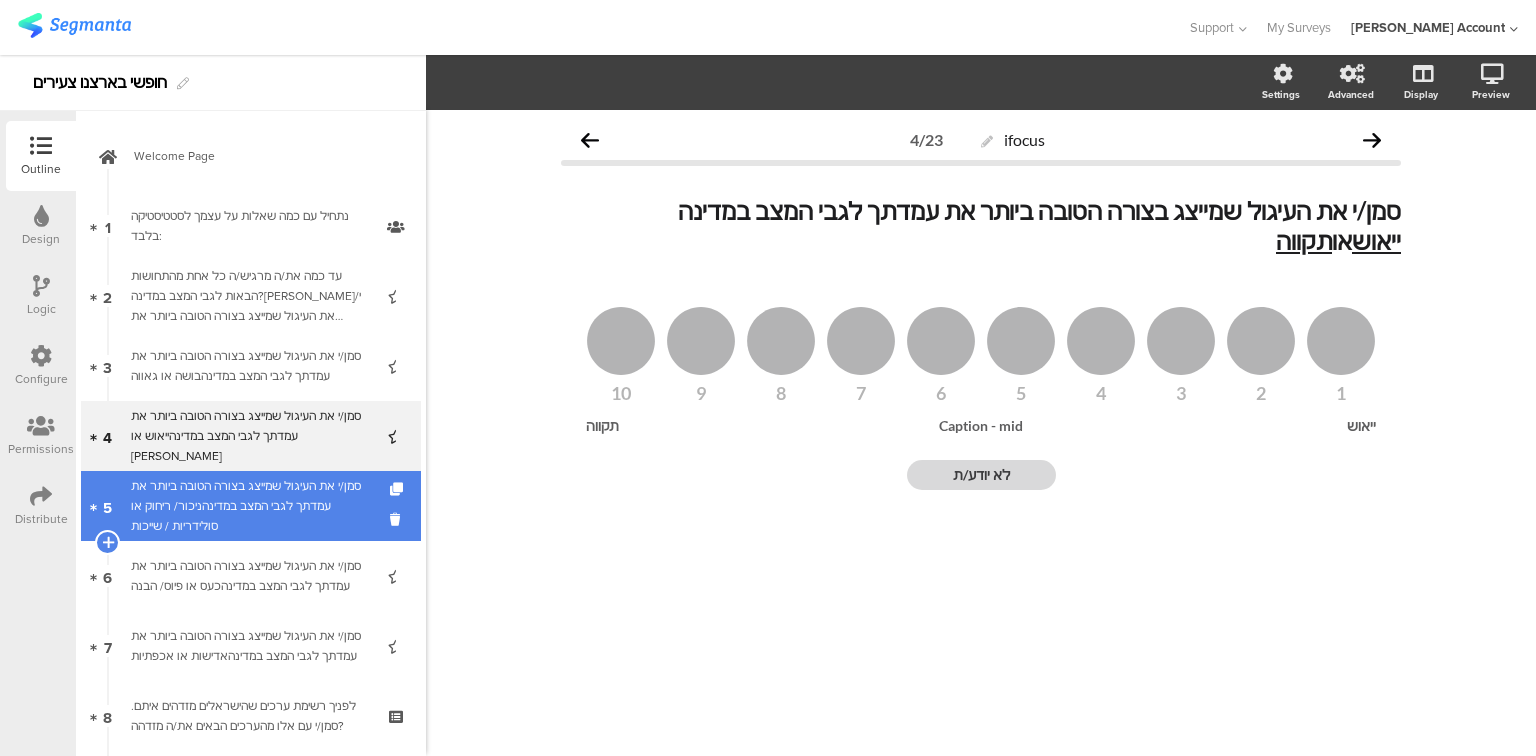 click on "סמן/י את העיגול שמייצג בצורה הטובה ביותר את עמדתך לגבי המצב במדינהניכור/ ריחוק או סולידריות / שייכות" at bounding box center [250, 506] 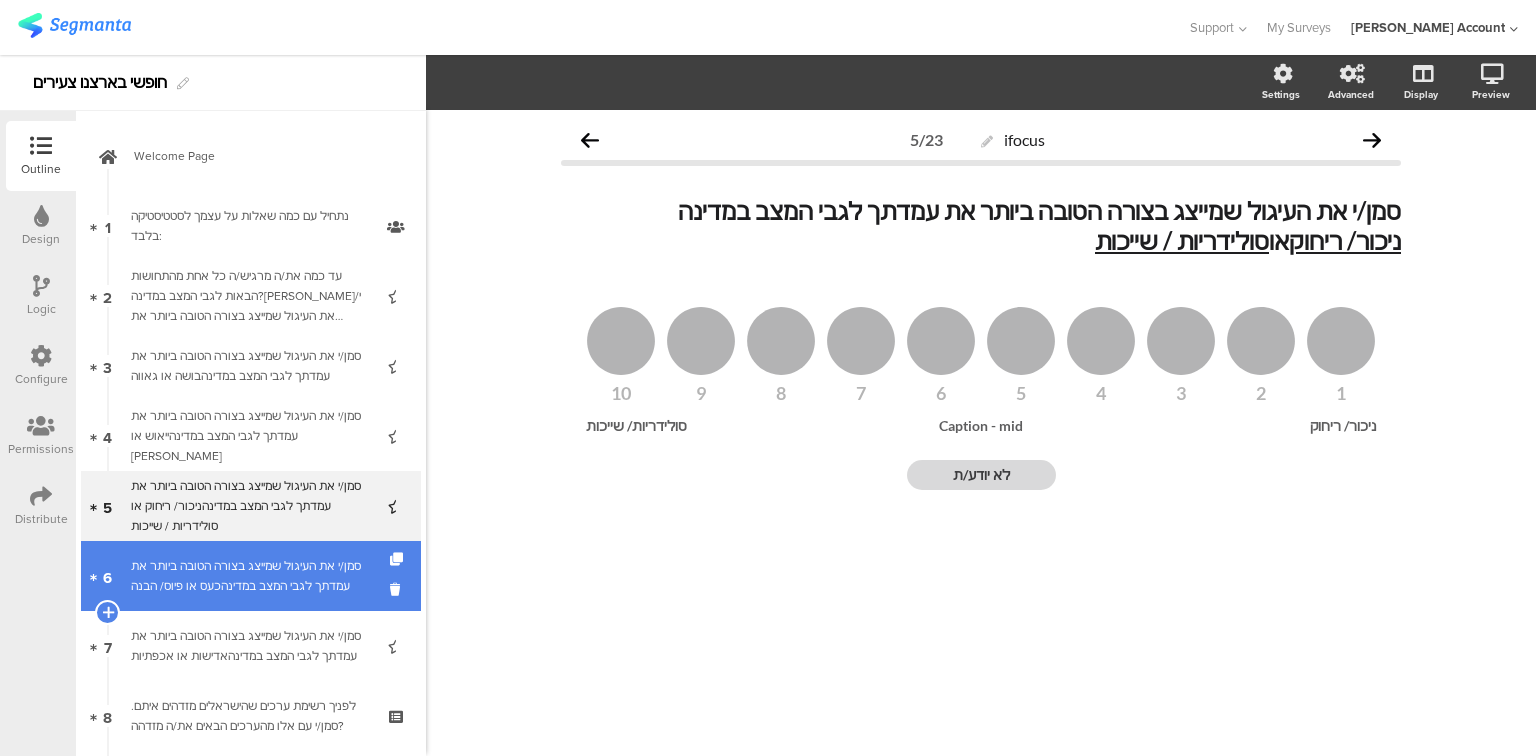 click on "סמן/י את העיגול שמייצג בצורה הטובה ביותר את עמדתך לגבי המצב במדינהכעס או פיוס/ הבנה" at bounding box center [250, 576] 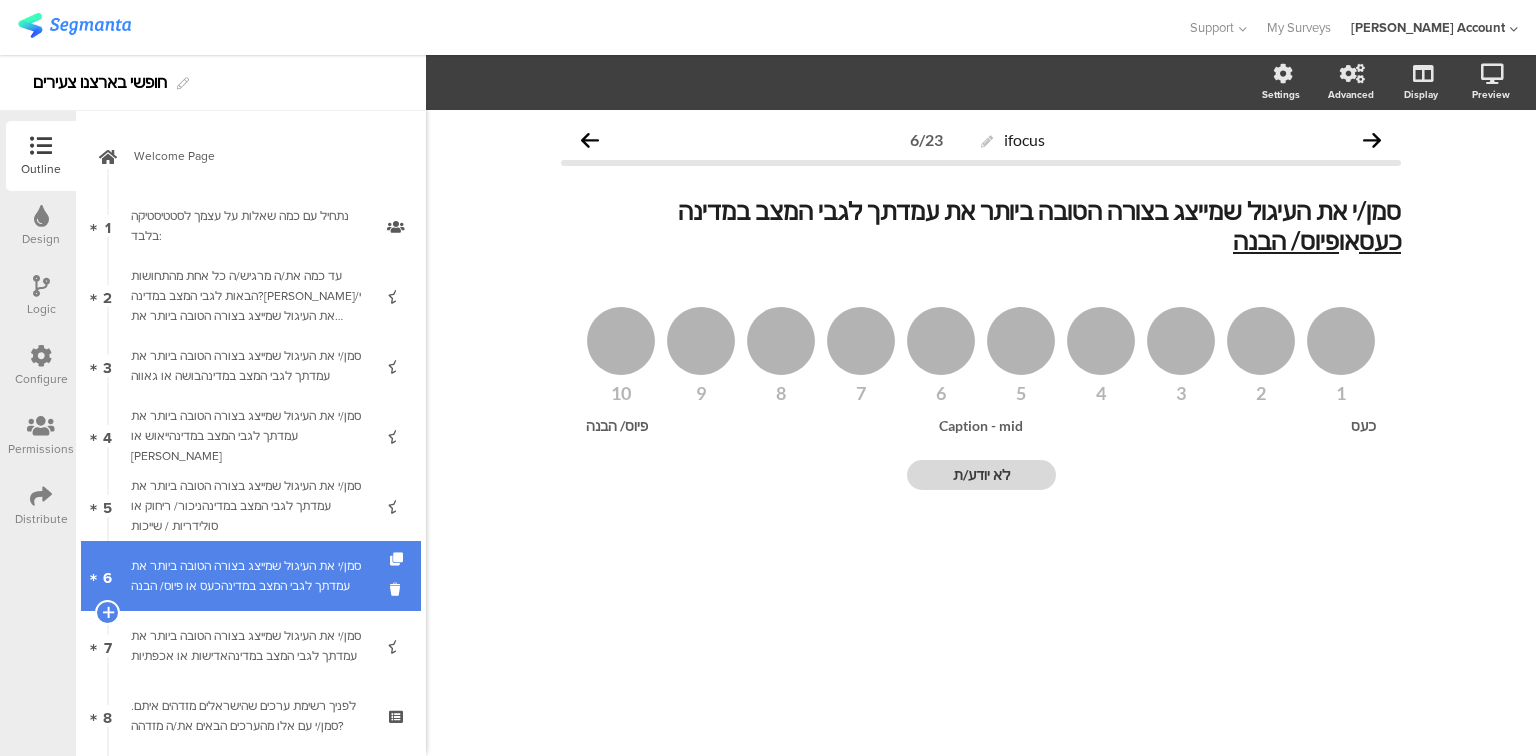 scroll, scrollTop: 160, scrollLeft: 0, axis: vertical 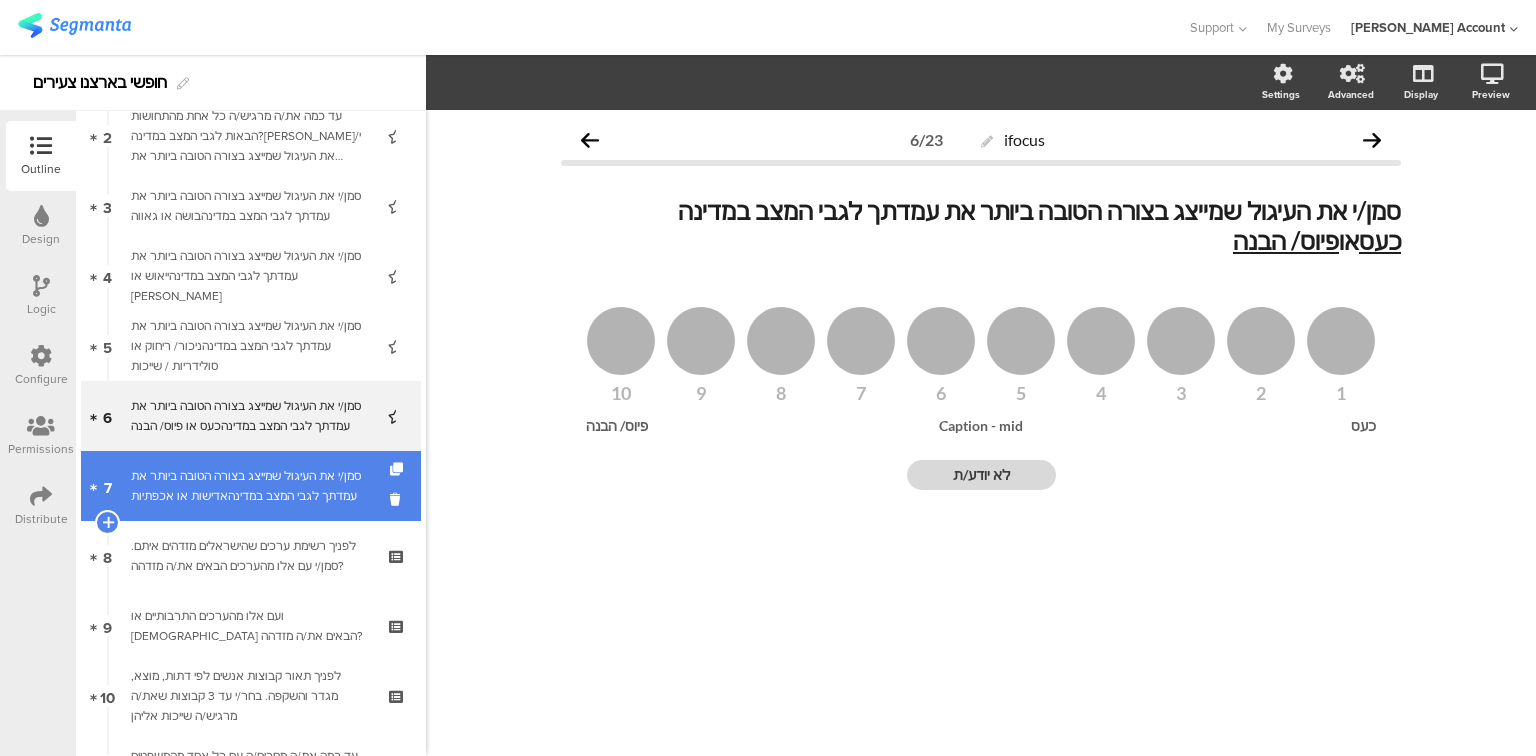 click on "סמן/י את העיגול שמייצג בצורה הטובה ביותר את עמדתך לגבי המצב במדינהאדישות או אכפתיות" at bounding box center (250, 486) 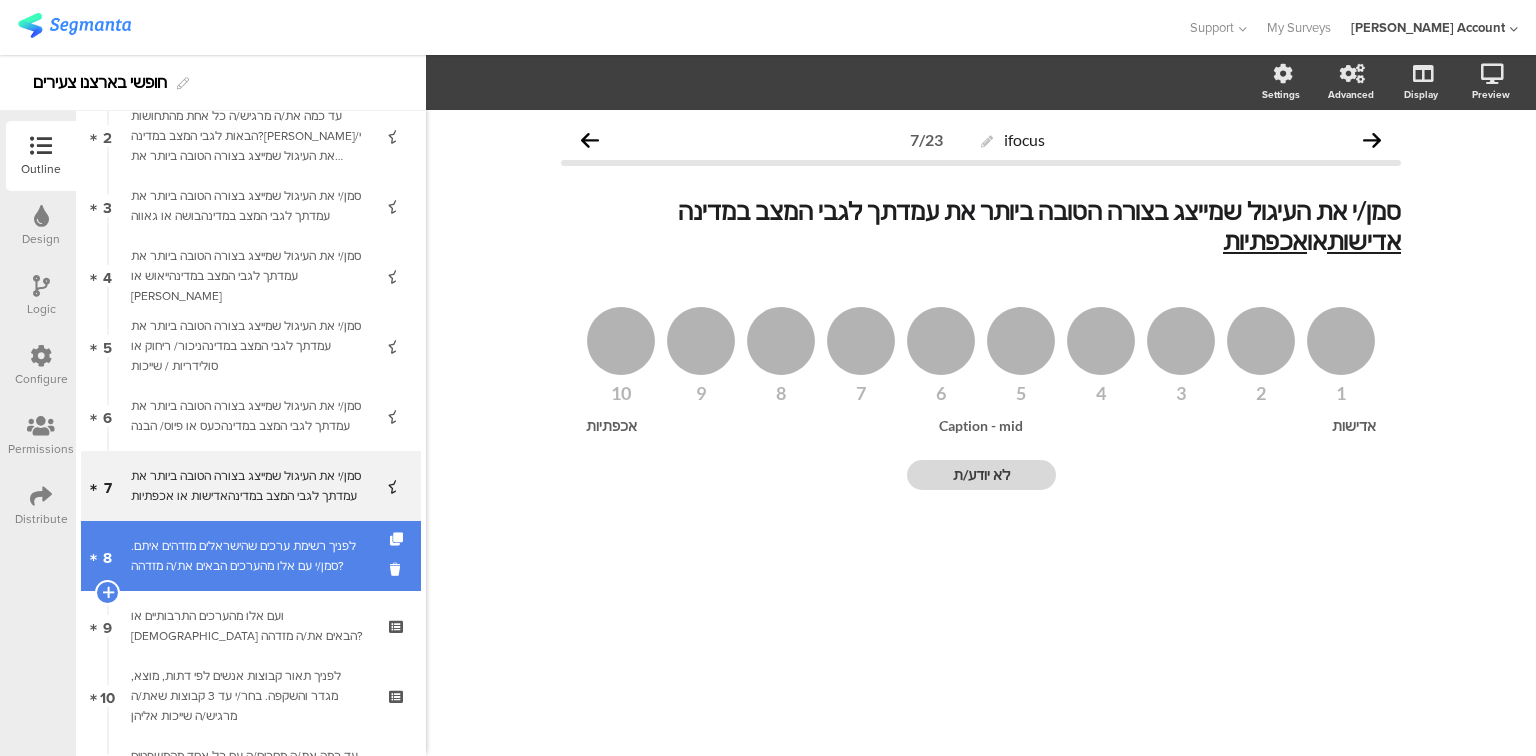 click on "לפניך רשימת ערכים שהישראלים מזדהים איתם. ﻿סמן/י עם אלו מהערכים הבאים את/ה מזדהה?" at bounding box center [250, 556] 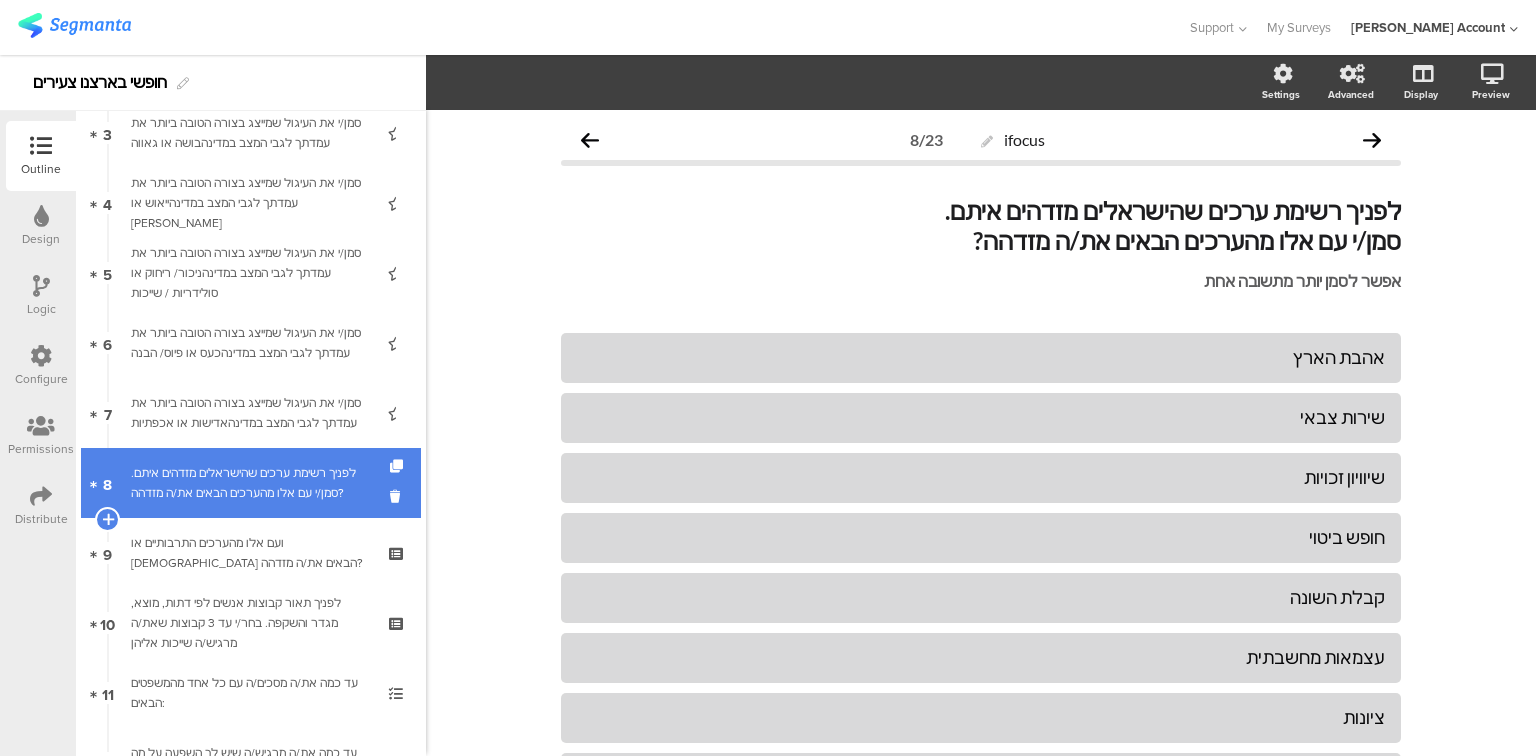 scroll, scrollTop: 320, scrollLeft: 0, axis: vertical 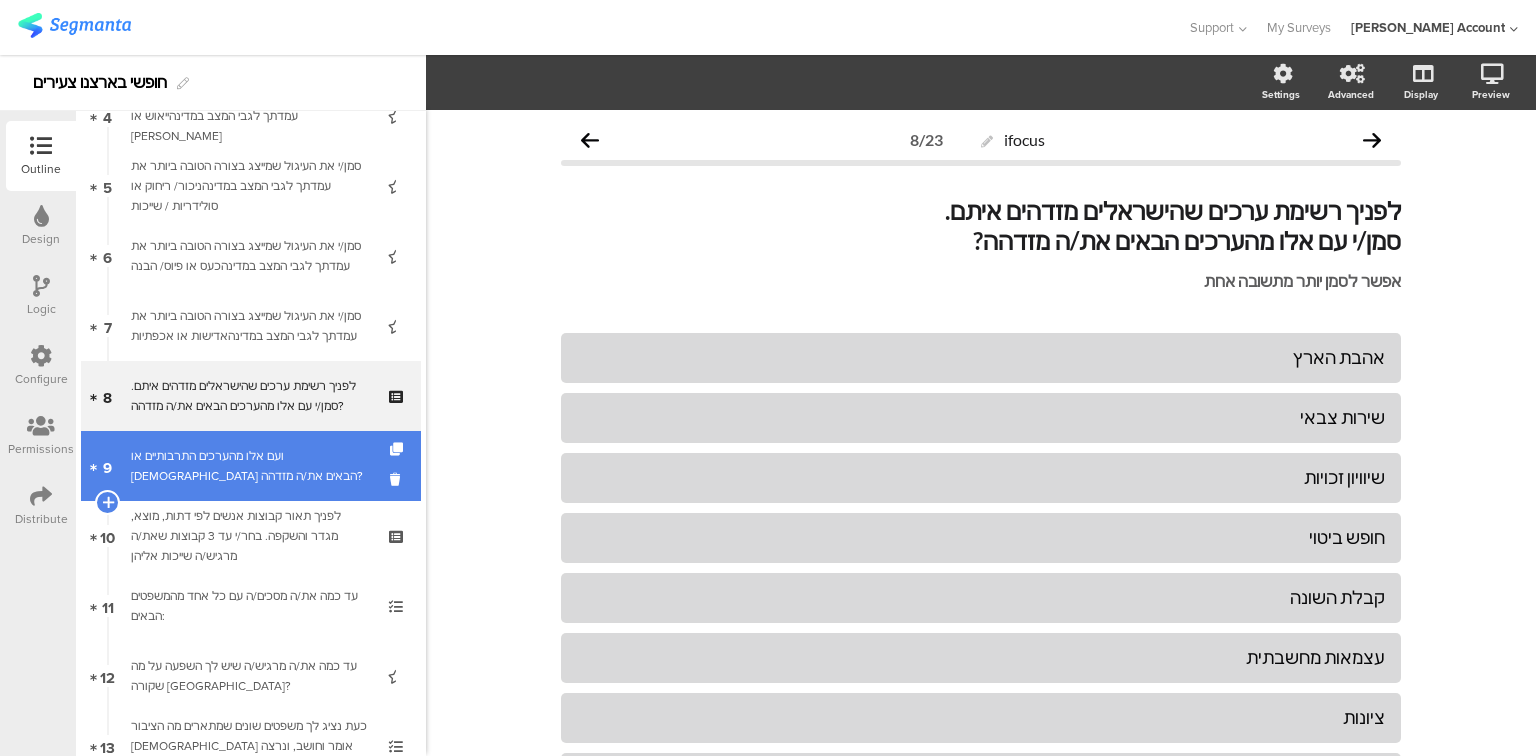 click on "ועם אלו מהערכים התרבותיים או [DEMOGRAPHIC_DATA] הבאים את/ה מזדהה?" at bounding box center [250, 466] 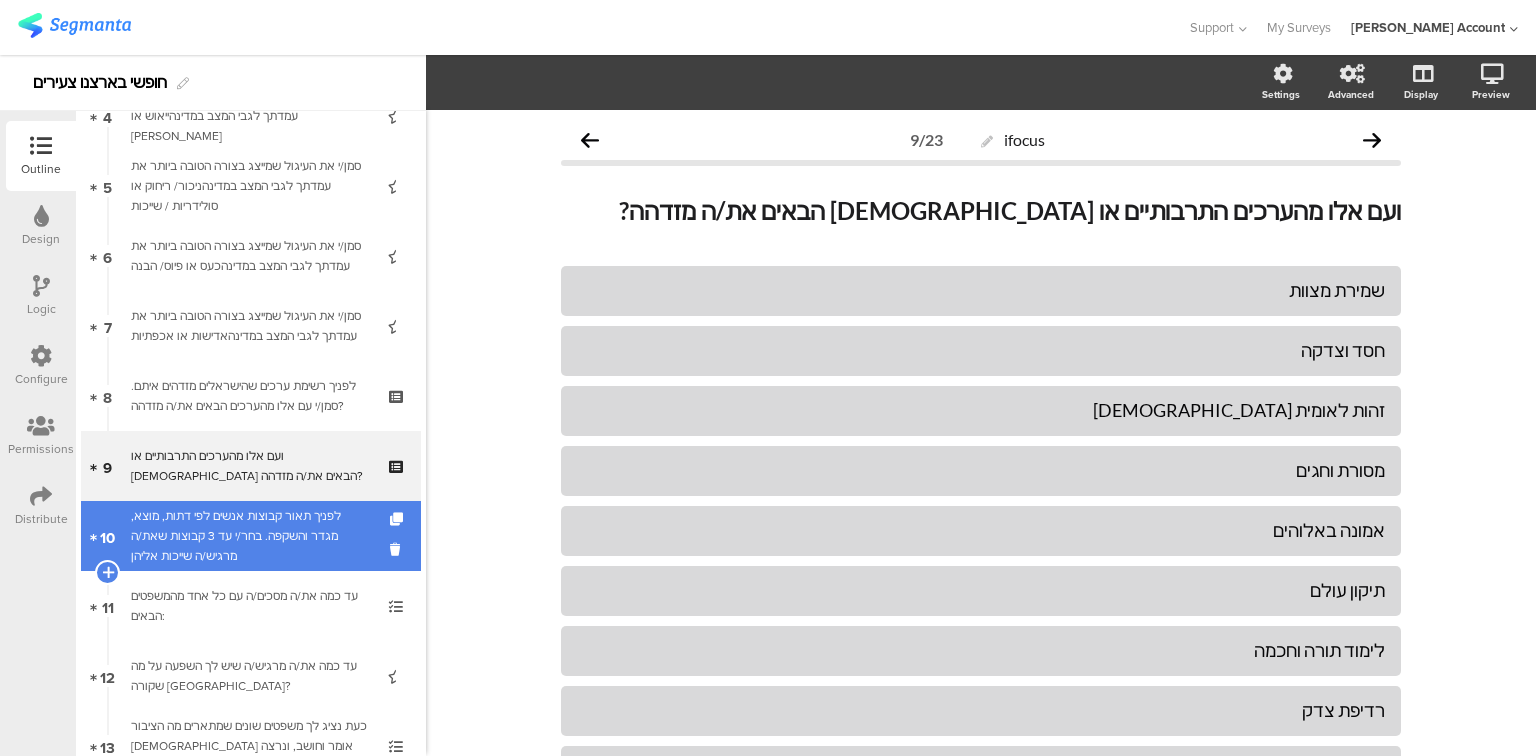 click on "לפניך תאור קבוצות אנשים לפי דתות, מוצא, מגדר והשקפה. בחר/י עד 3 קבוצות שאת/ה מרגיש/ה שייכות אליהן" at bounding box center [250, 536] 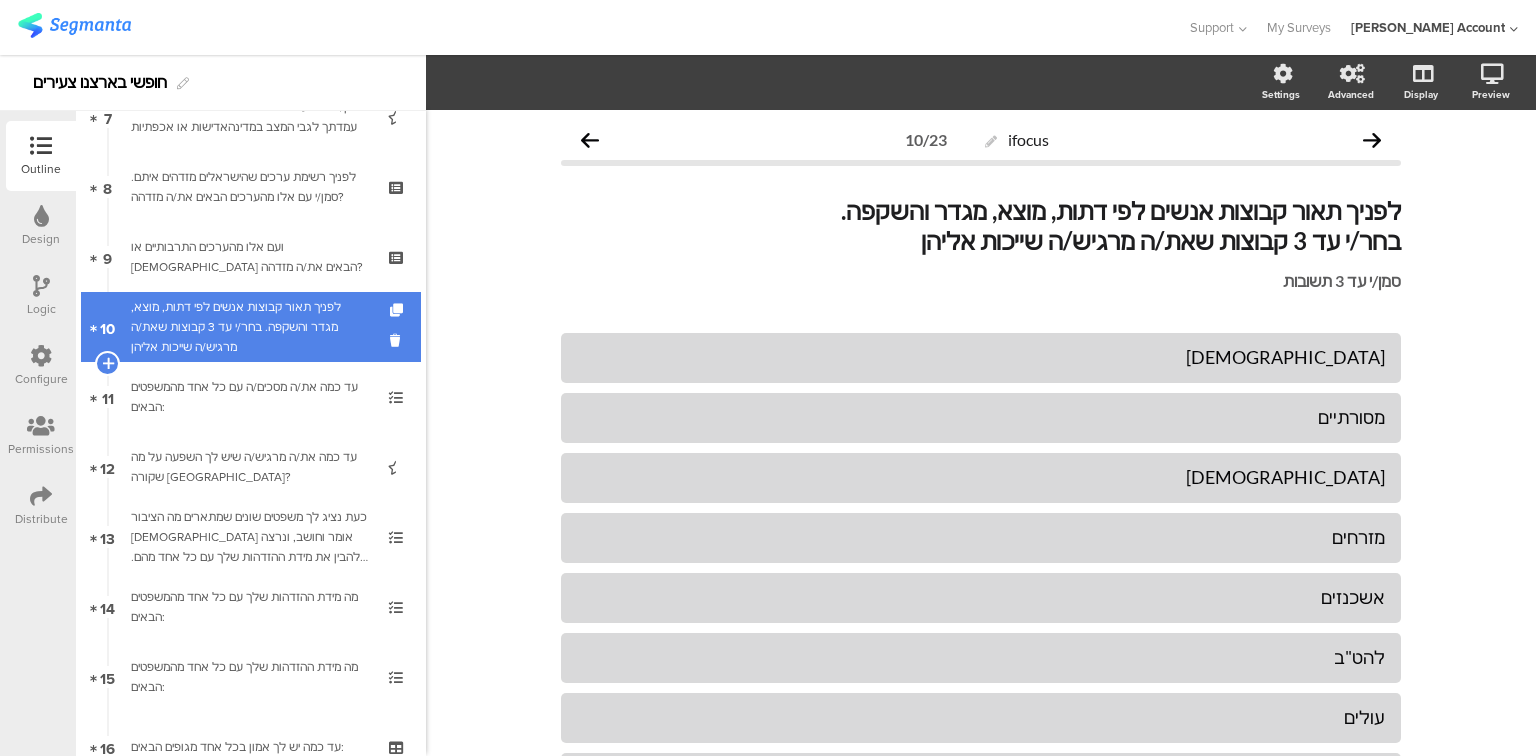 scroll, scrollTop: 560, scrollLeft: 0, axis: vertical 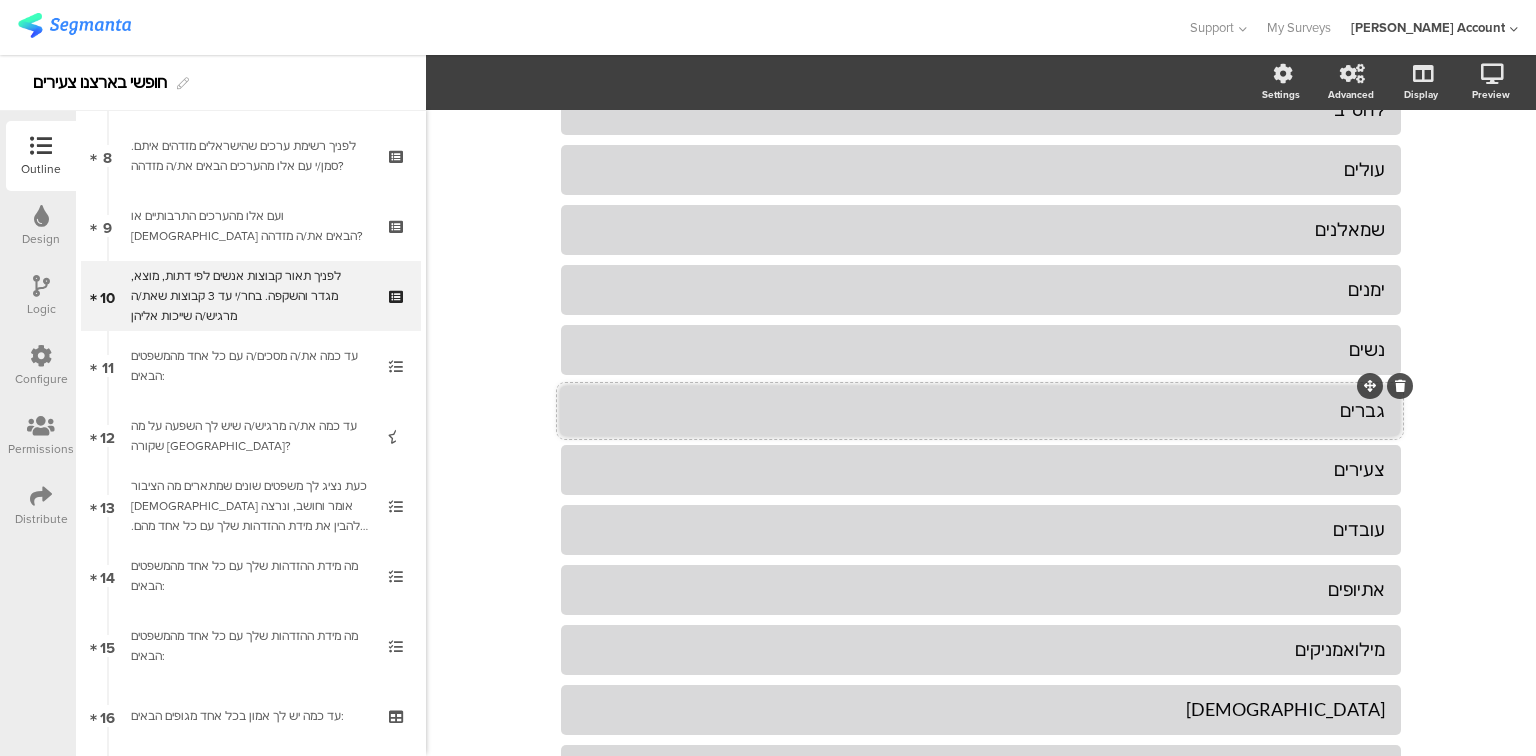 drag, startPoint x: 1360, startPoint y: 564, endPoint x: 1359, endPoint y: 385, distance: 179.00279 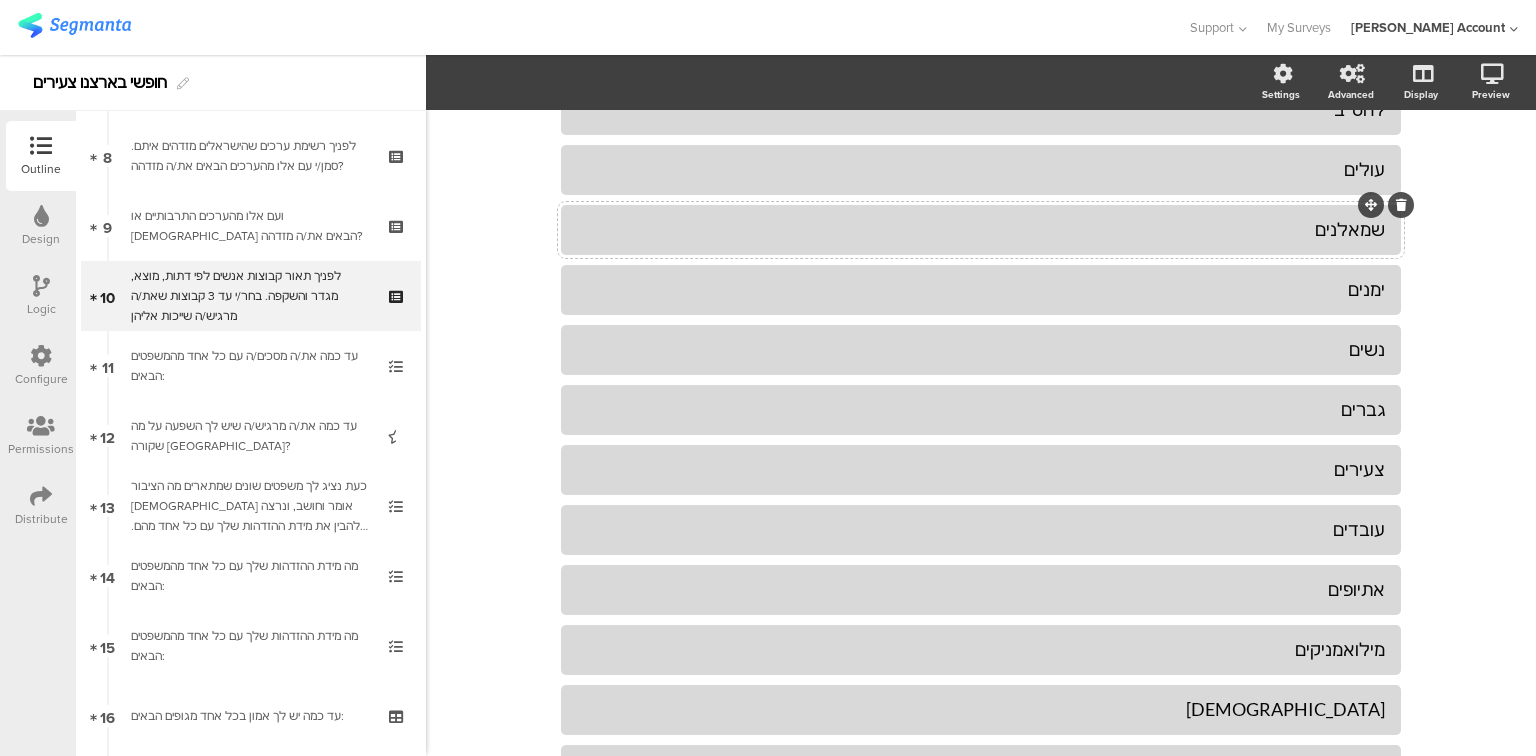 click on "שמאלנים" 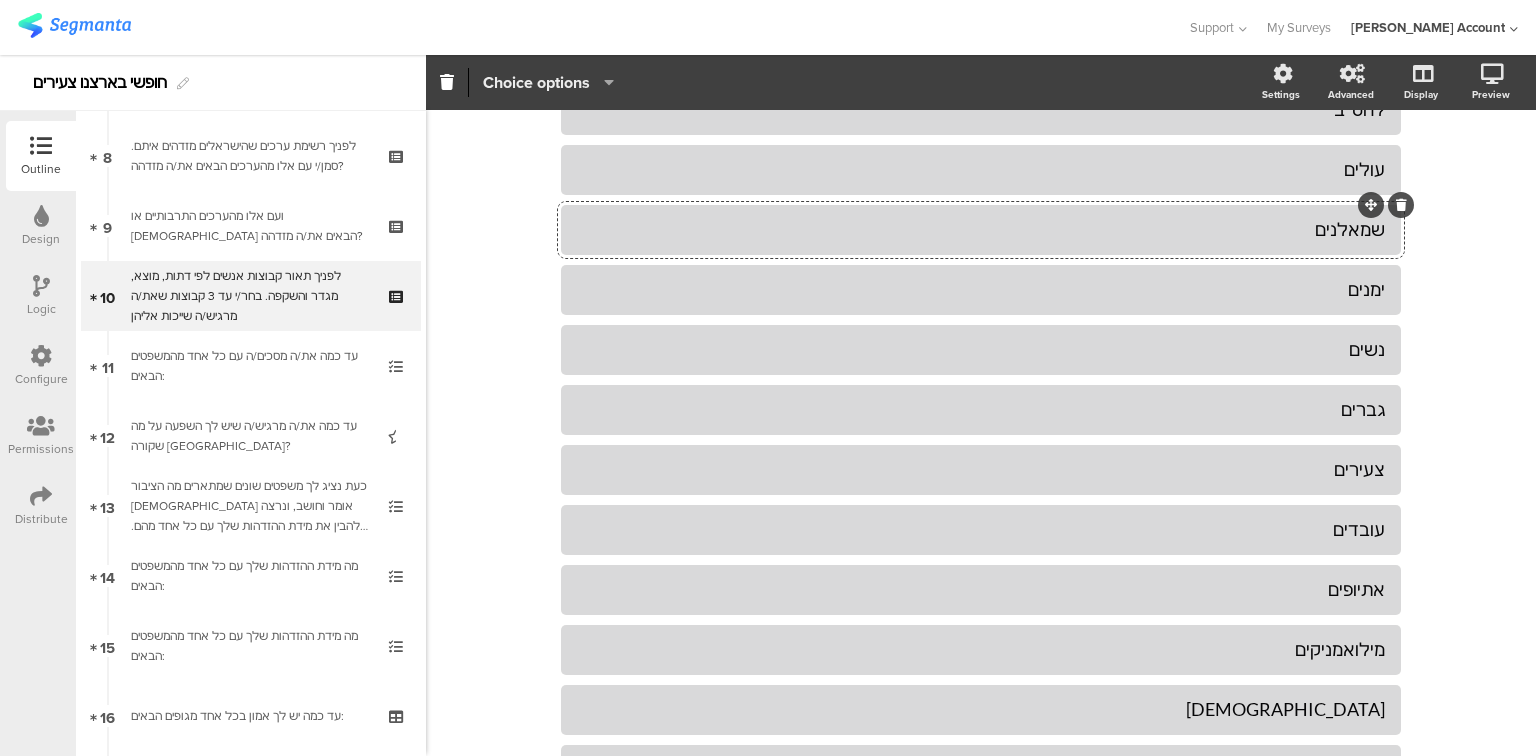 click on "Choice options" 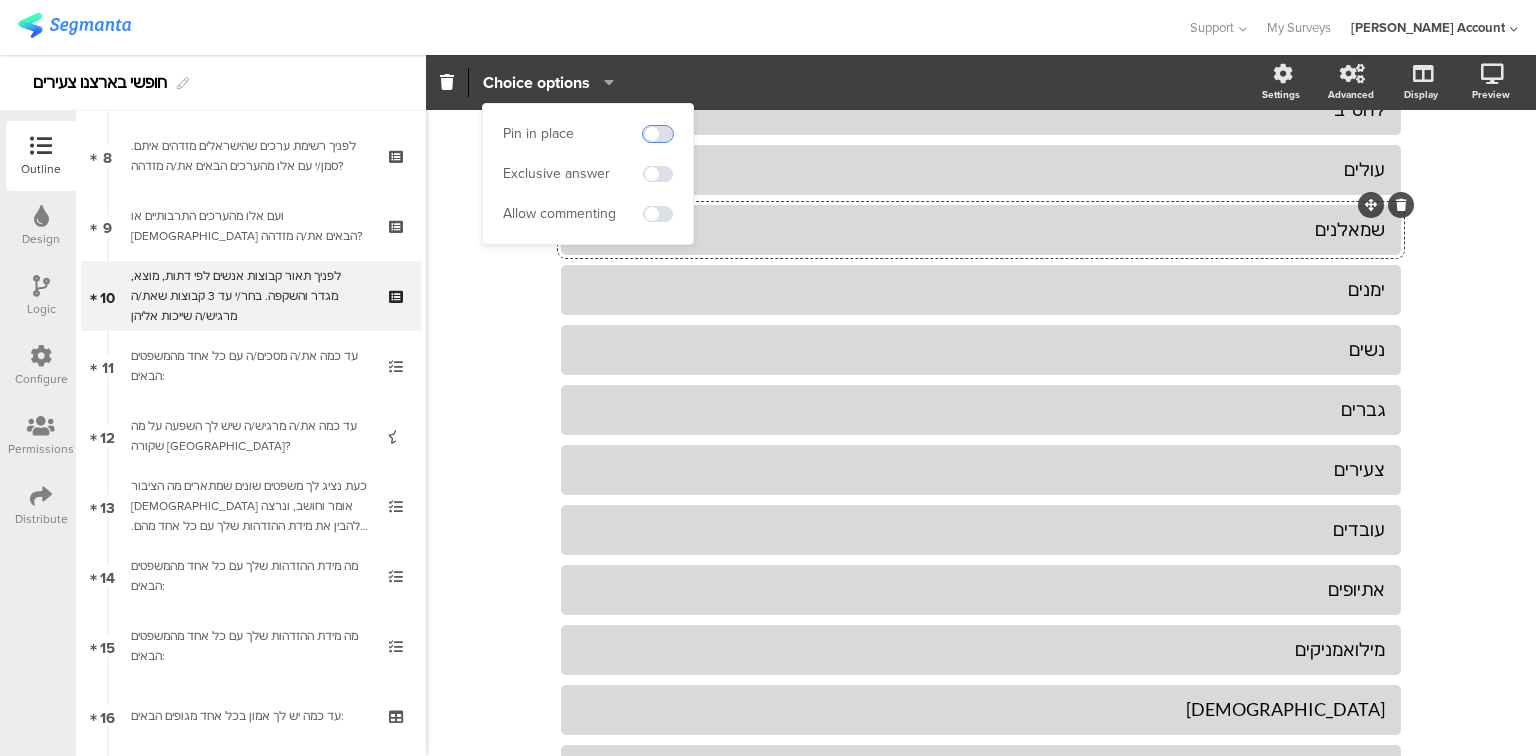 click at bounding box center (658, 134) 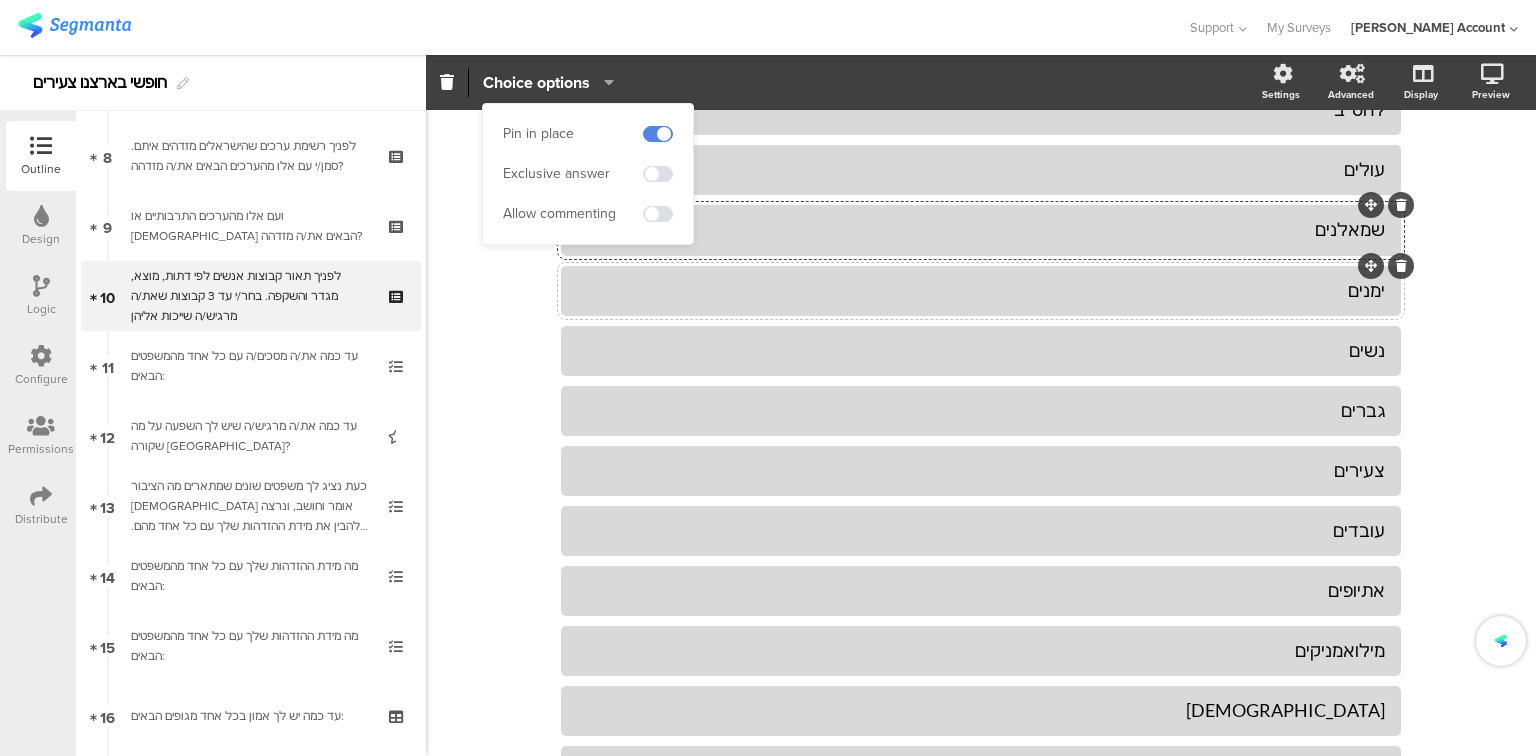 click on "ימנים" 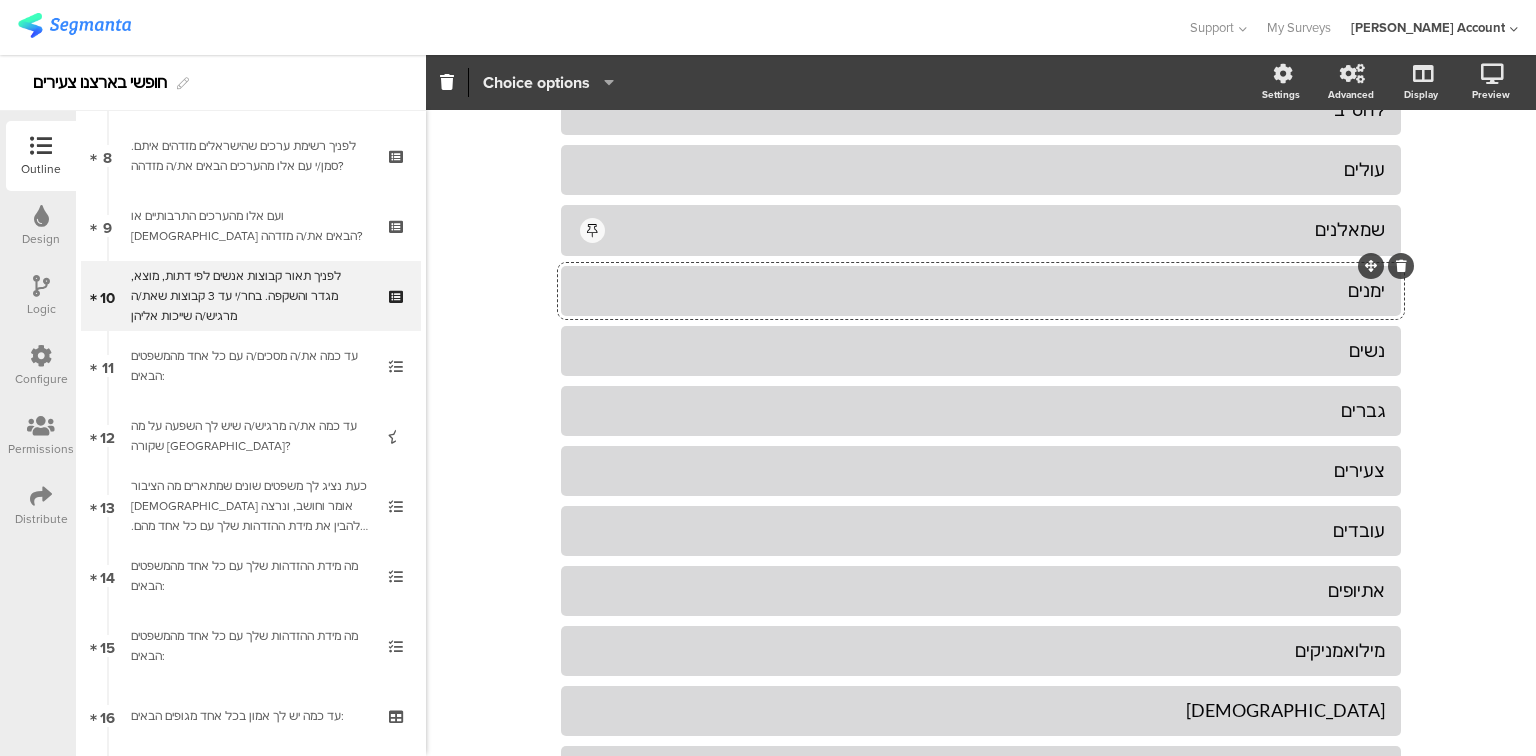 click on "Choice options" 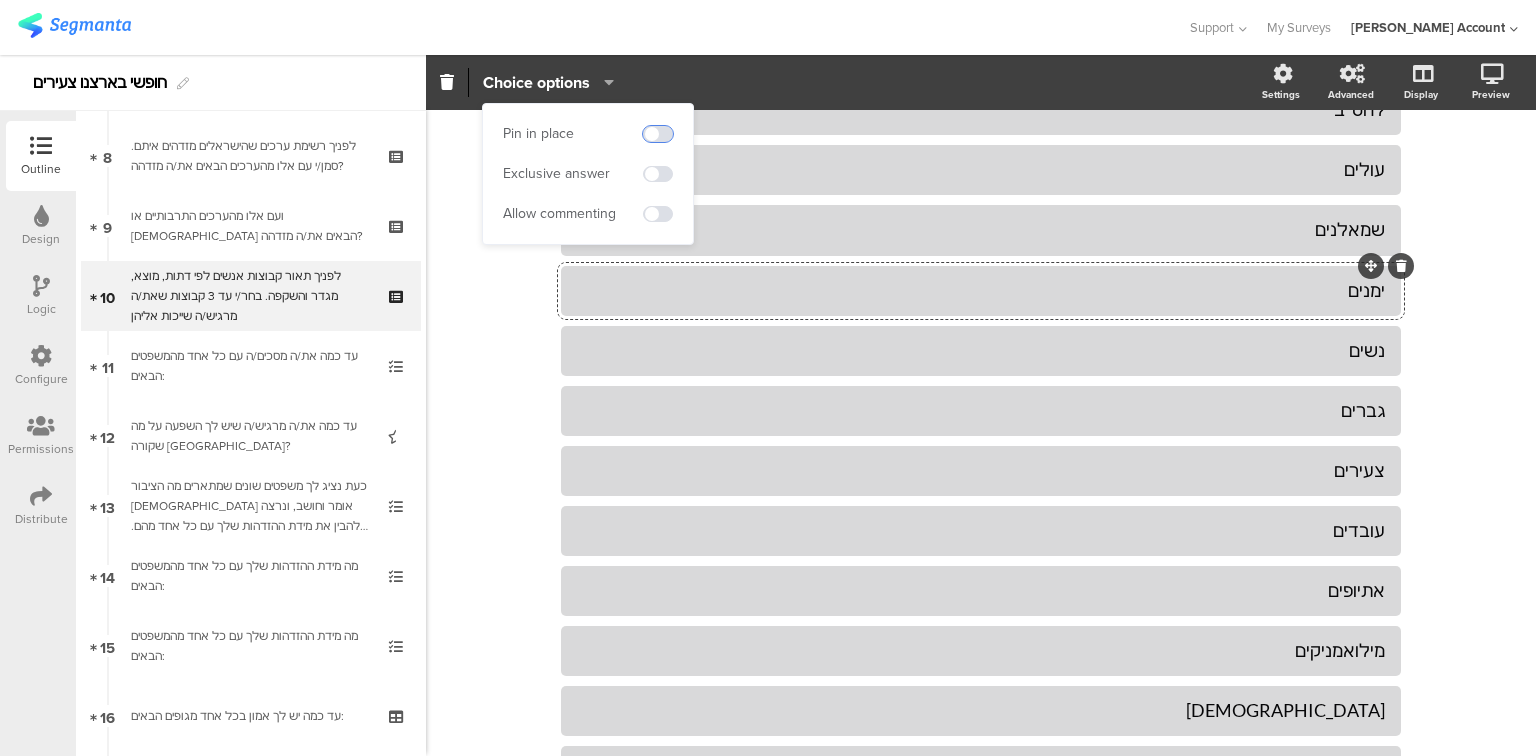 click at bounding box center (658, 134) 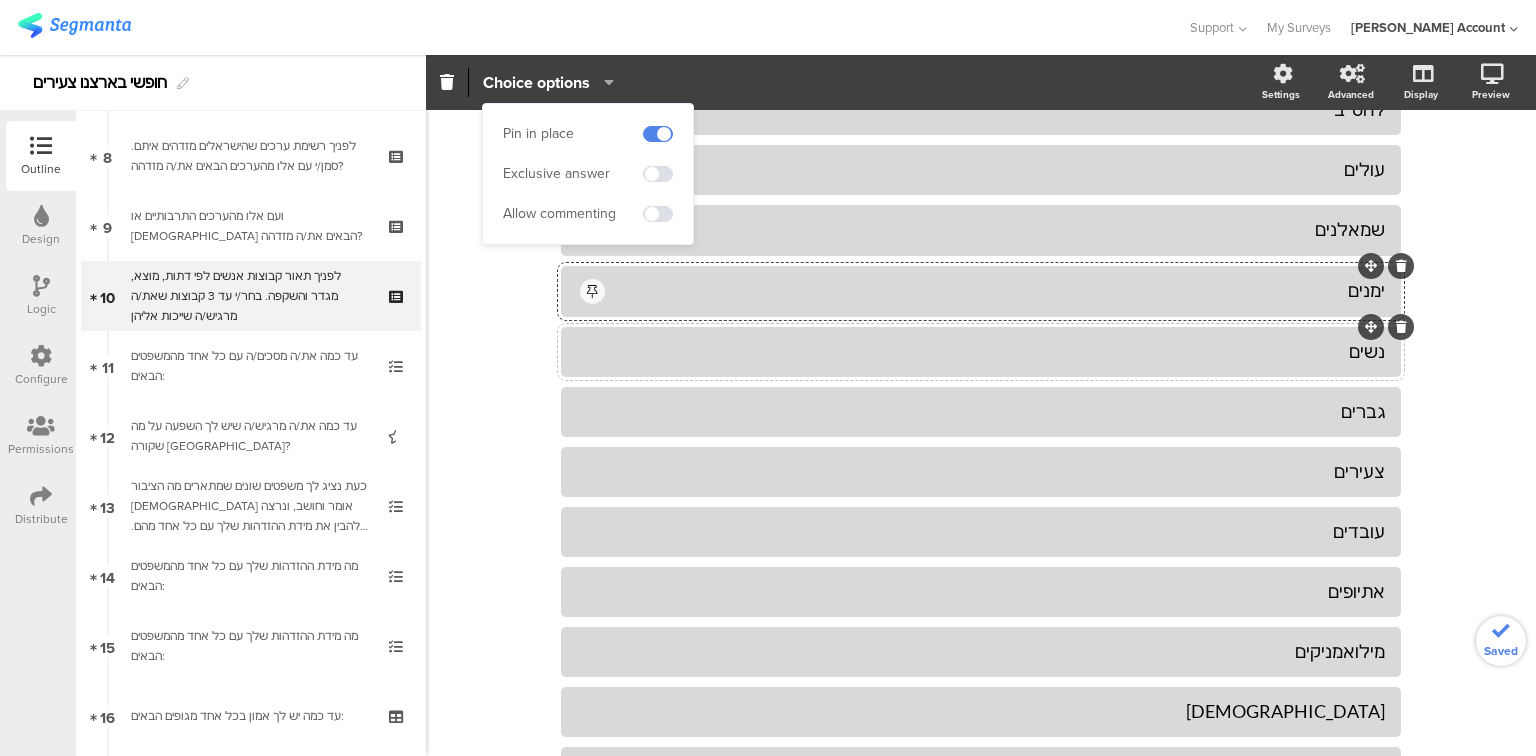click on "נשים" 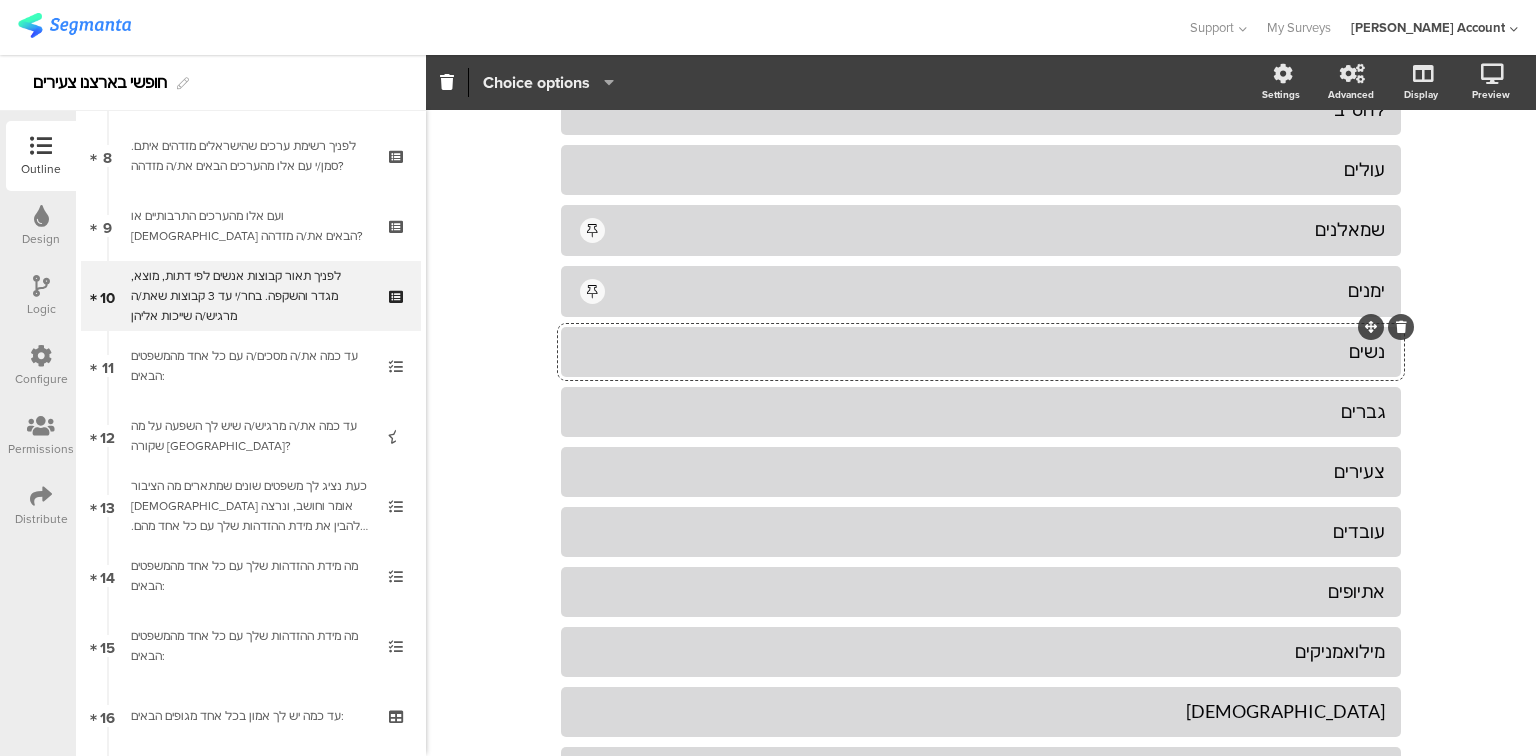 click on "Choice options" 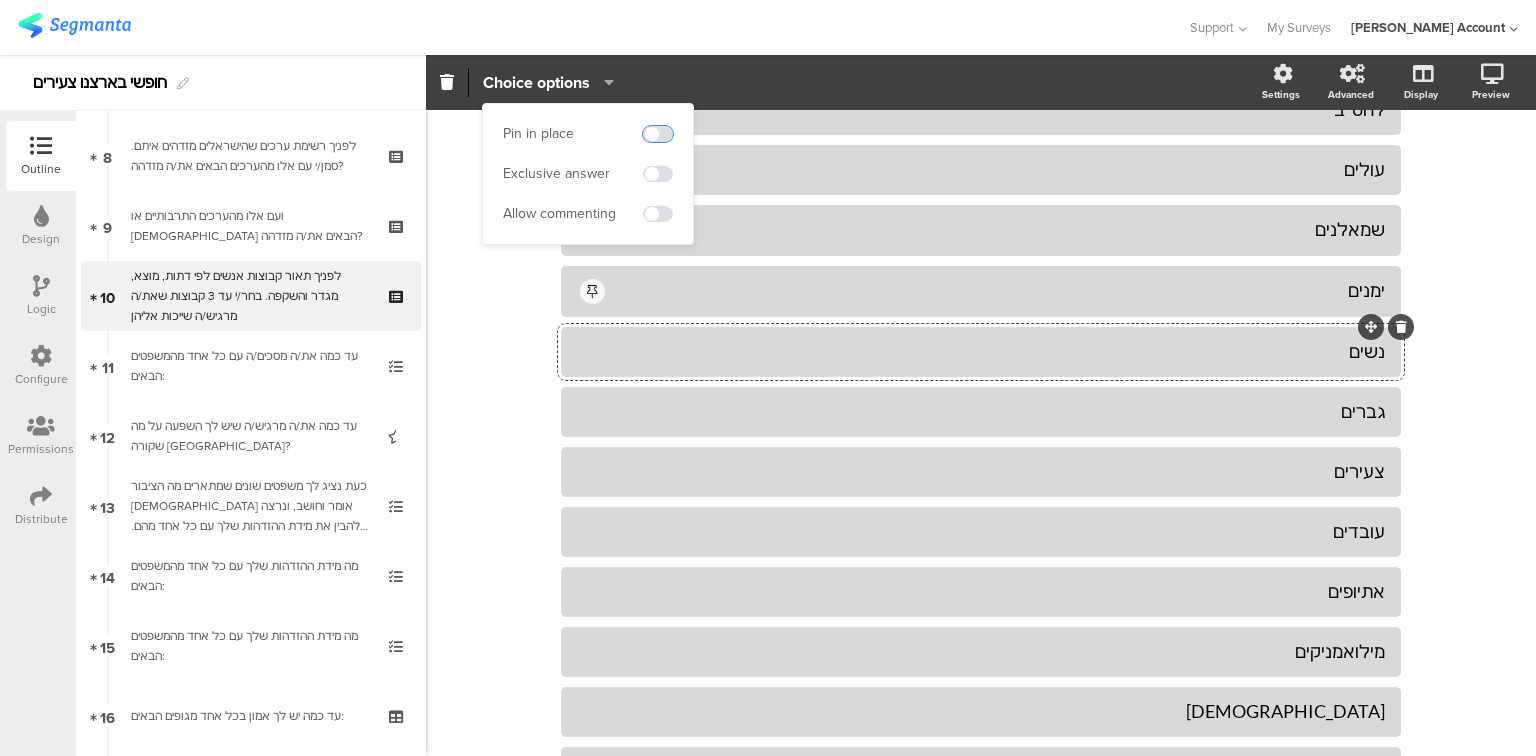 click at bounding box center [658, 134] 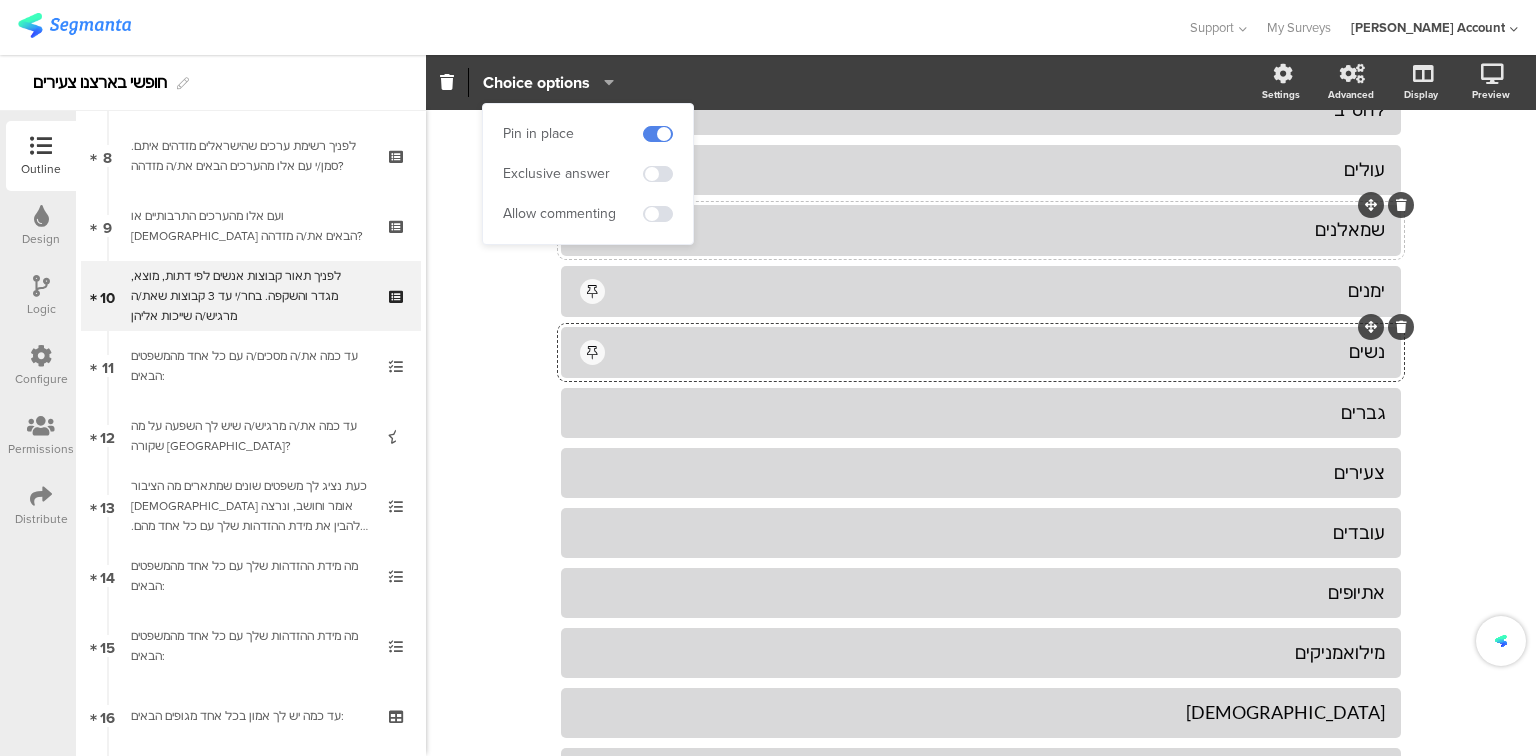 drag, startPoint x: 624, startPoint y: 410, endPoint x: 594, endPoint y: 232, distance: 180.51039 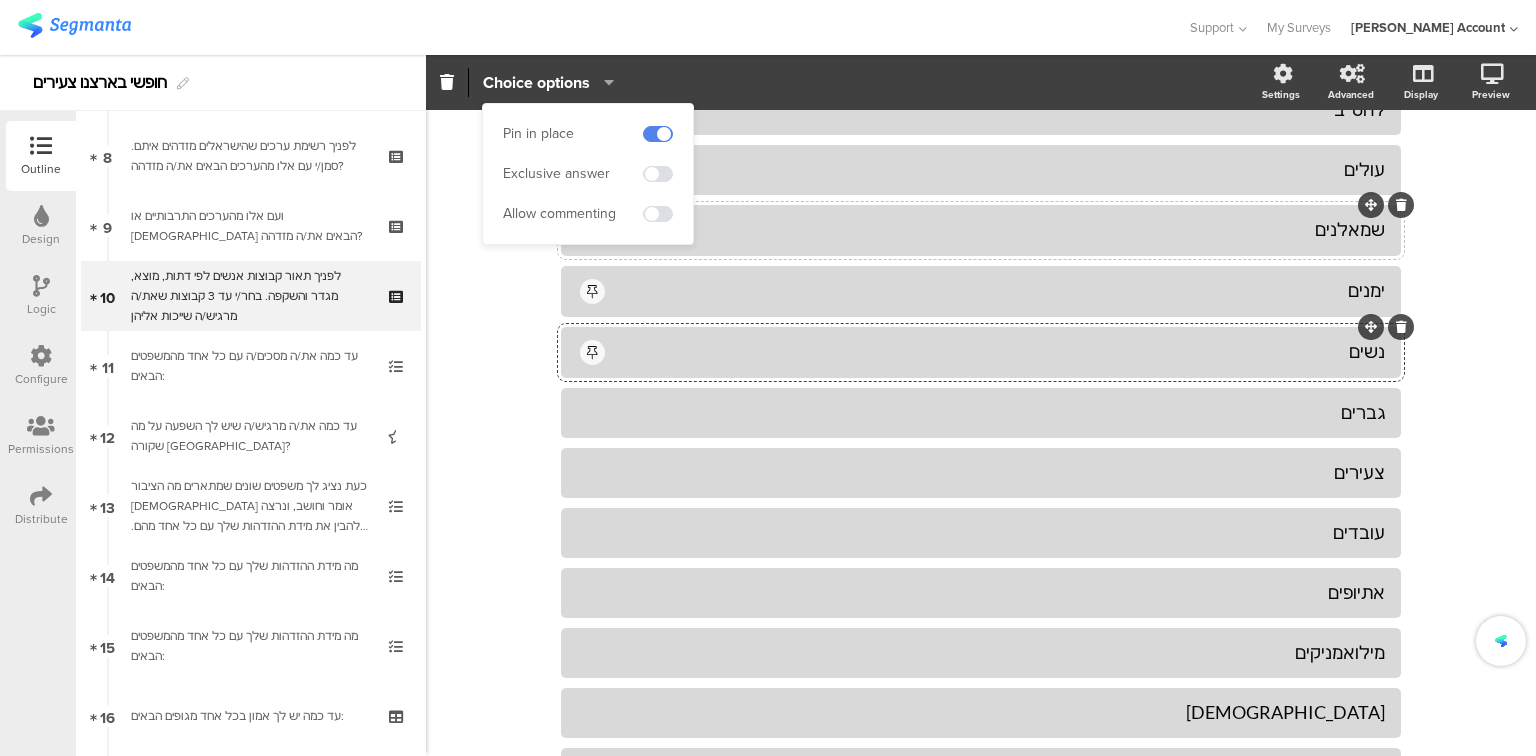 click on "גברים" 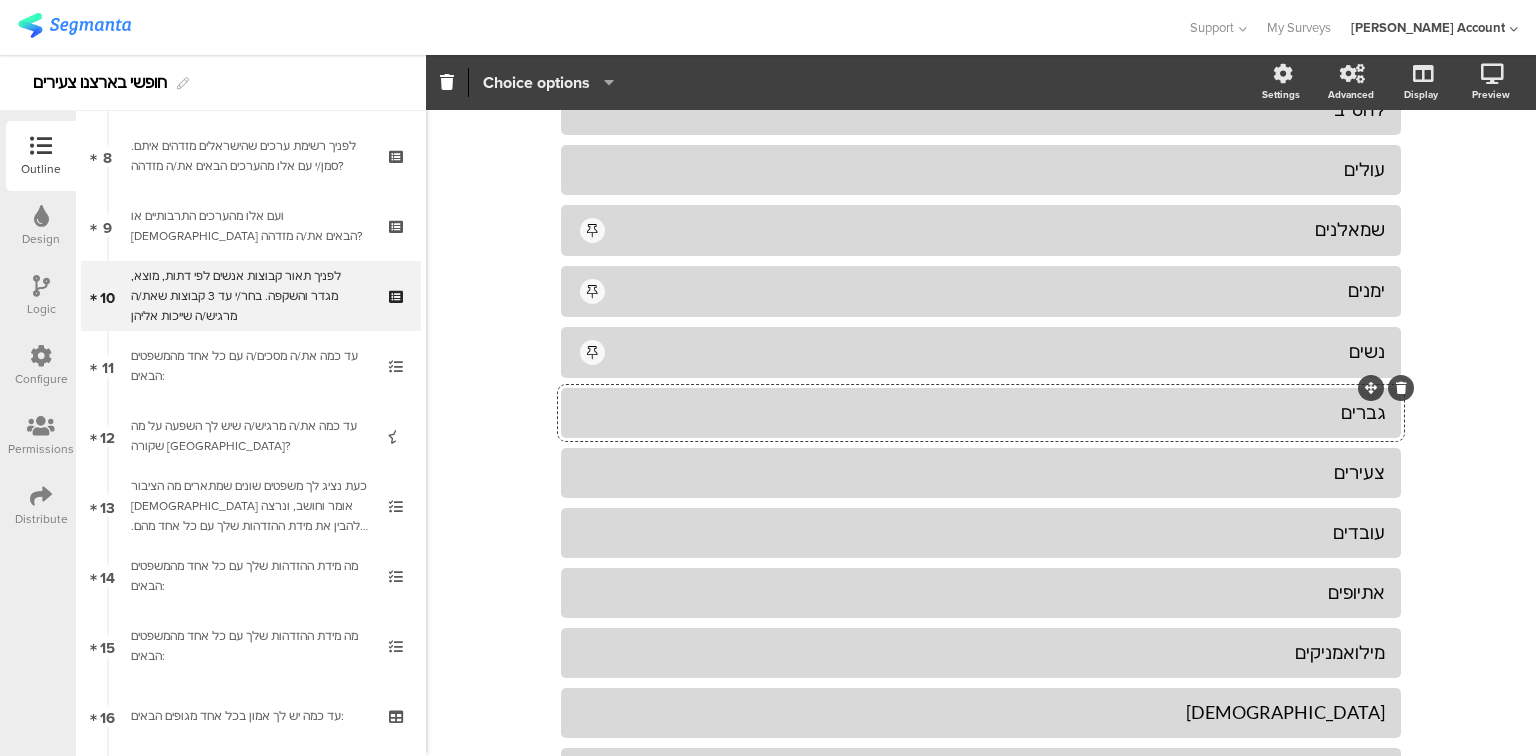 click on "Choice options" 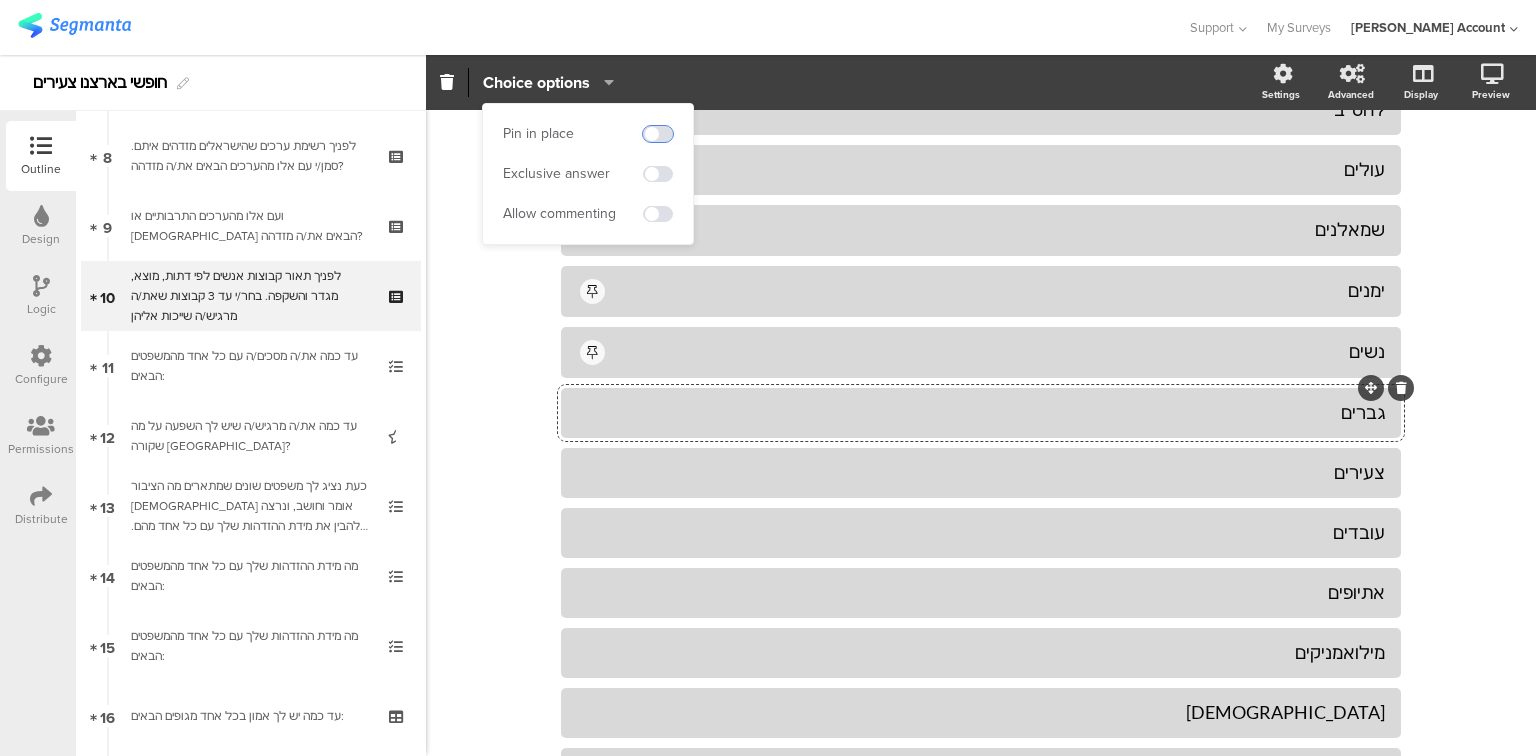click at bounding box center (658, 134) 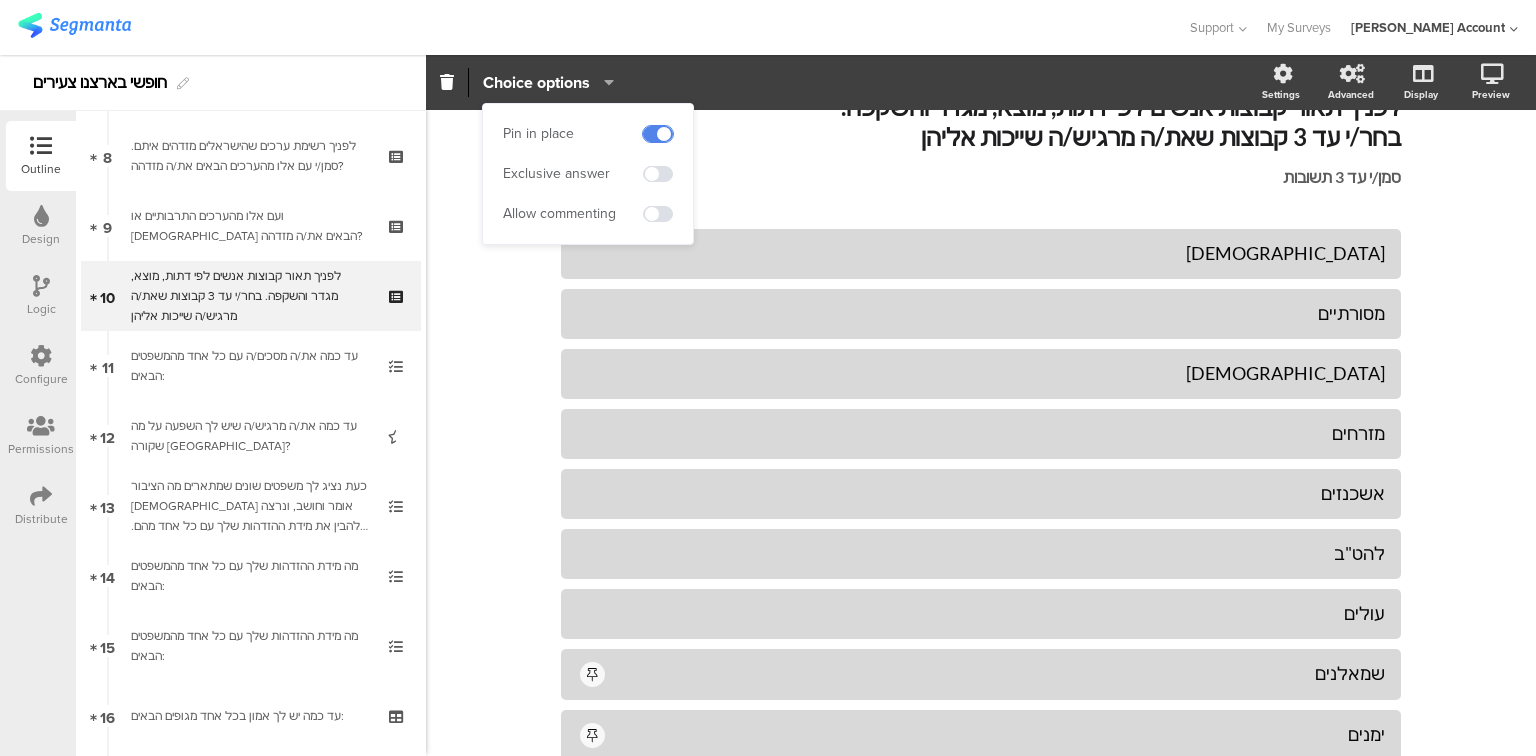 scroll, scrollTop: 68, scrollLeft: 0, axis: vertical 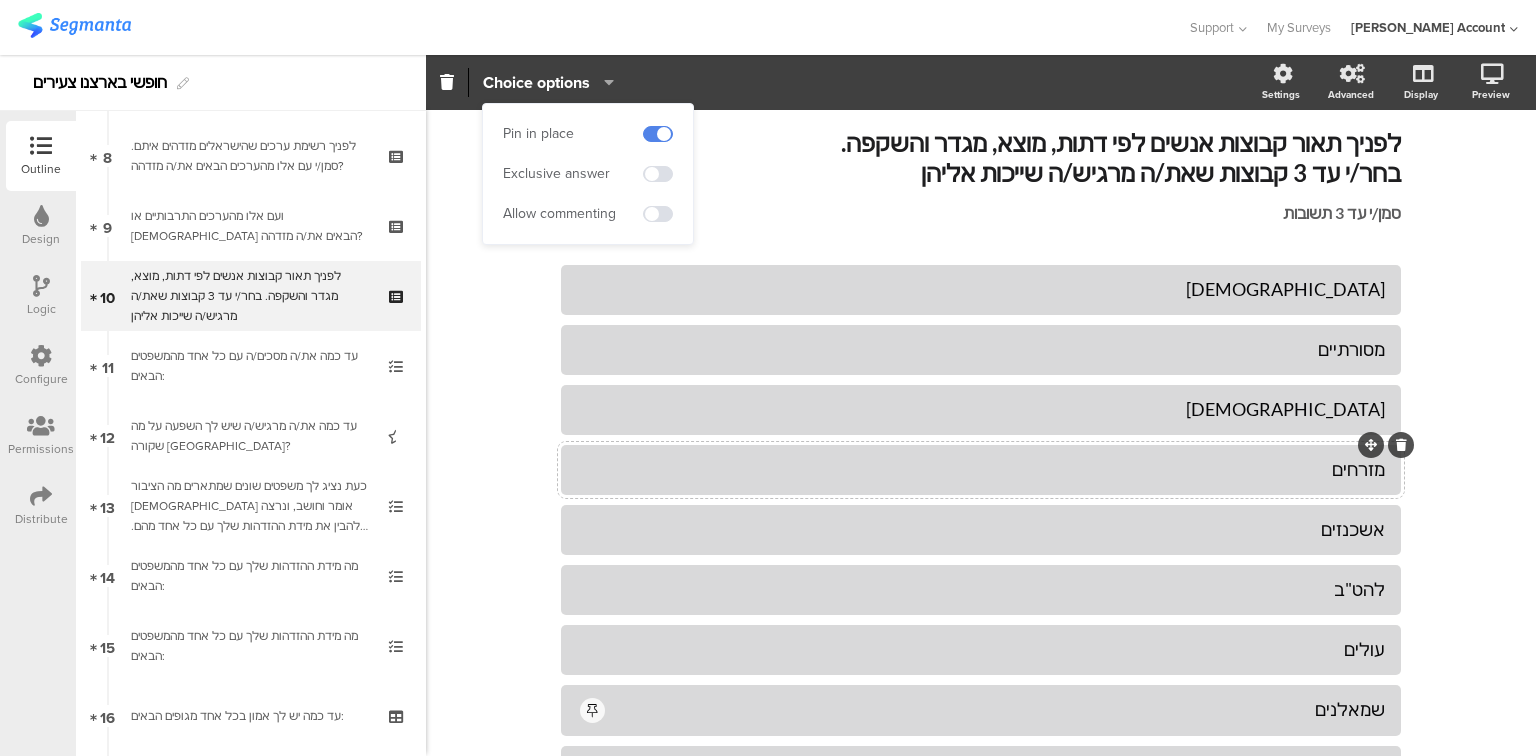 click on "מזרחים" 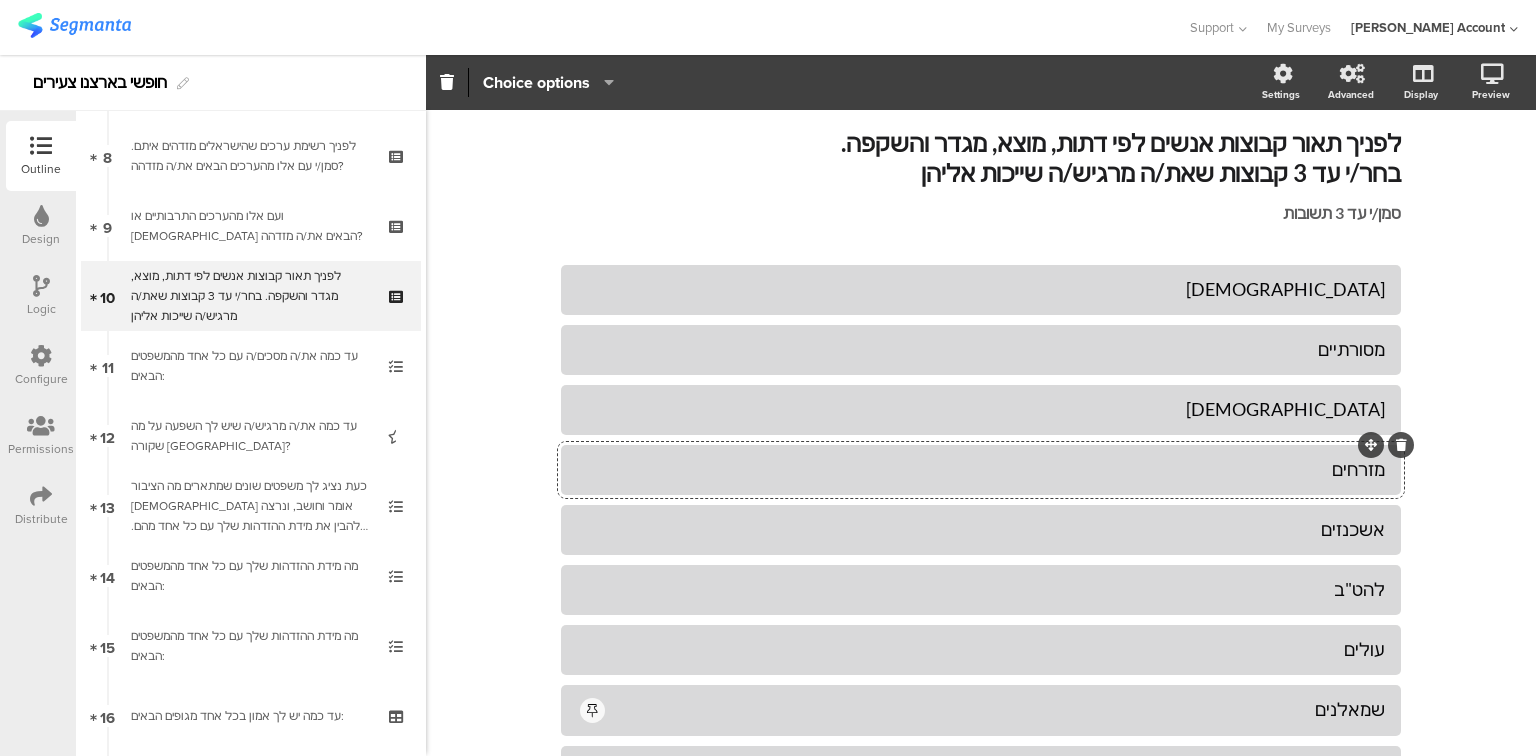click on "Choice options" 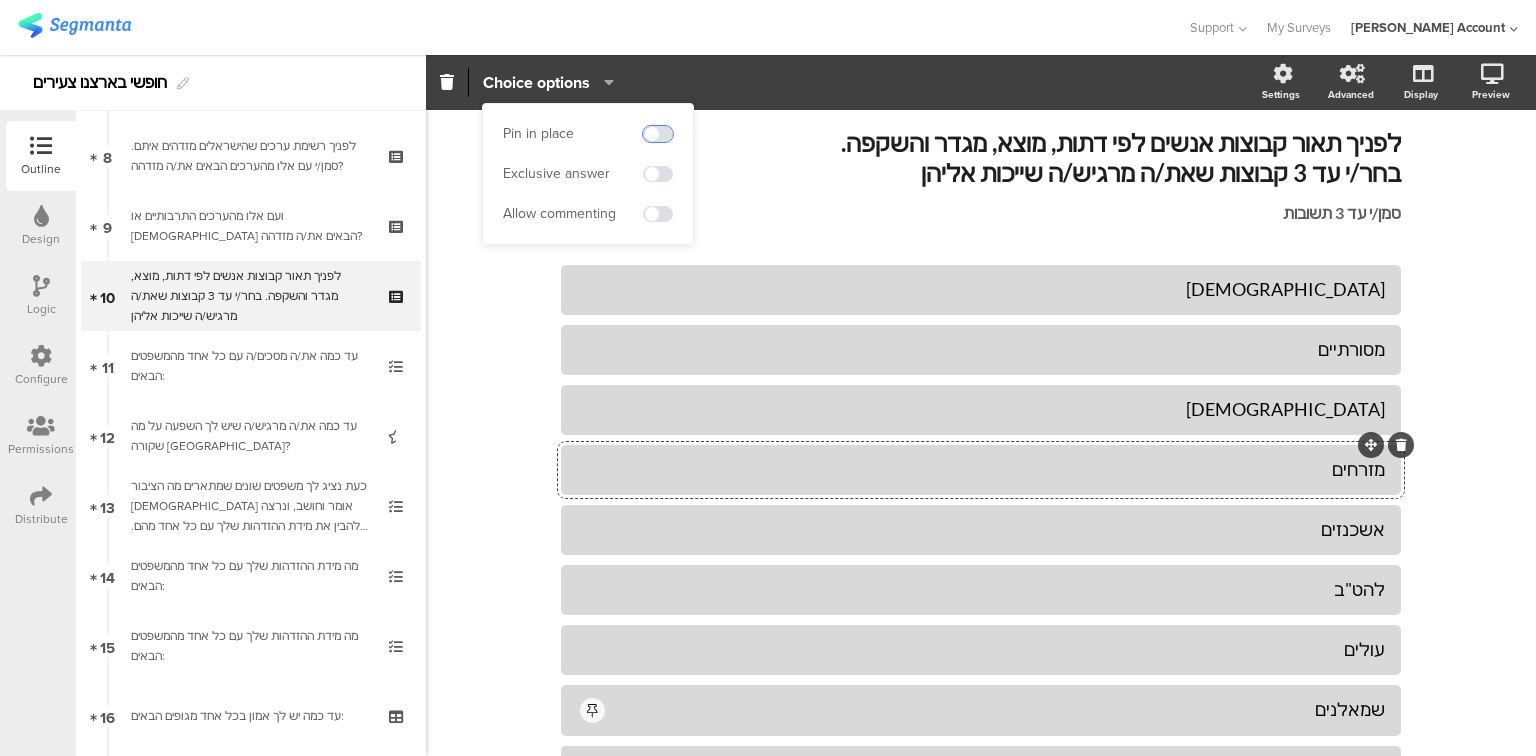 click at bounding box center [658, 134] 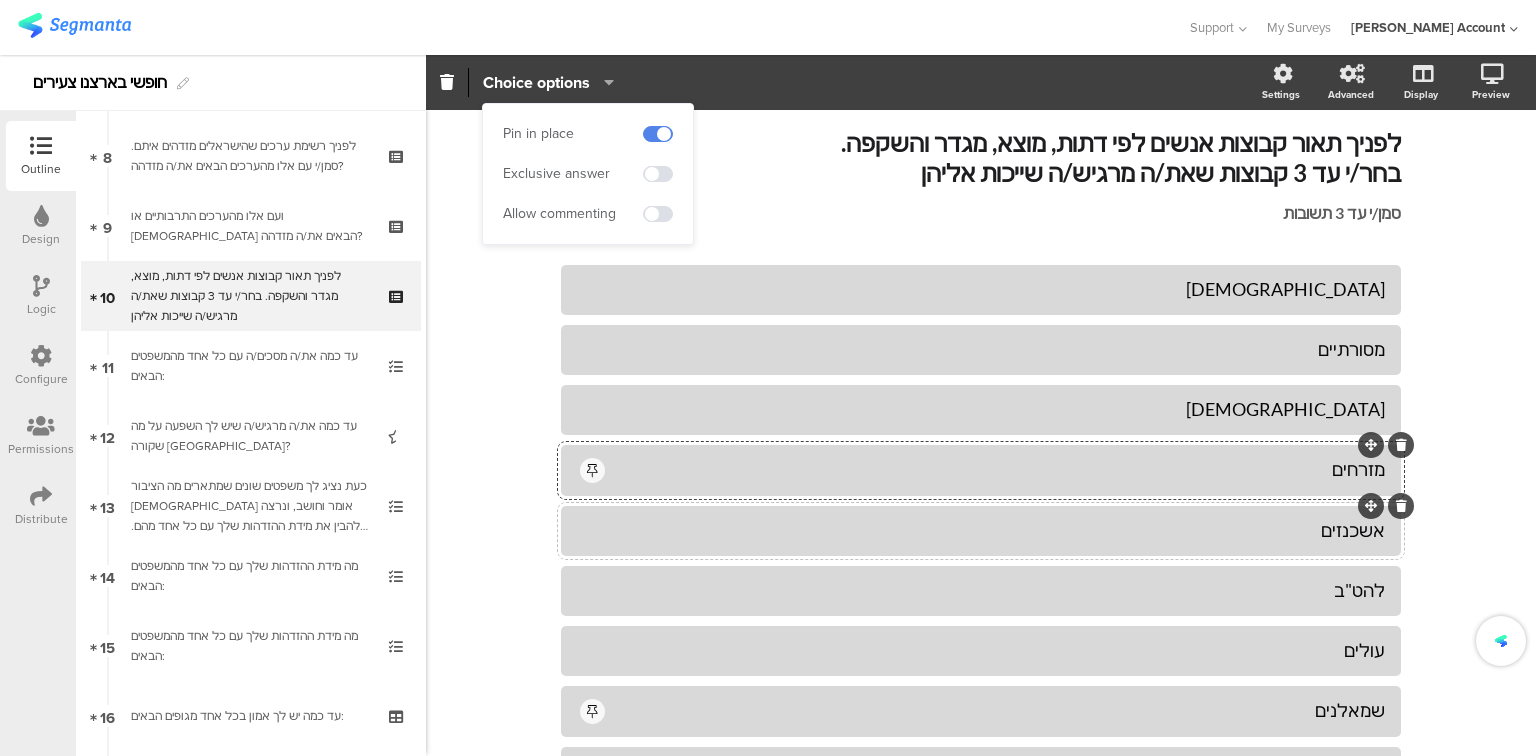 click on "אשכנזים" 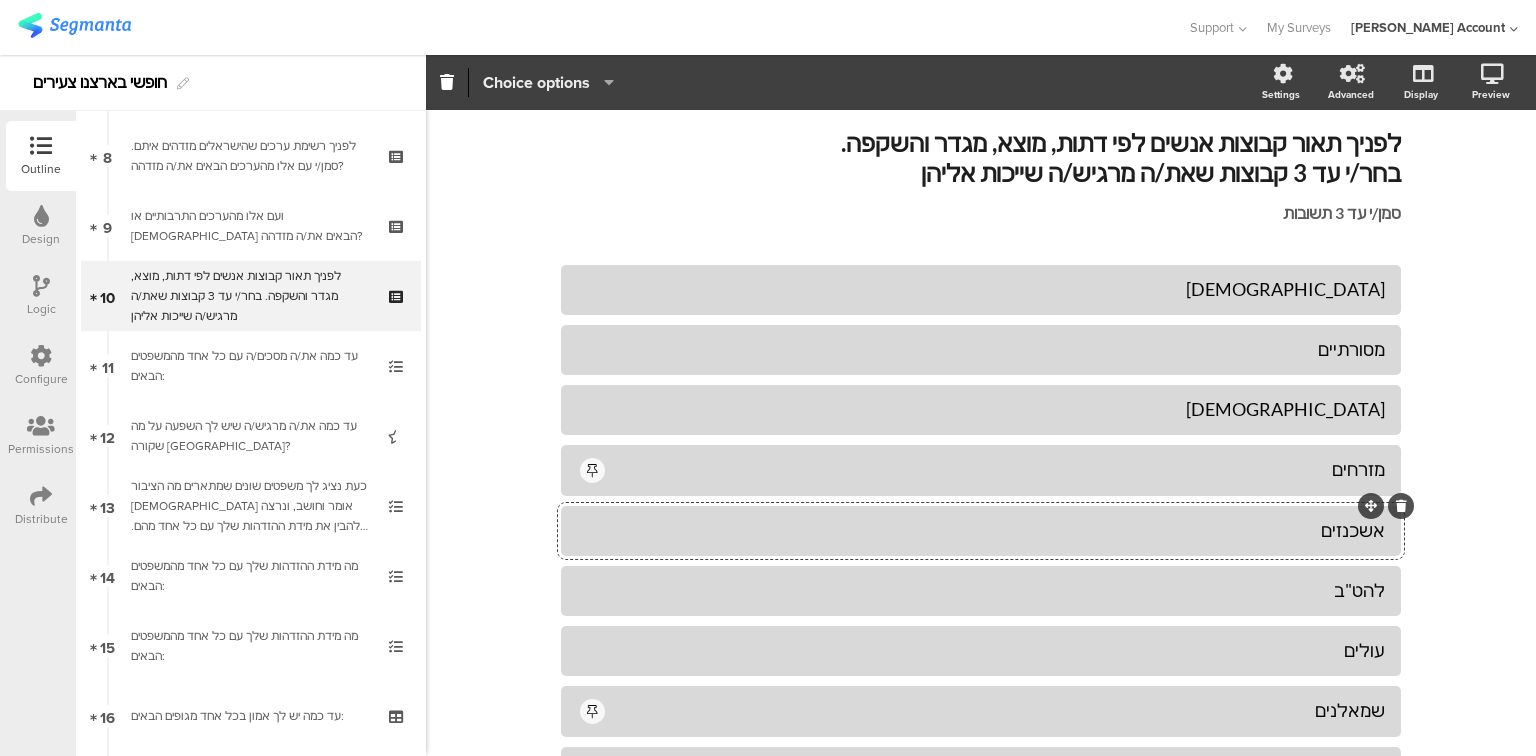 click on "Choice options" 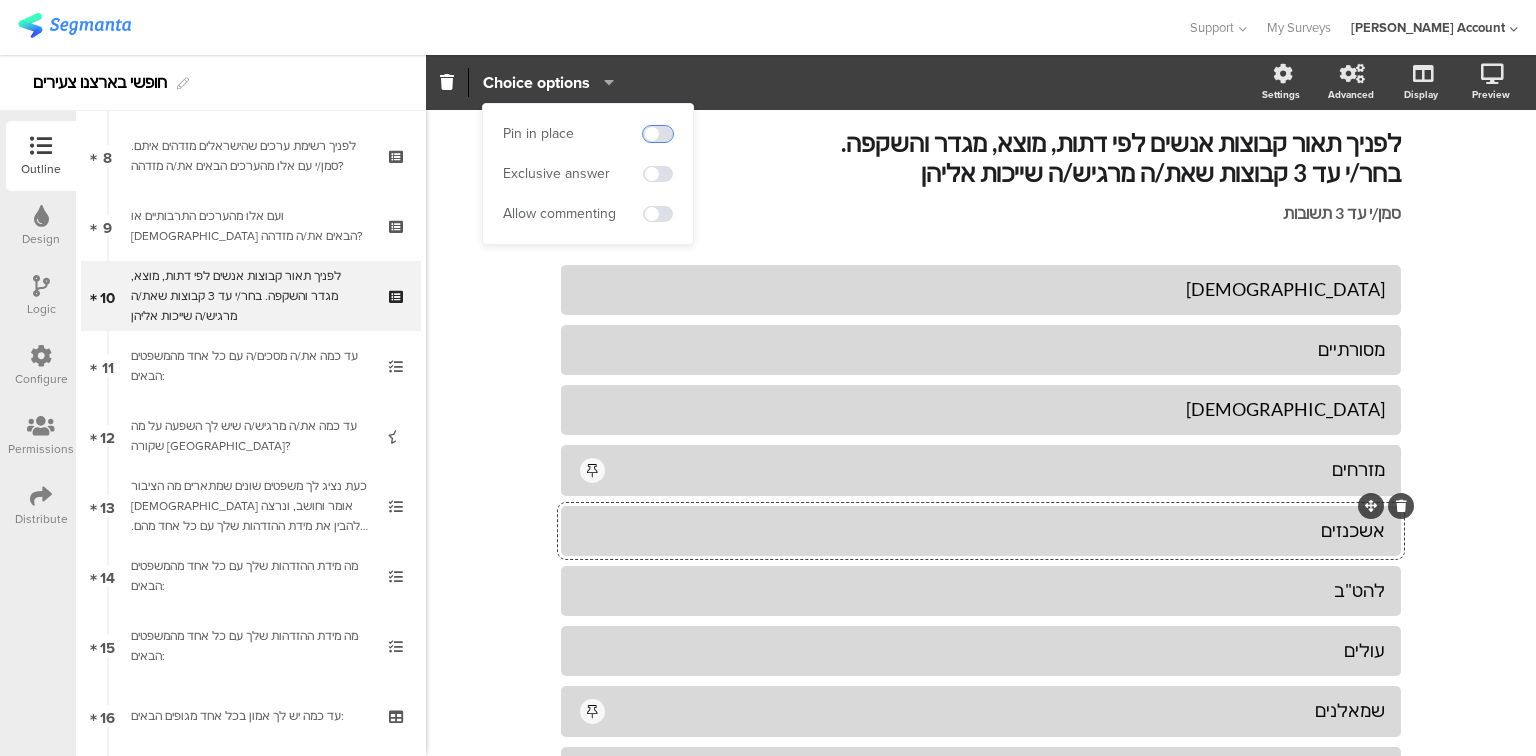 click at bounding box center [658, 134] 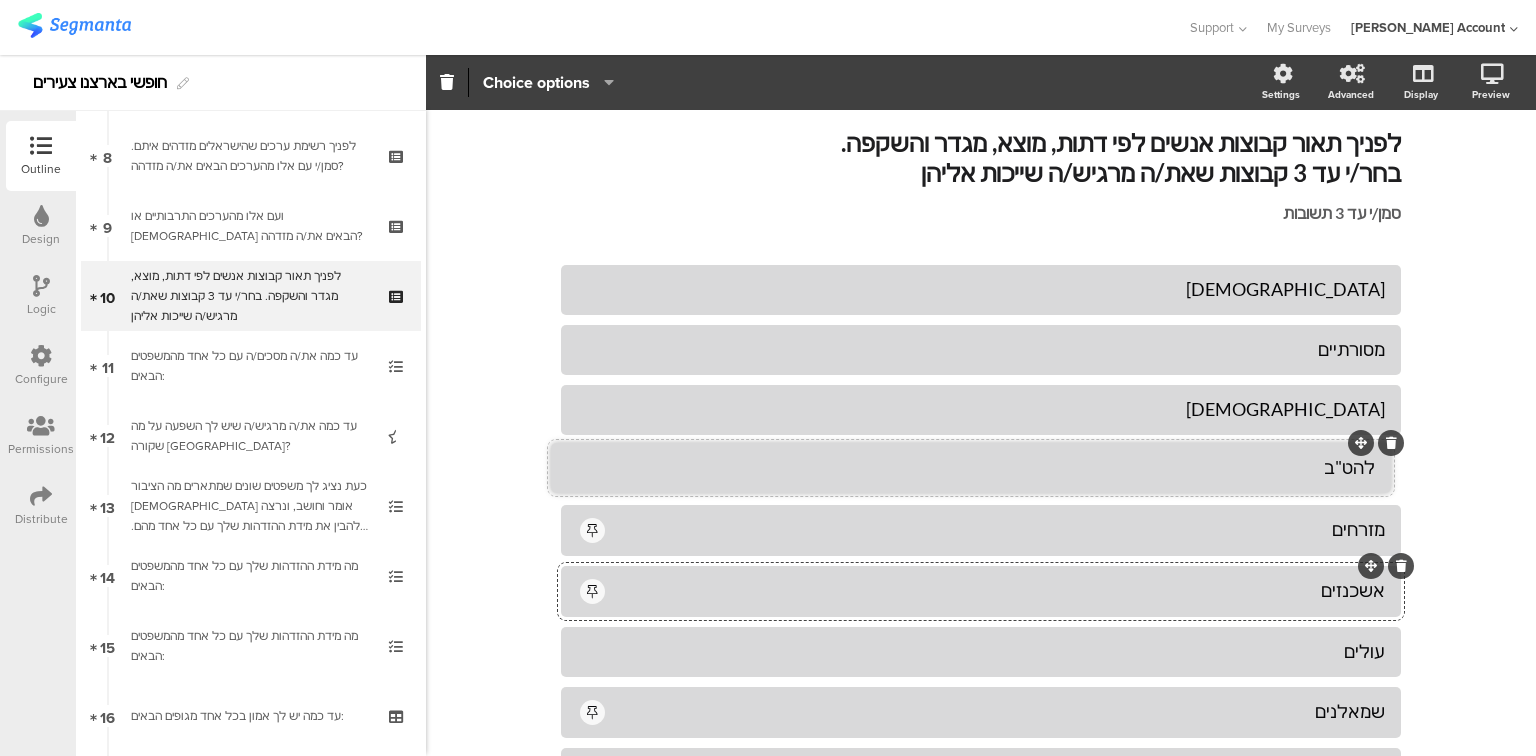 drag, startPoint x: 1366, startPoint y: 568, endPoint x: 1356, endPoint y: 444, distance: 124.40257 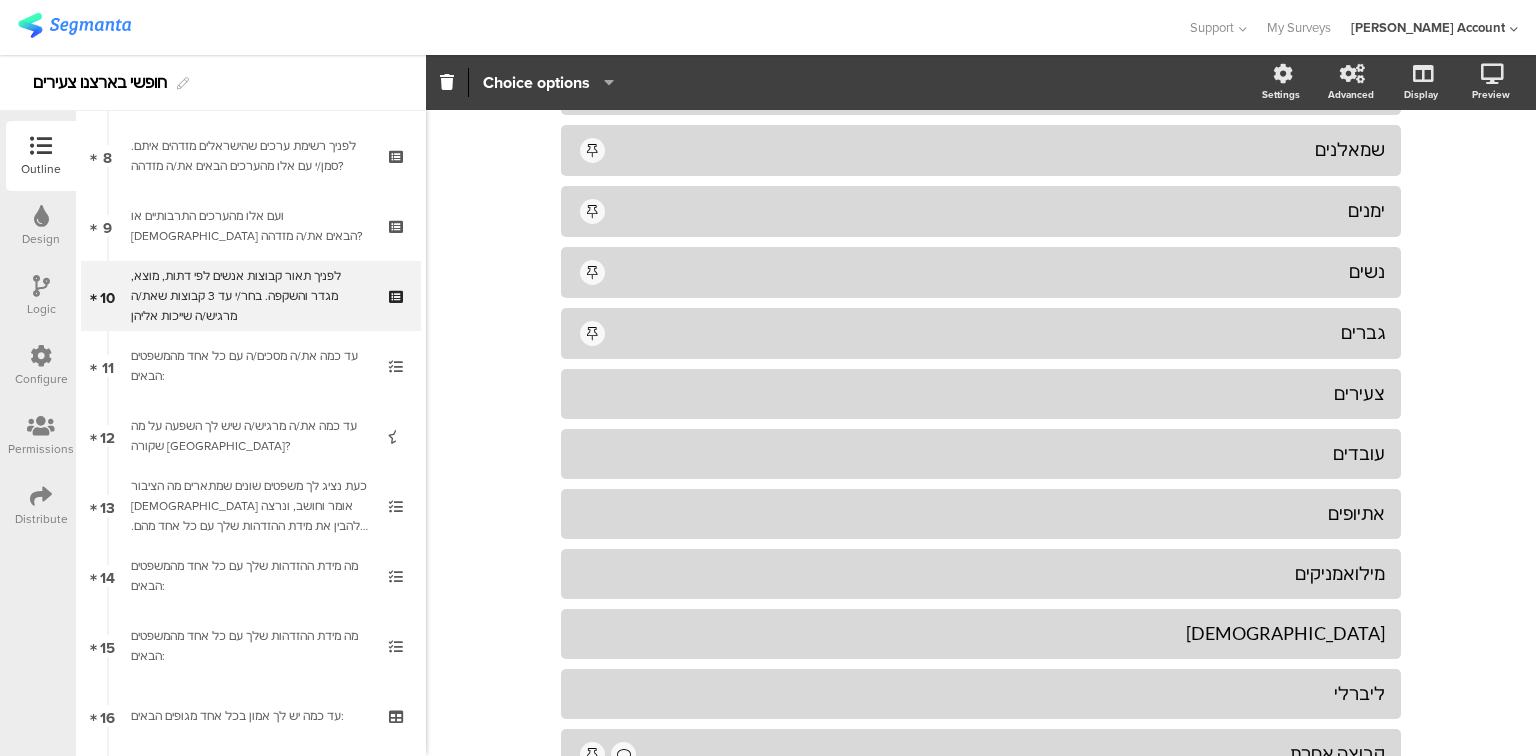 scroll, scrollTop: 794, scrollLeft: 0, axis: vertical 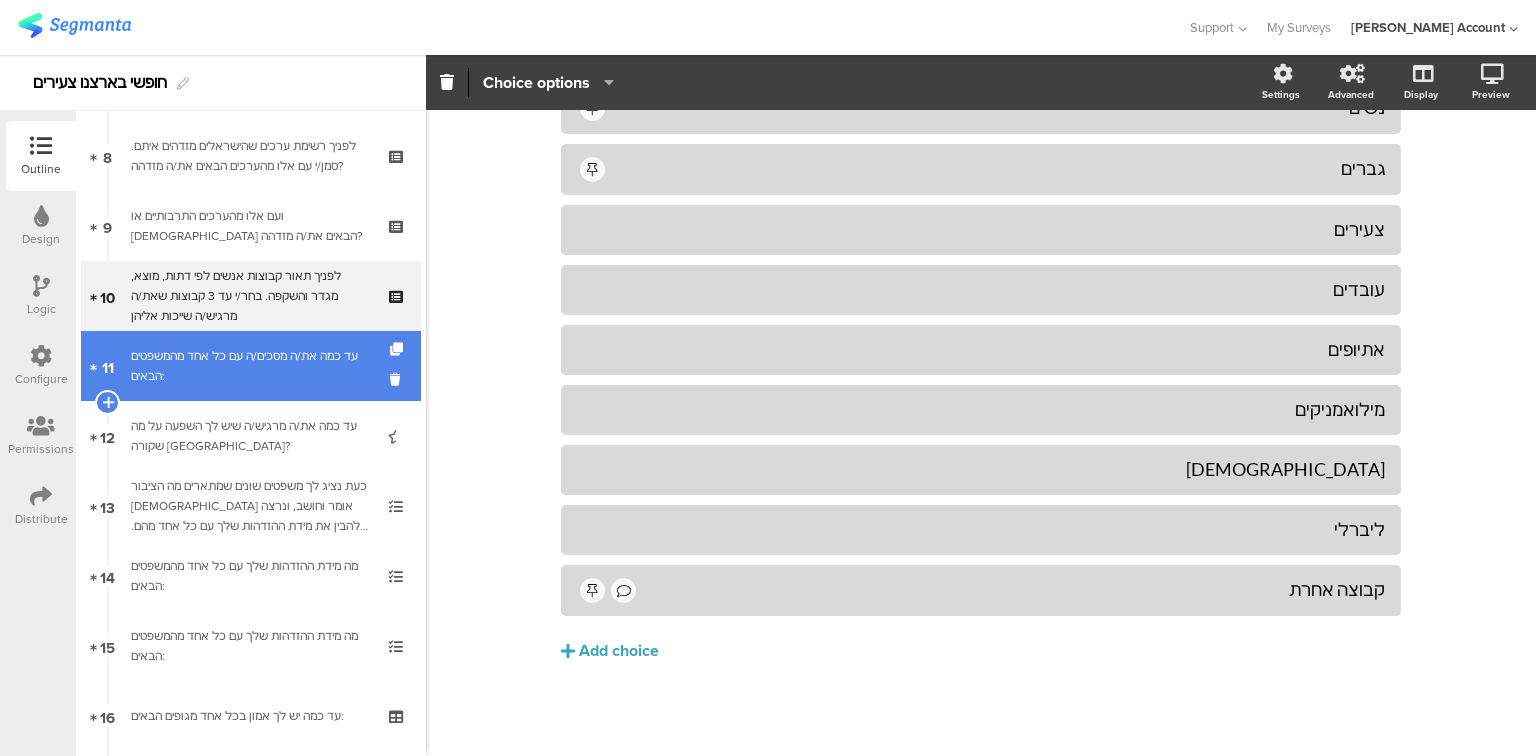 click on "עד כמה את/ה מסכים/ה עם כל אחד מהמשפטים הבאים:" at bounding box center [250, 366] 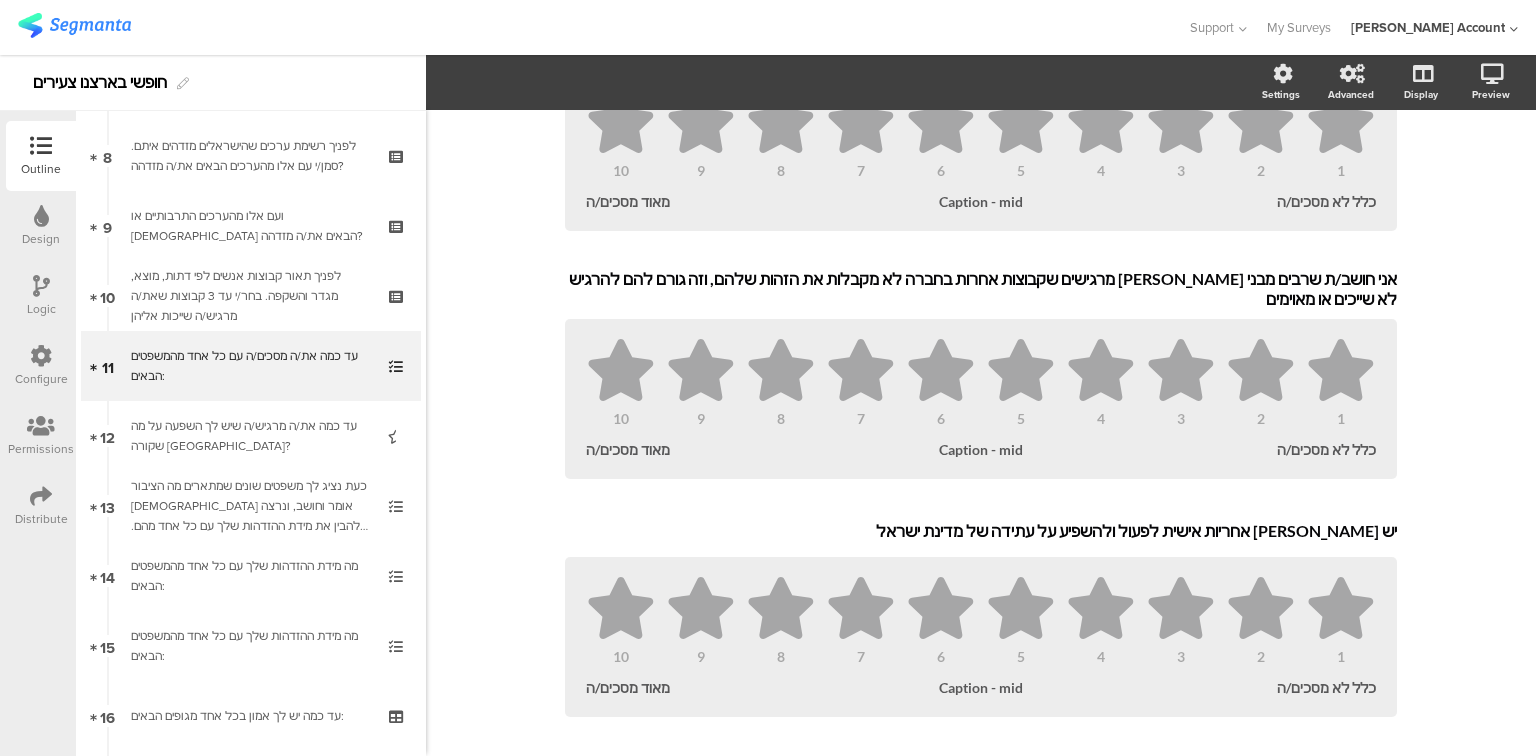 scroll, scrollTop: 320, scrollLeft: 0, axis: vertical 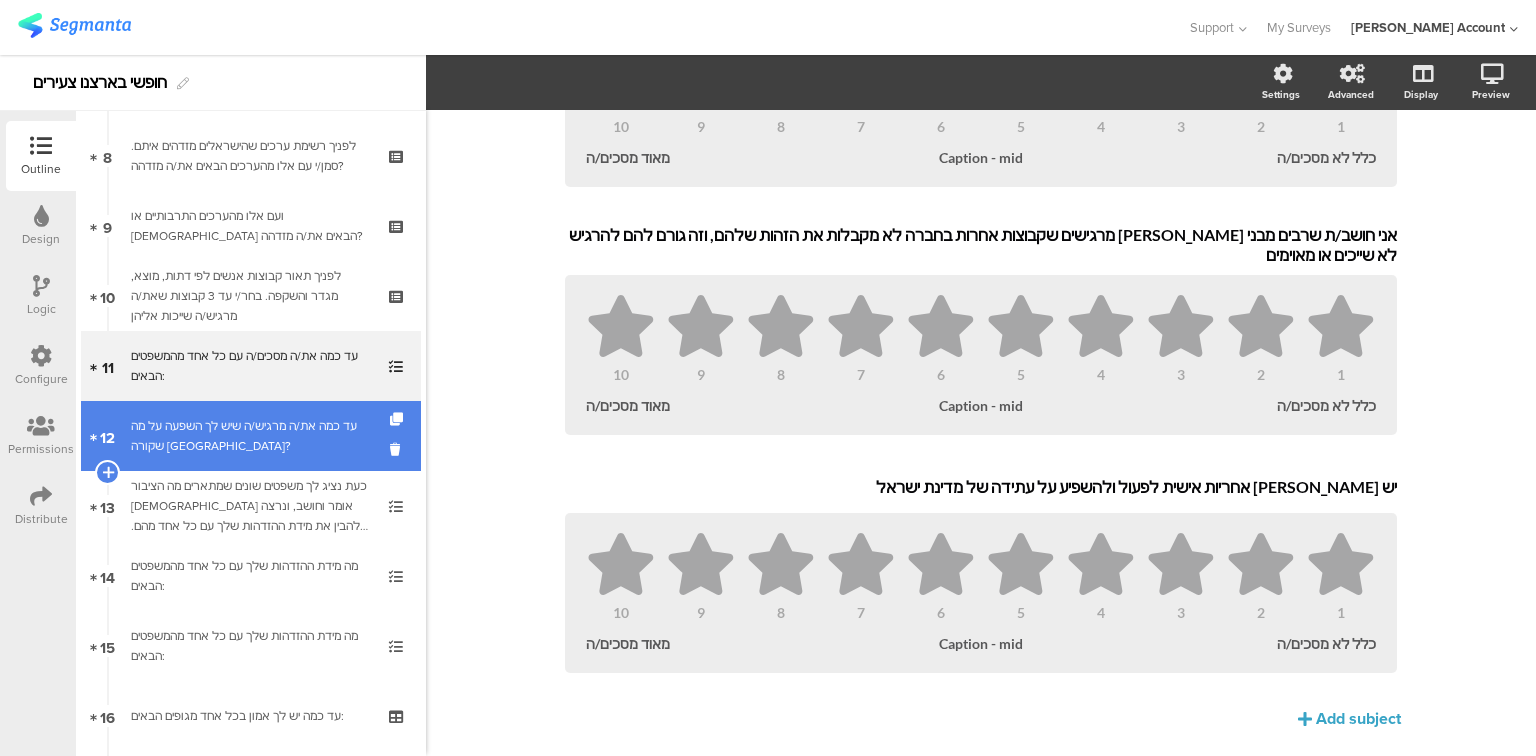 click on "12
עד כמה את/ה מרגיש/ה שיש לך השפעה על מה שקורה [GEOGRAPHIC_DATA]?" at bounding box center [251, 436] 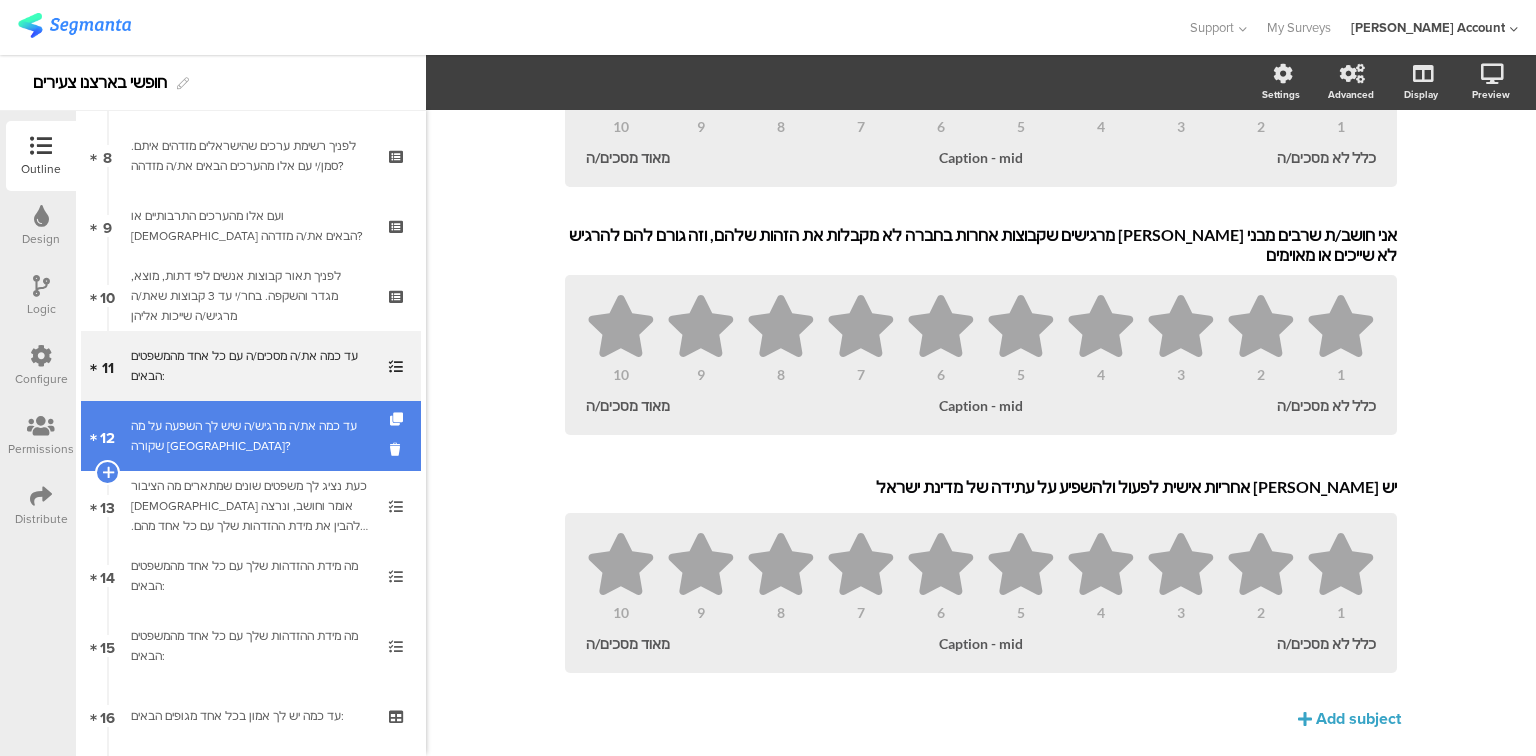 scroll, scrollTop: 0, scrollLeft: 0, axis: both 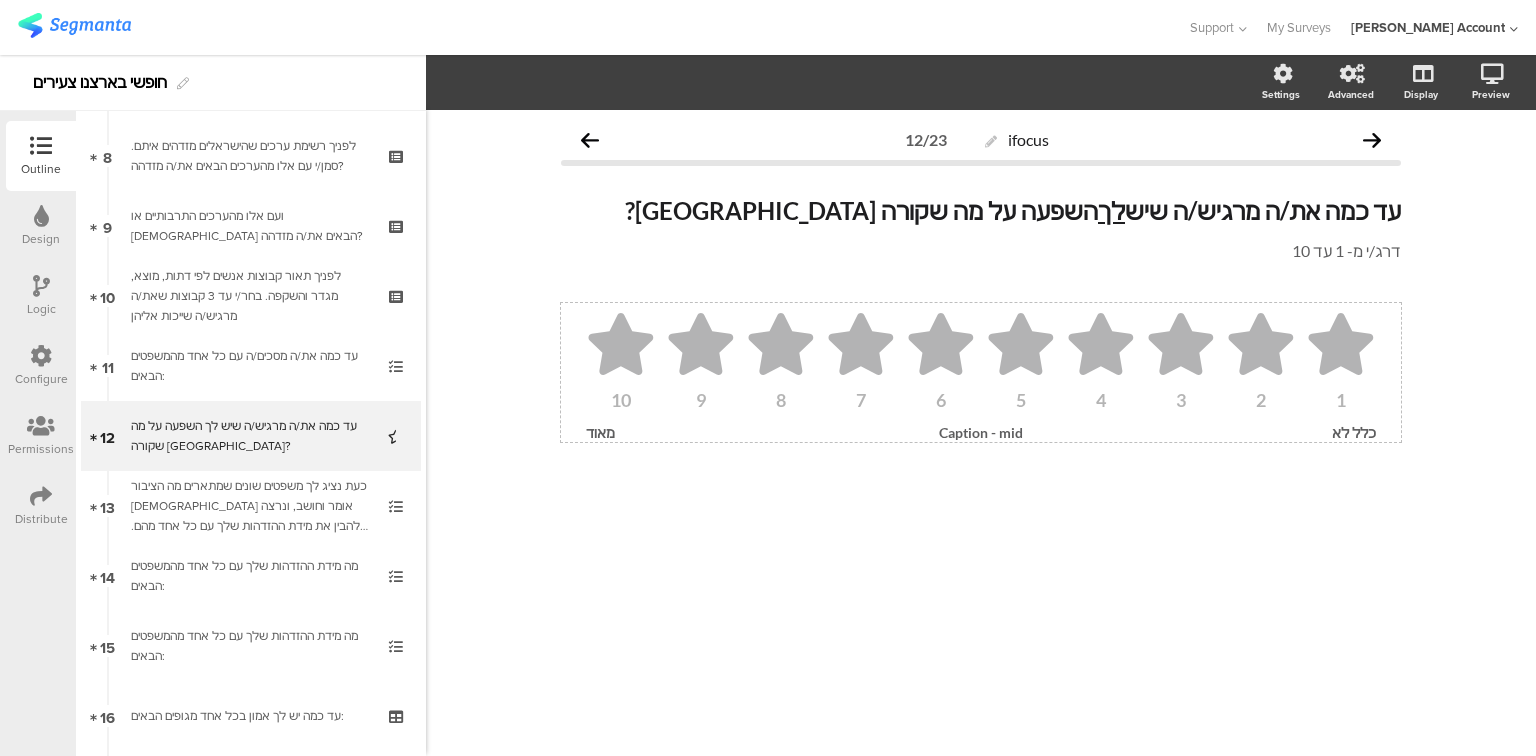 click on "מאוד" 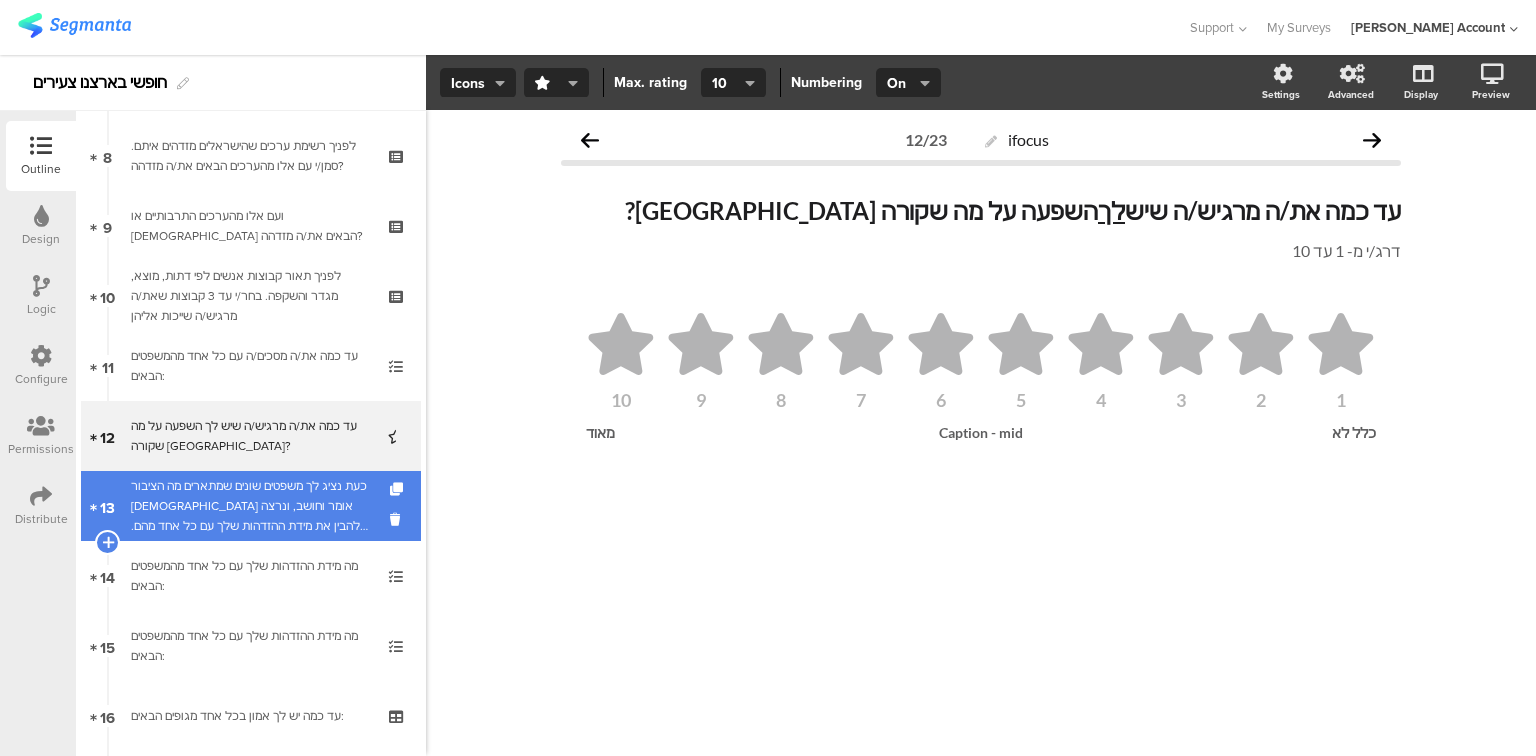 click on "כעת נציג לך משפטים שונים שמתארים מה הציבור [DEMOGRAPHIC_DATA] אומר וחושב, ונרצה להבין את מידת ההזדהות שלך עם כל אחד מהם. דרג/י [PERSON_NAME] 1 ל -10 לכל משפט, כאשר 10 הכוונה שאת/ה מאוד מזדהה עם מה שנאמר, ו- 1 שאת/ה כלל לא מזדהה עם הנאמר, לא יודע/ת" at bounding box center [250, 506] 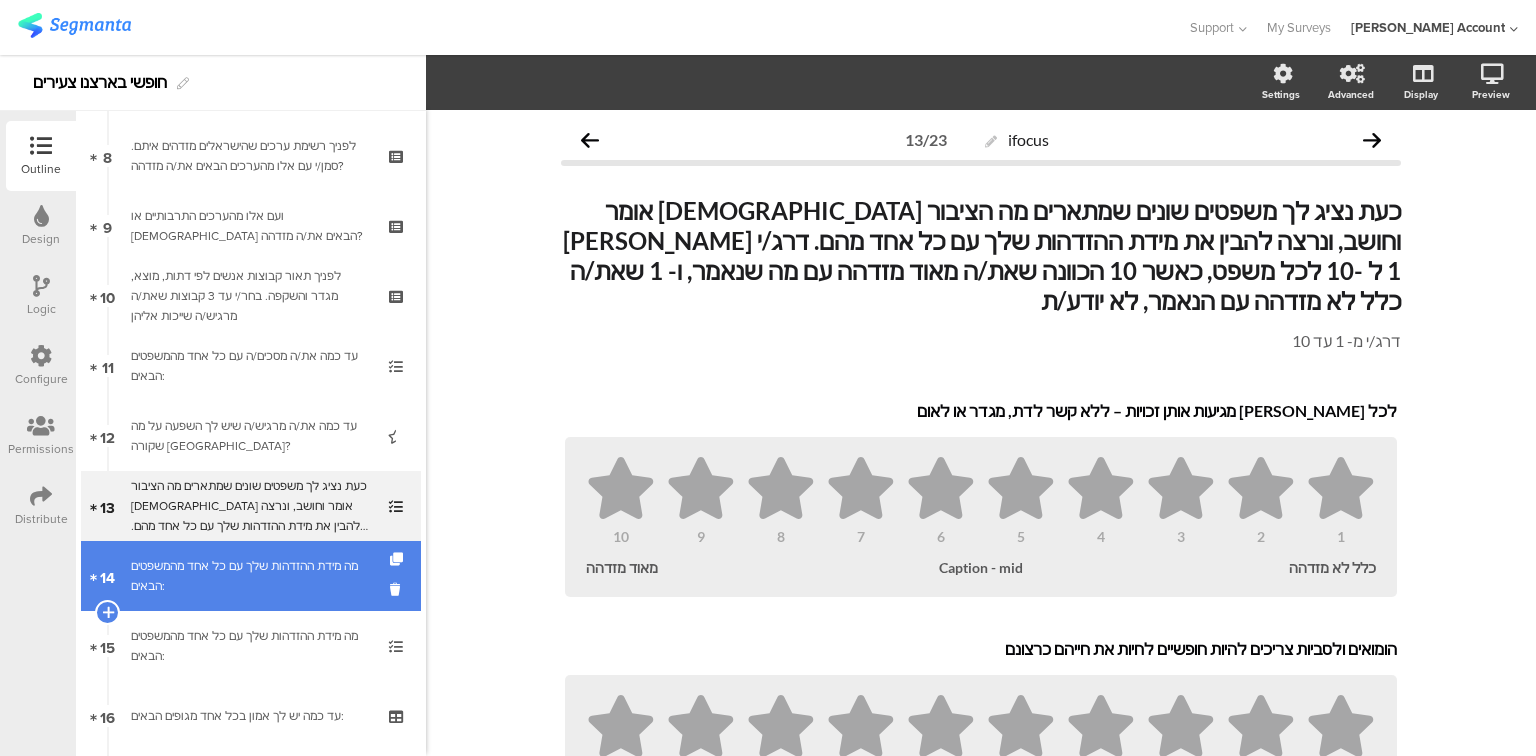 click on "מה מידת ההזדהות שלך עם כל אחד מהמשפטים הבאים:" at bounding box center (250, 576) 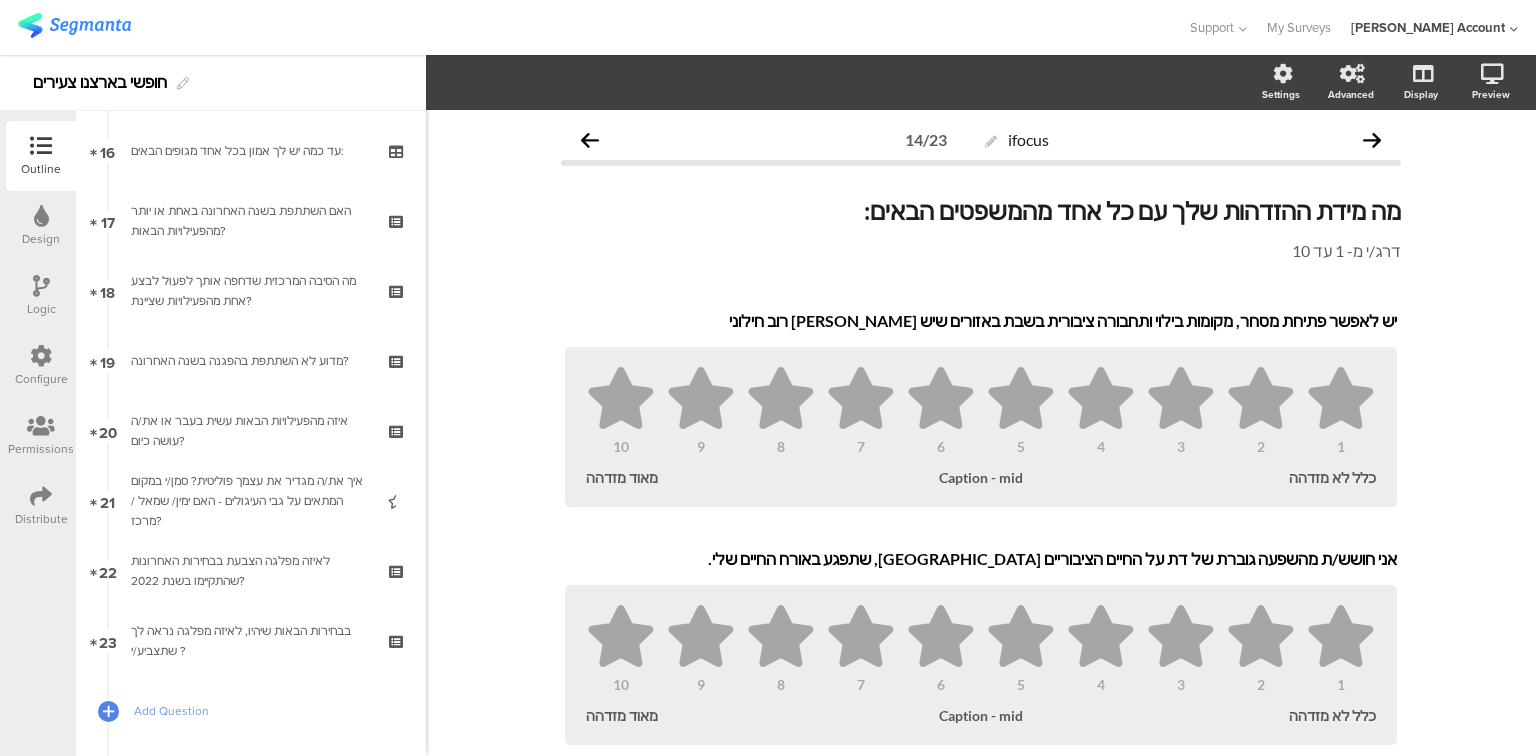 scroll, scrollTop: 1200, scrollLeft: 0, axis: vertical 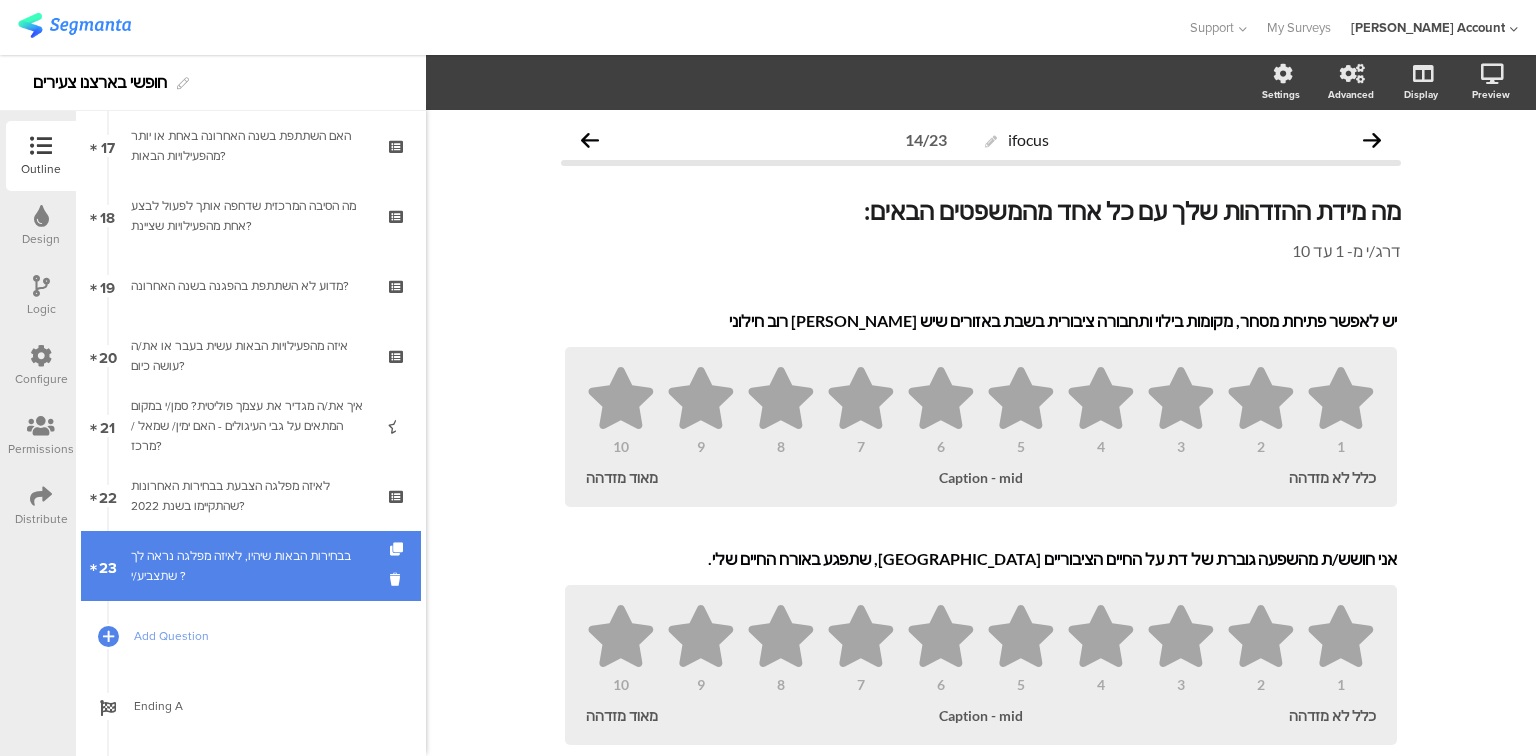 click on "בבחירות הבאות שיהיו, לאיזה מפלגה נראה לך שתצביע/י ?" at bounding box center (250, 566) 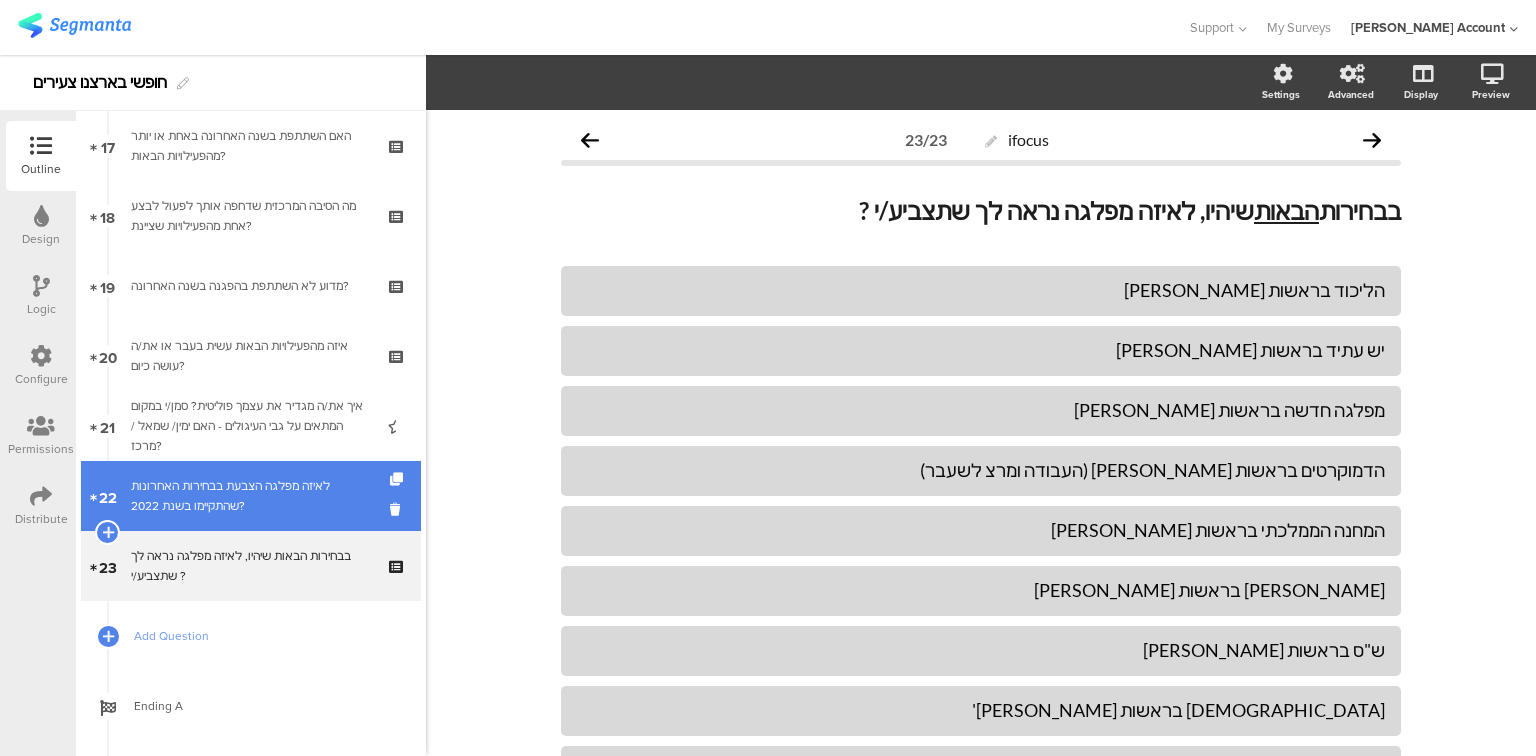 click on "לאיזה מפלגה הצבעת בבחירות האחרונות שהתקיימו בשנת 2022?" at bounding box center [250, 496] 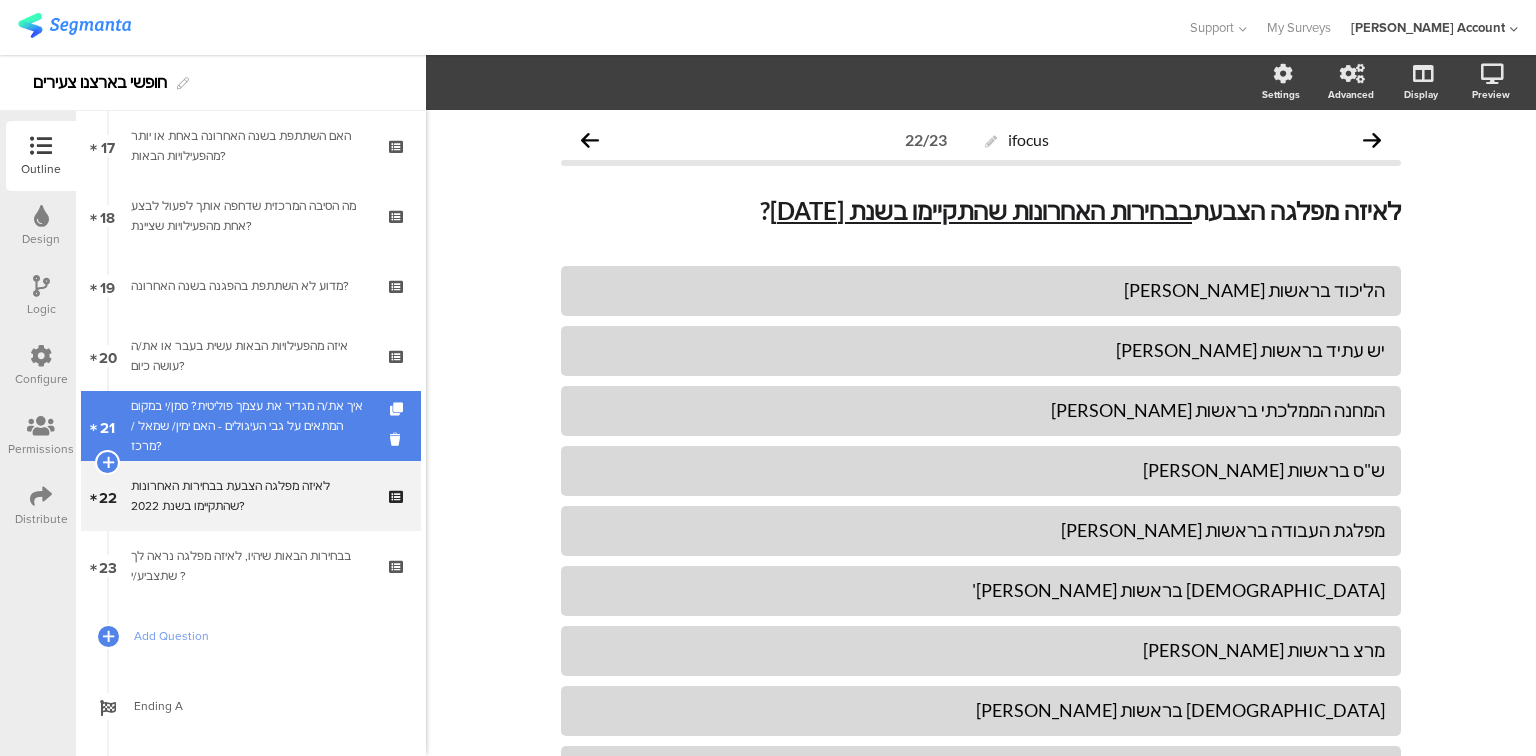 click on "איך את/ה מגדיר את עצמך פוליטית? סמן/י במקום המתאים על גבי העיגולים - האם ימין/ שמאל / מרכז?" at bounding box center [250, 426] 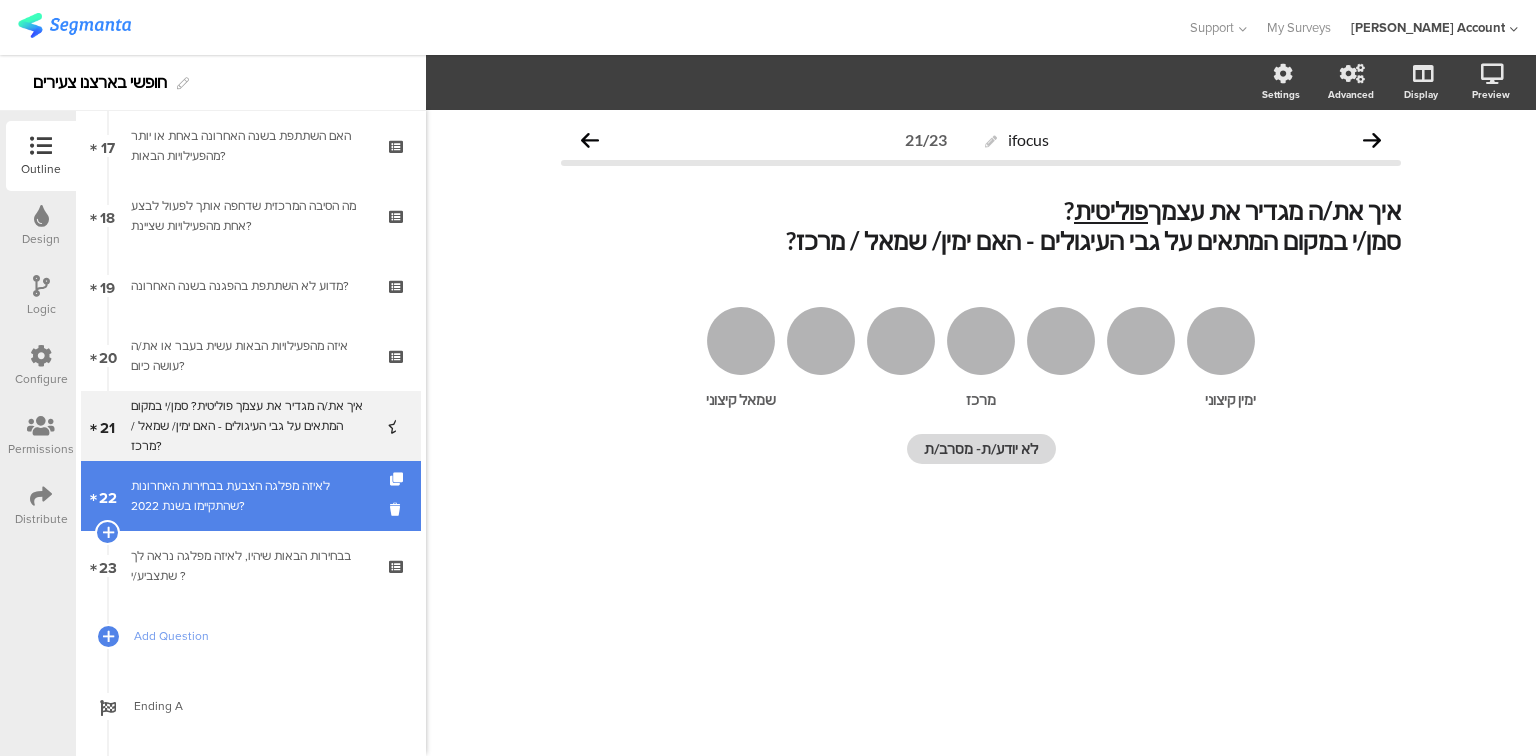 click on "לאיזה מפלגה הצבעת בבחירות האחרונות שהתקיימו בשנת 2022?" at bounding box center (250, 496) 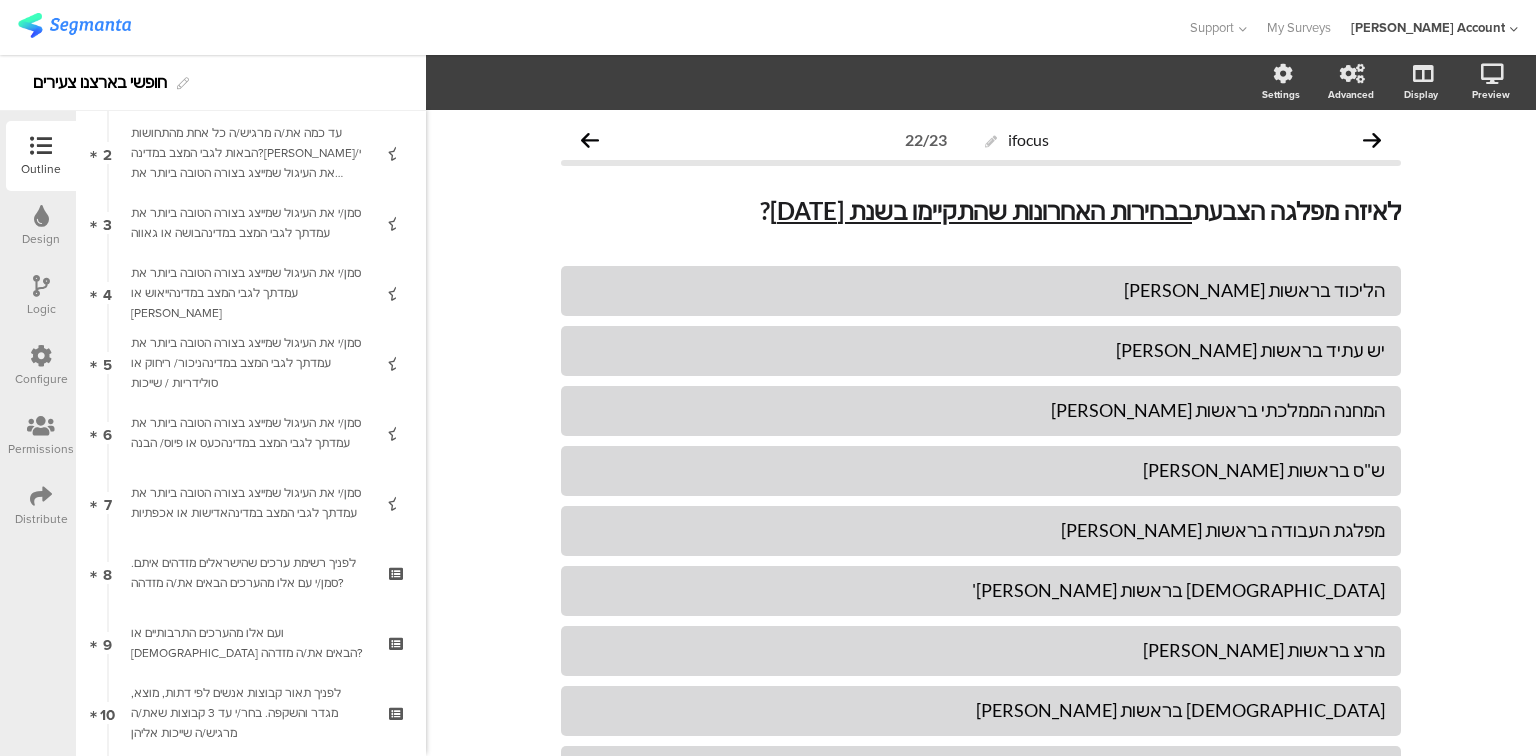 scroll, scrollTop: 0, scrollLeft: 0, axis: both 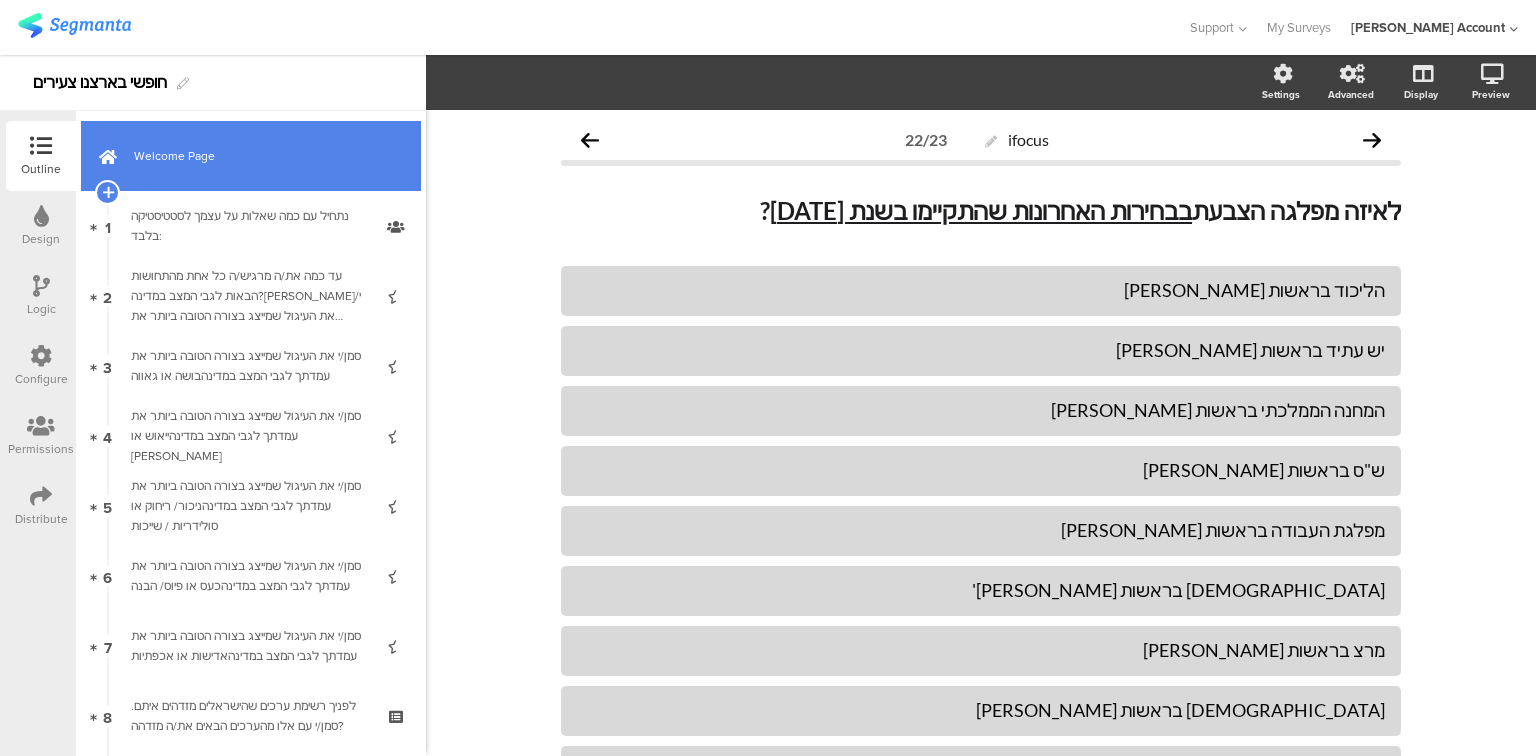 click on "Welcome Page" at bounding box center (251, 156) 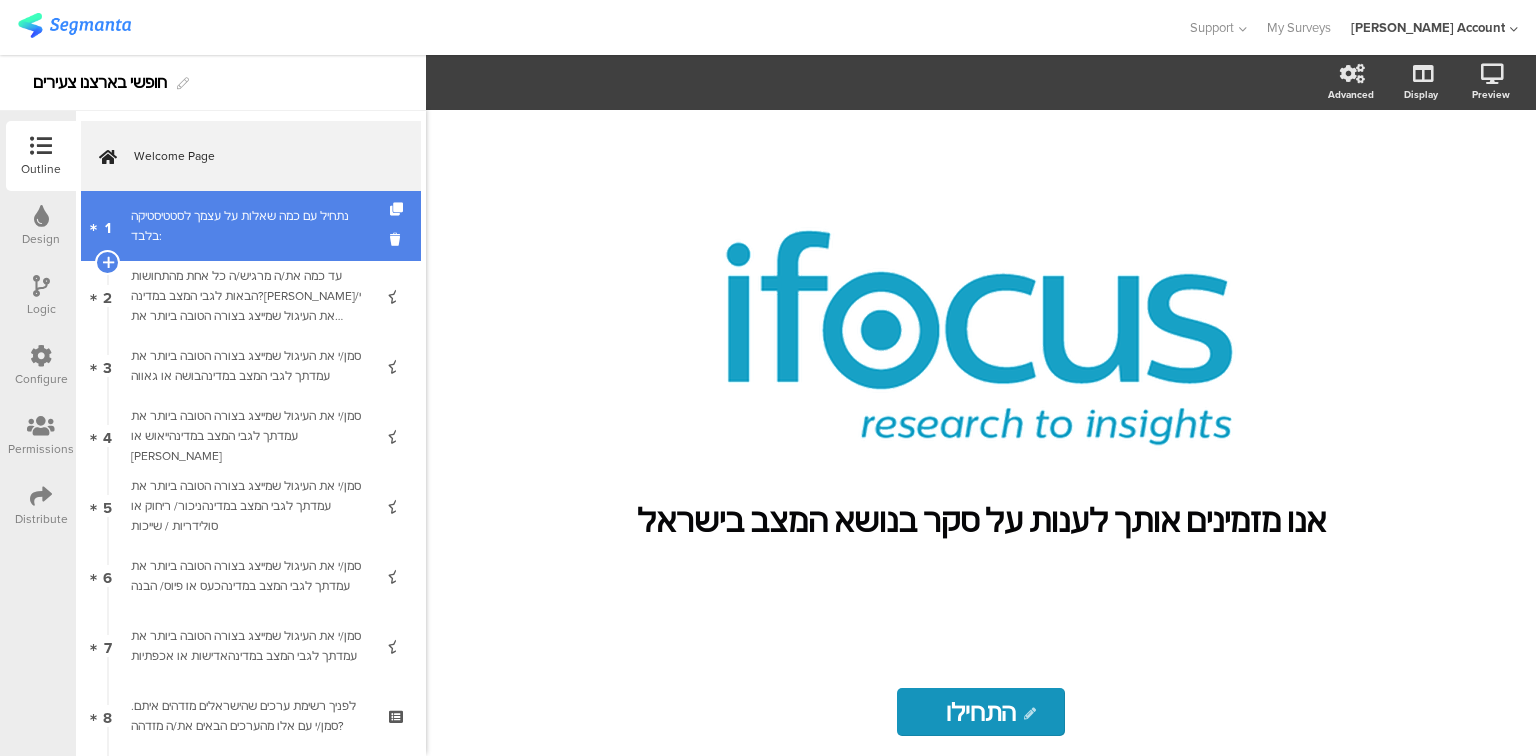 click on "נתחיל עם כמה שאלות על עצמך לסטטיסטיקה בלבד:" at bounding box center [250, 226] 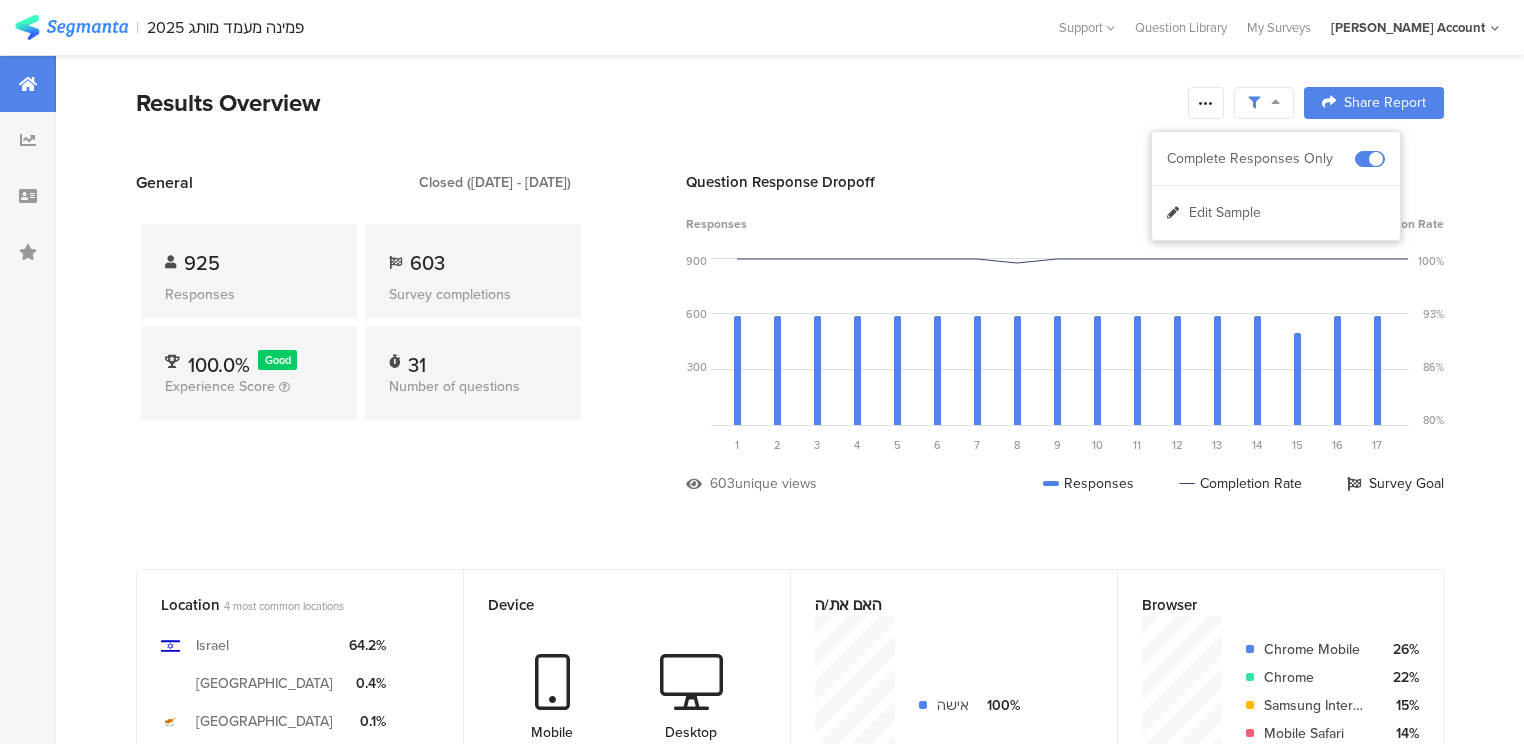 scroll, scrollTop: 1280, scrollLeft: 0, axis: vertical 